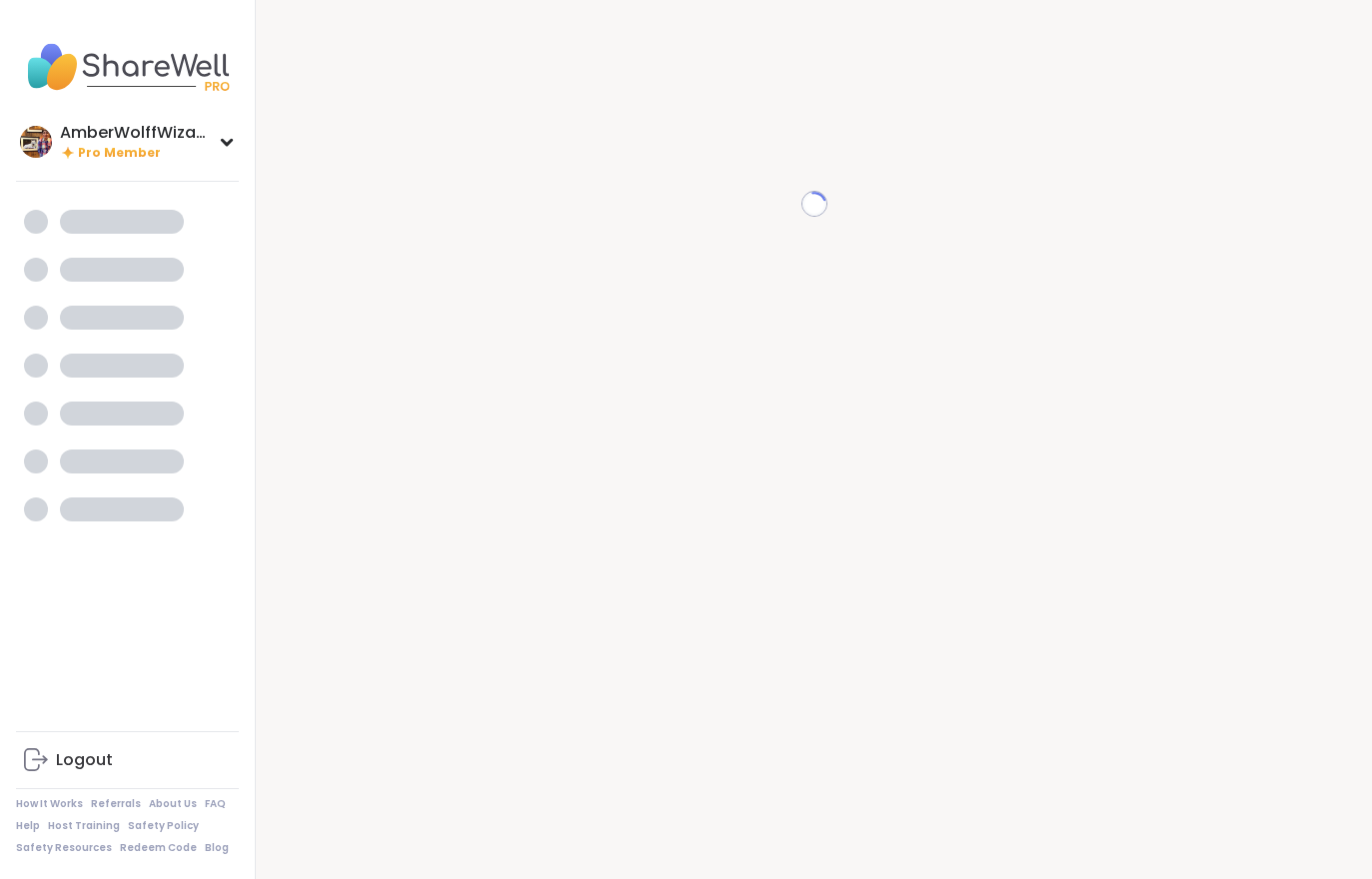scroll, scrollTop: 0, scrollLeft: 0, axis: both 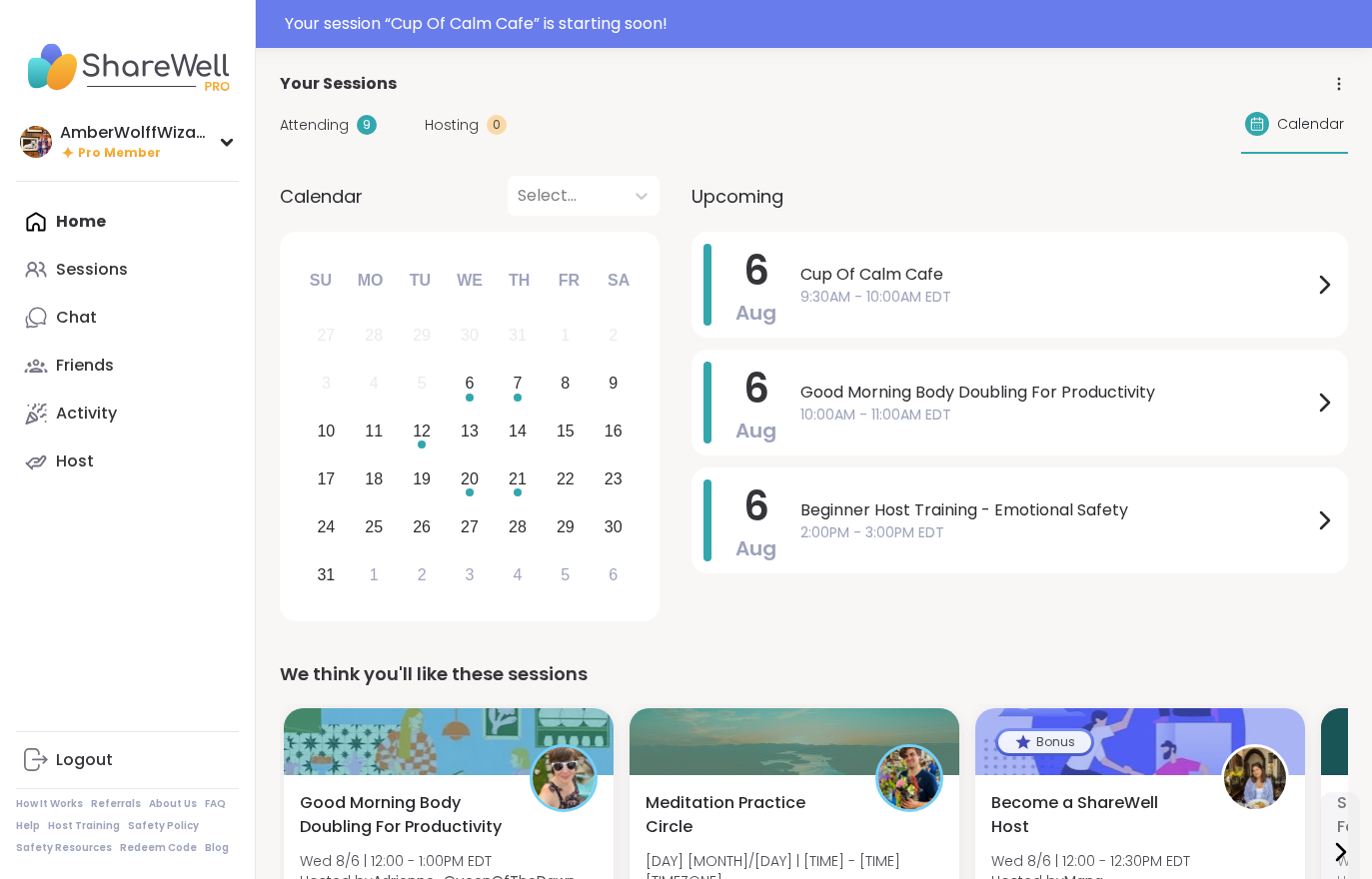 click on "Hosting" at bounding box center [452, 125] 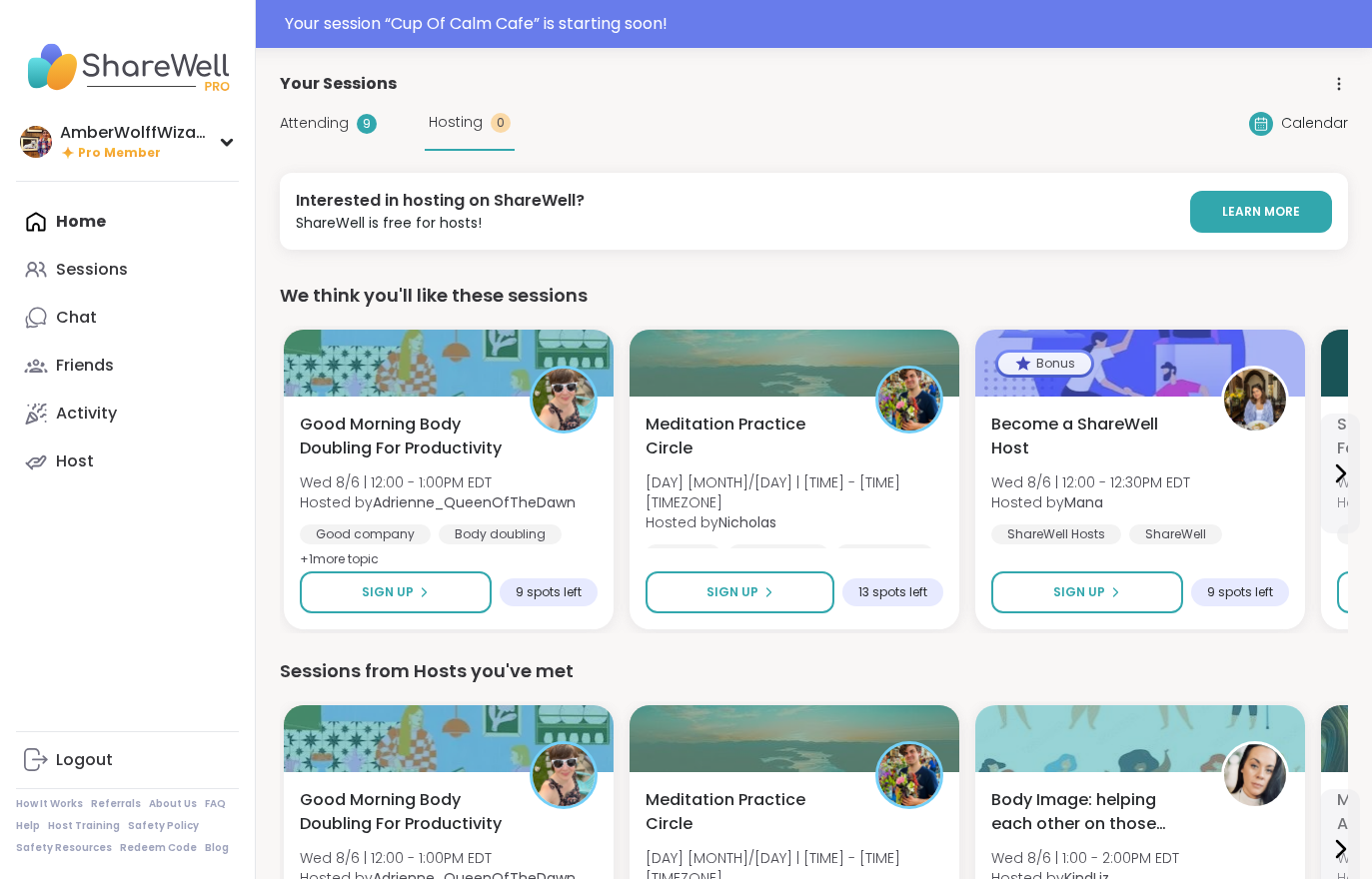 click on "Sessions" at bounding box center (127, 270) 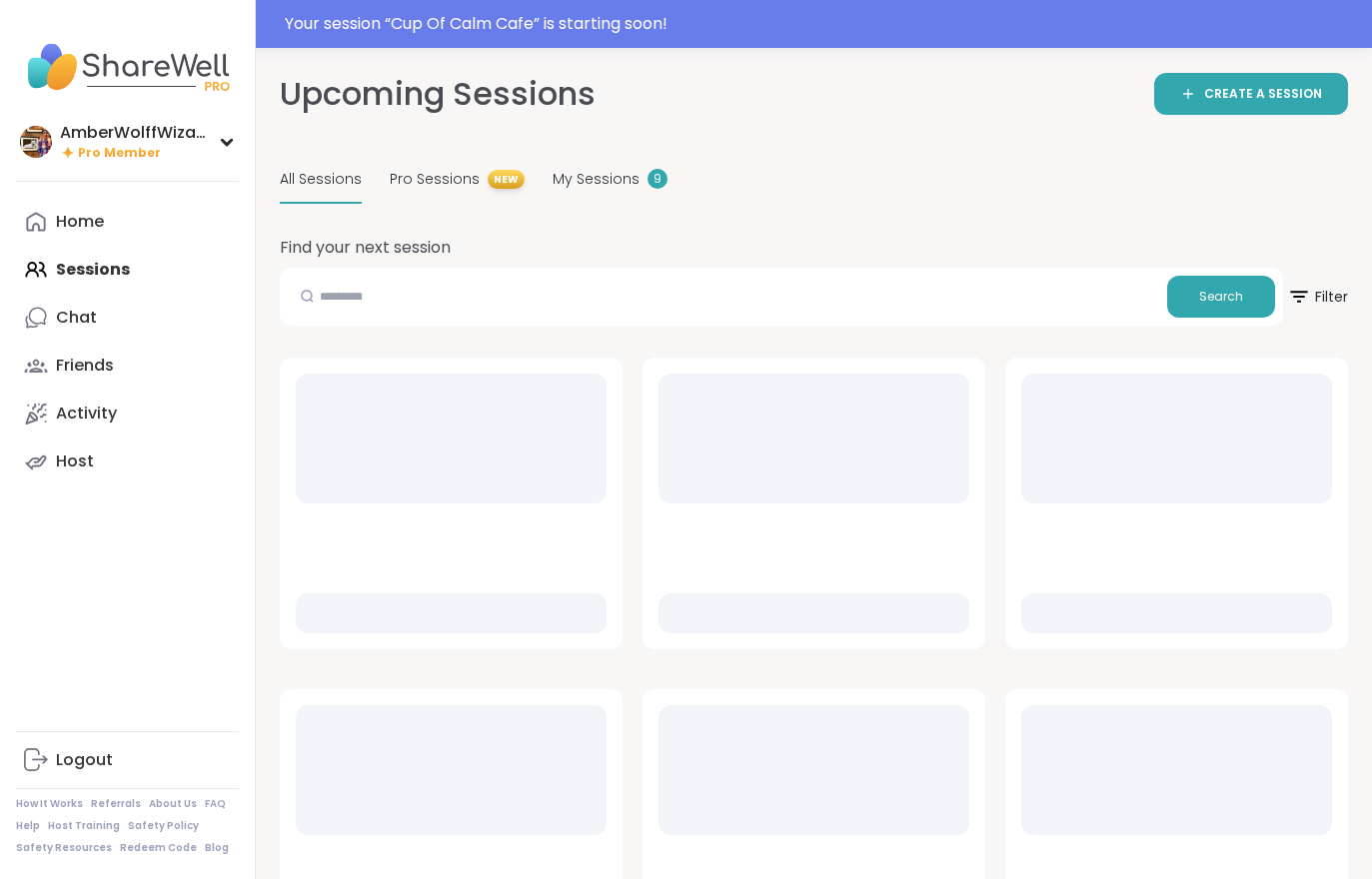 click on "My Sessions 9" at bounding box center (610, 180) 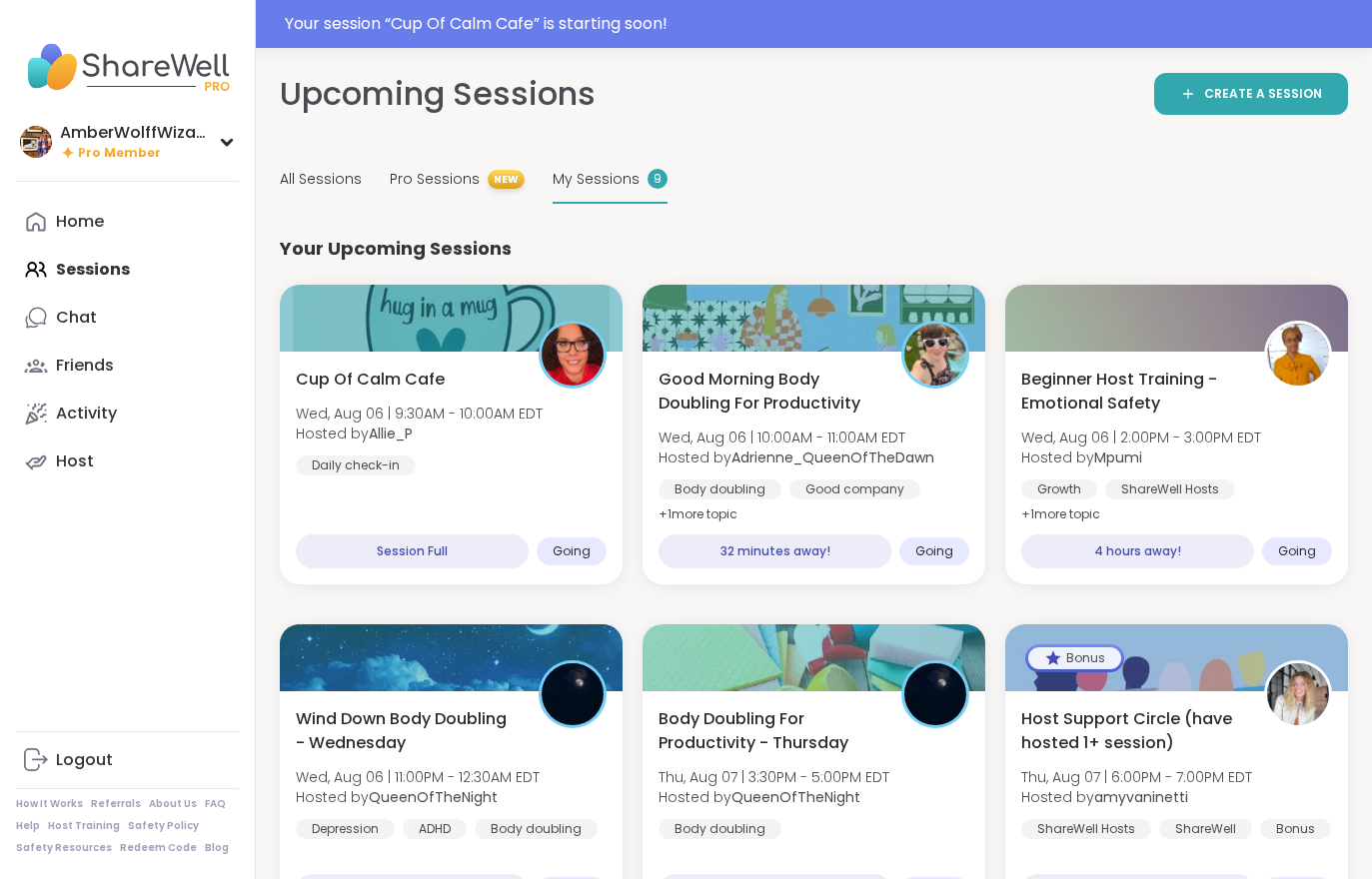 click on "All Sessions" at bounding box center (321, 179) 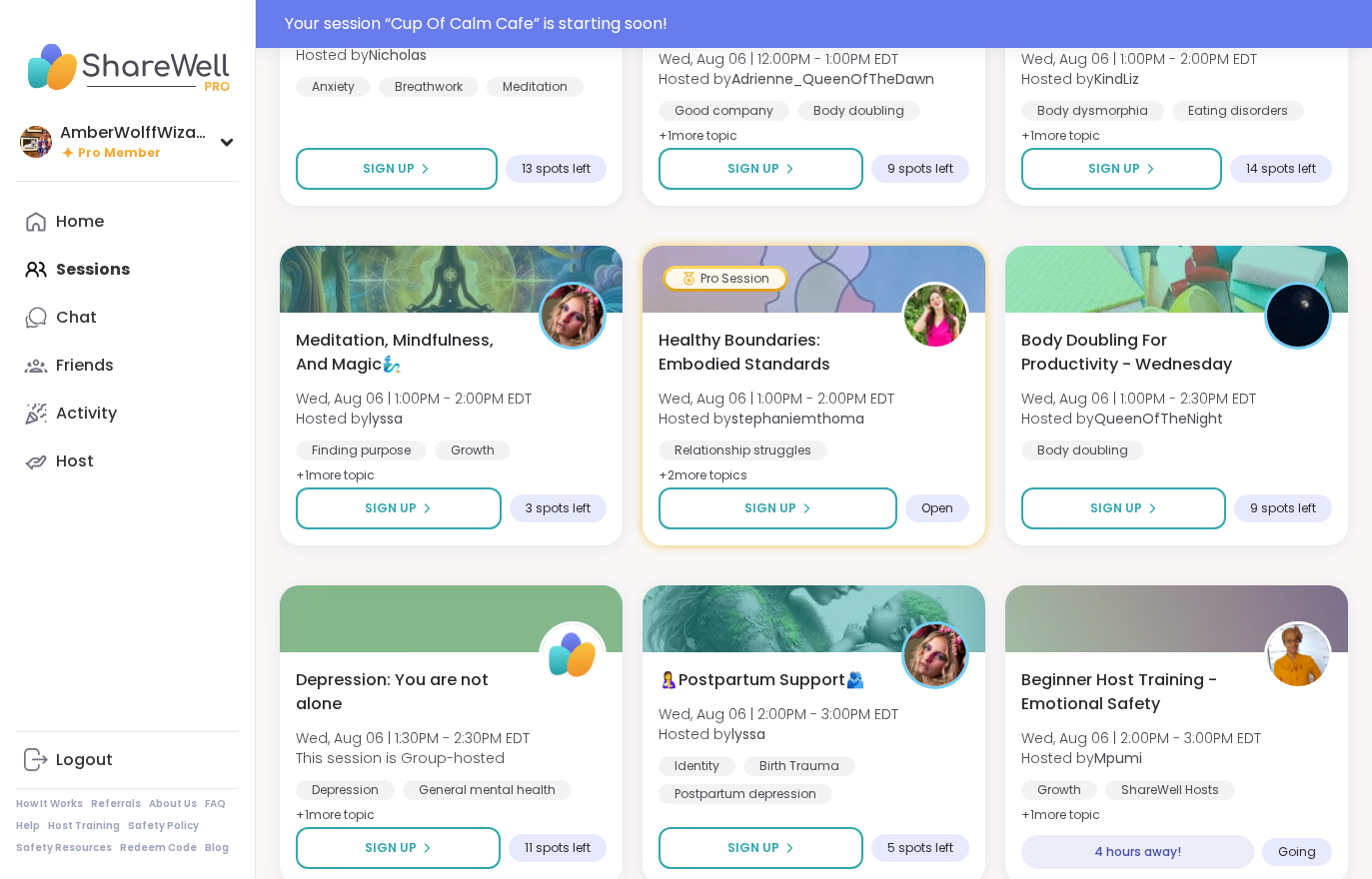 scroll, scrollTop: 1475, scrollLeft: 0, axis: vertical 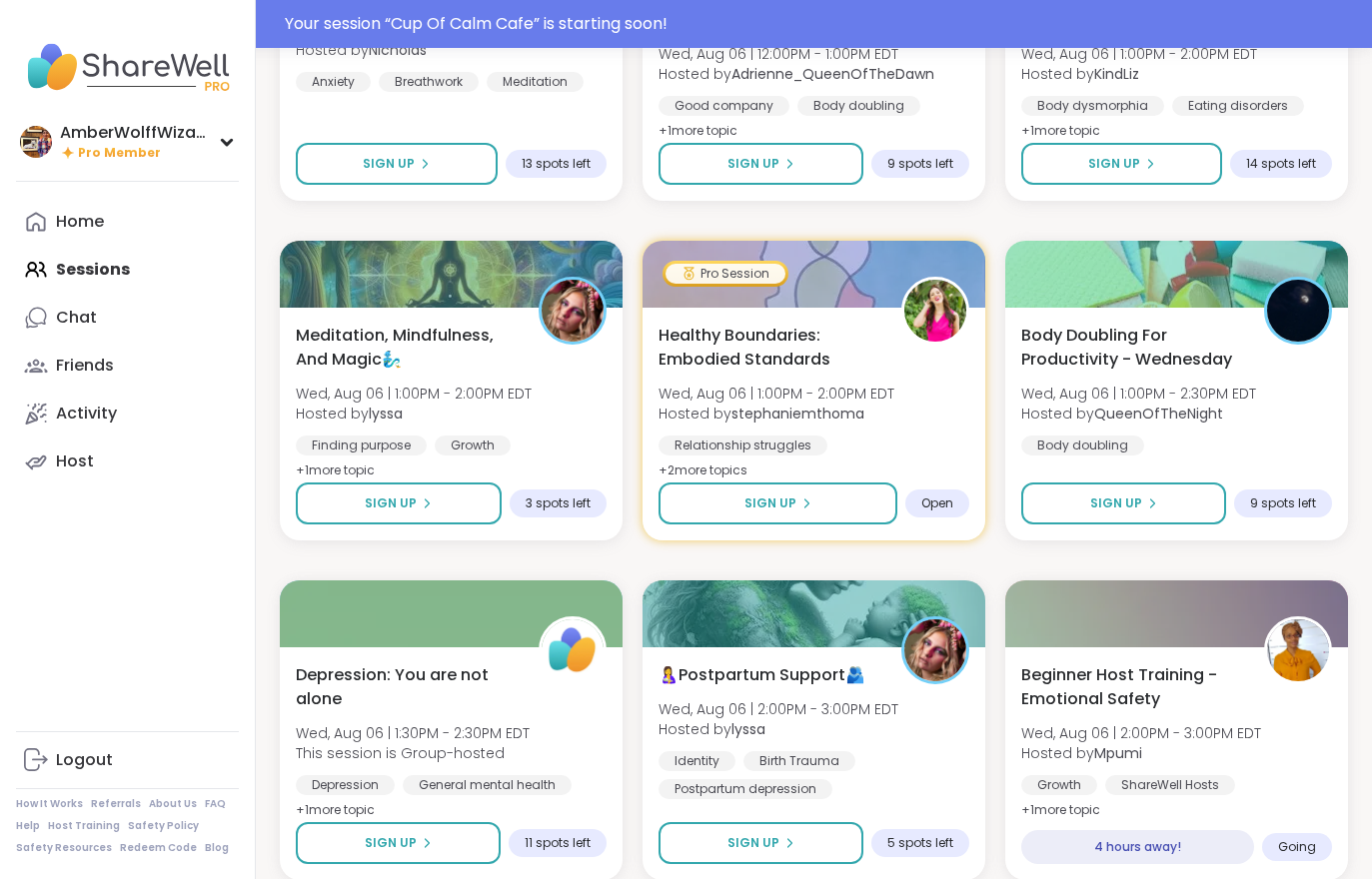 click on "QueenOfTheNight" at bounding box center [1158, 414] 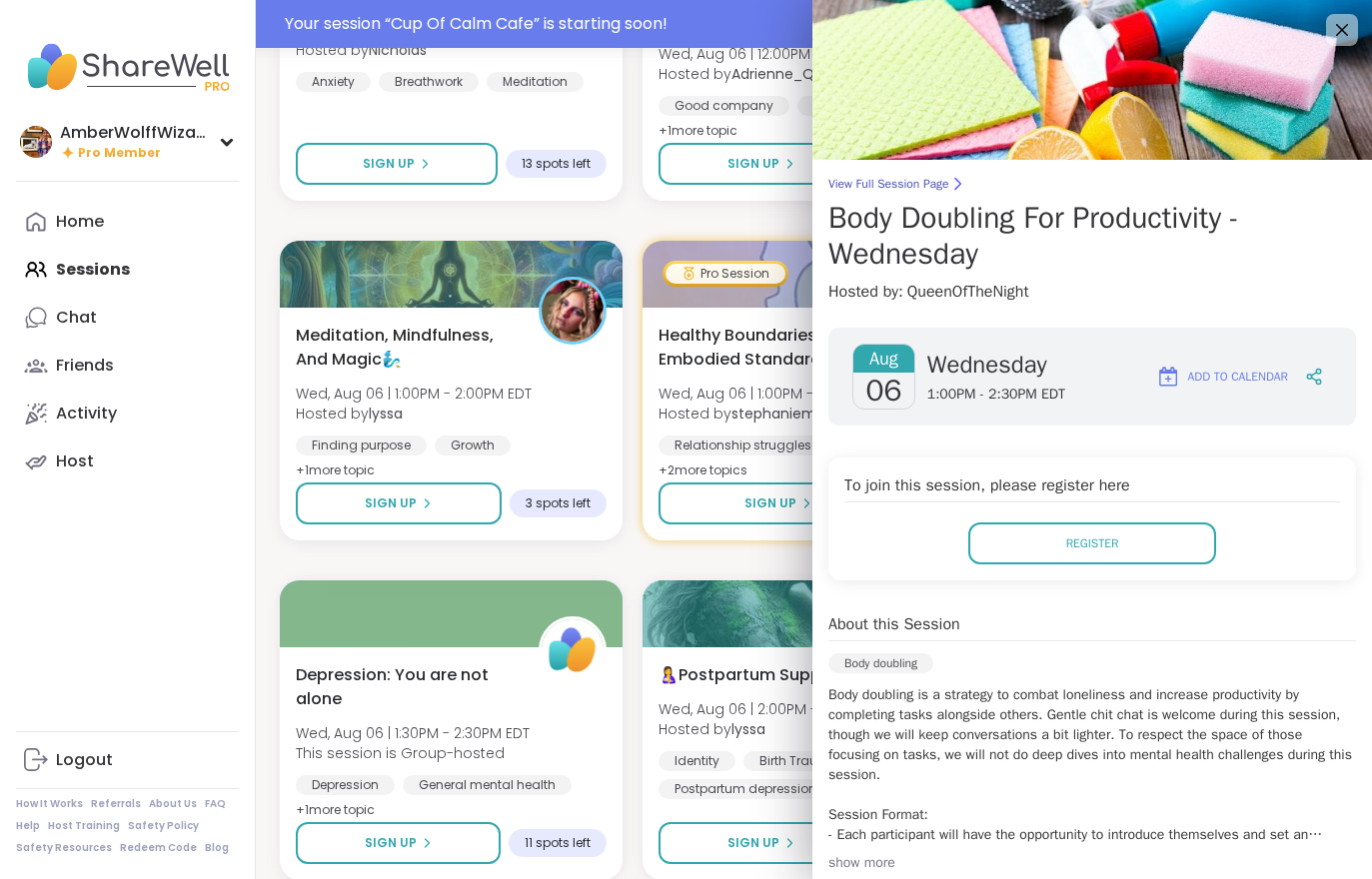 scroll, scrollTop: 0, scrollLeft: 0, axis: both 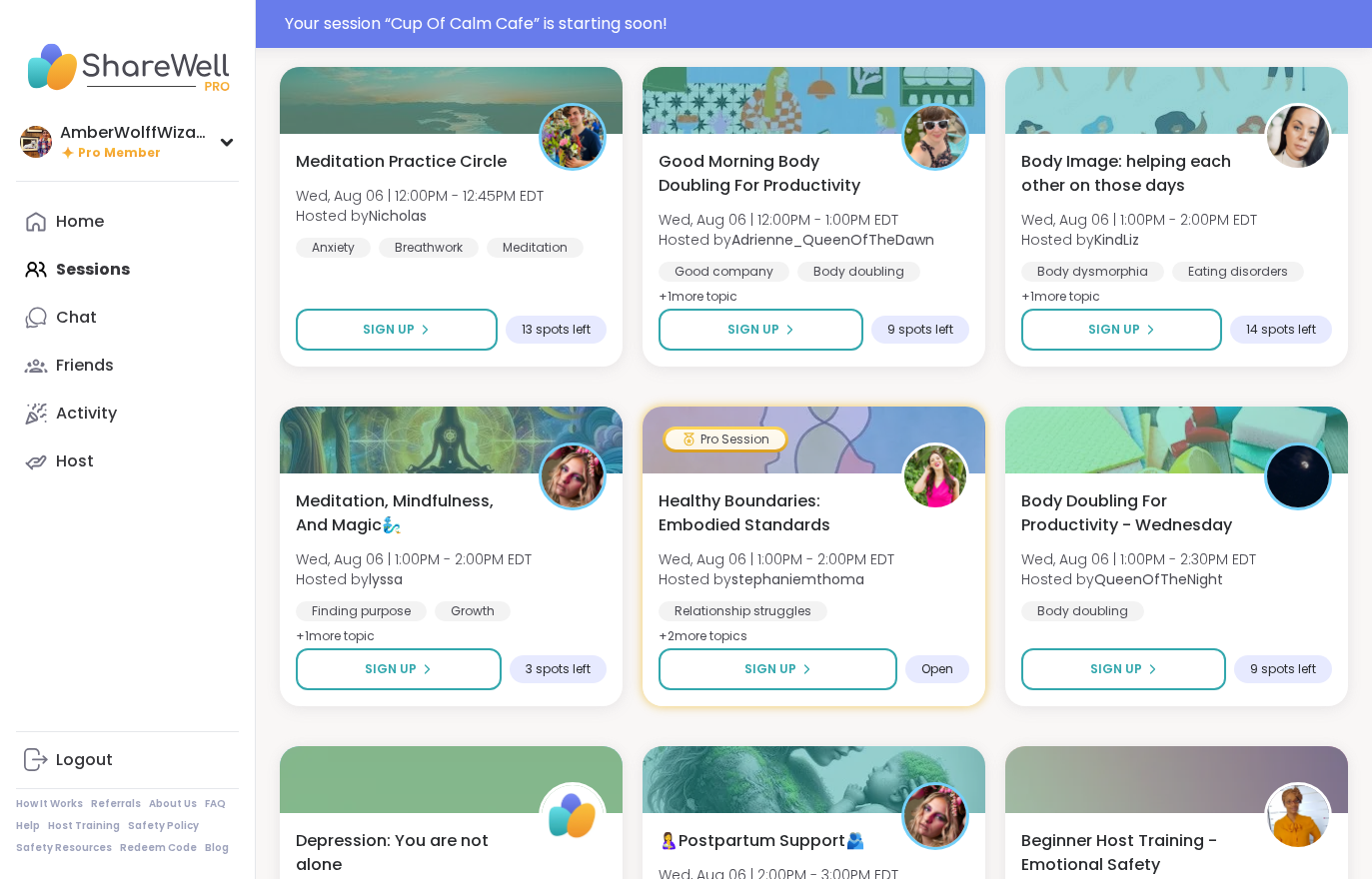 click on "Body Doubling For Productivity - Wednesday Wed, Aug 06 | 1:00PM - 2:30PM EDT Hosted by  QueenOfTheNight Body doubling" at bounding box center [1176, 555] 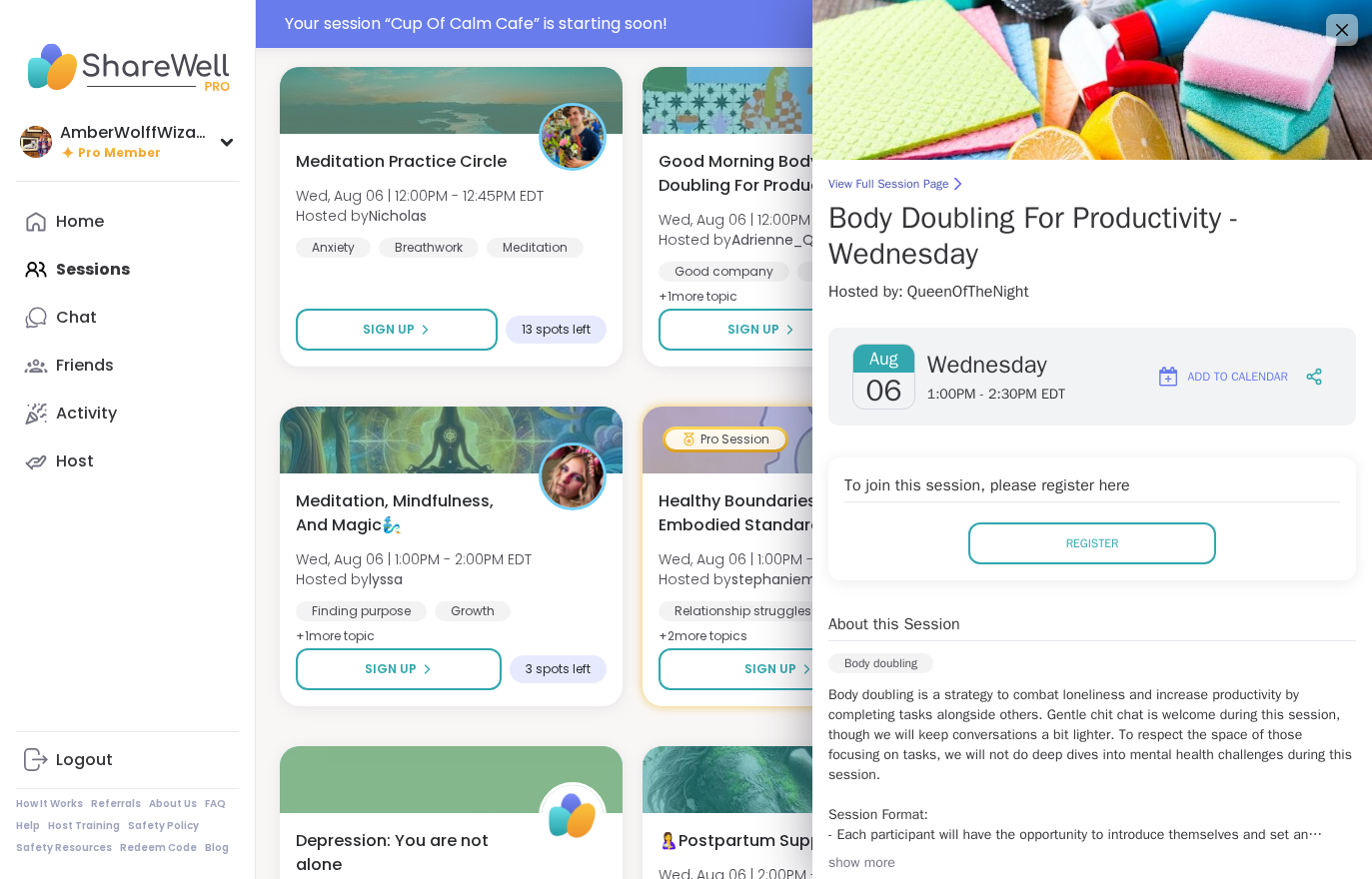 scroll, scrollTop: 0, scrollLeft: 0, axis: both 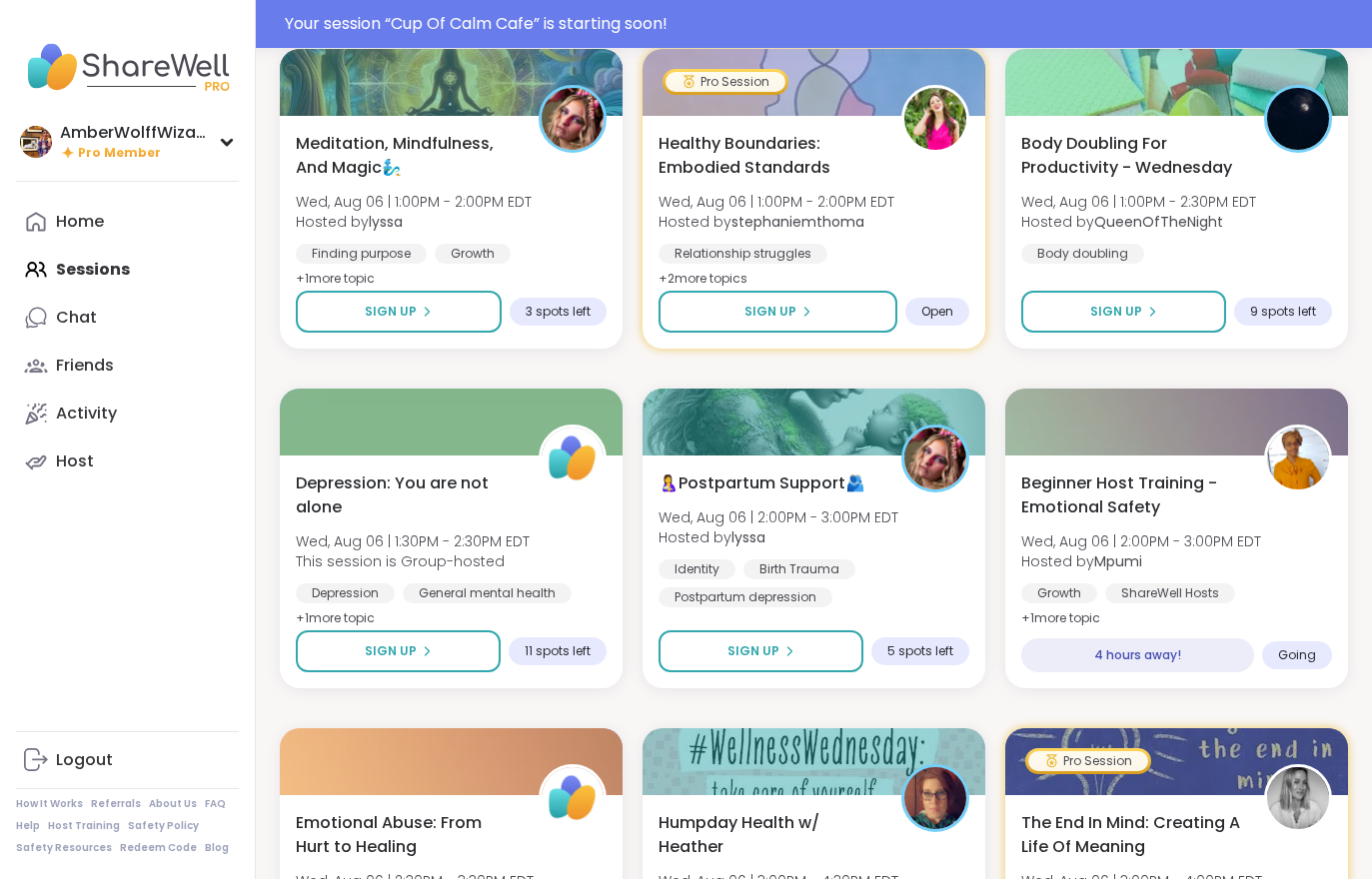 click on "Growth ShareWell Hosts Personal development" at bounding box center (1176, 607) 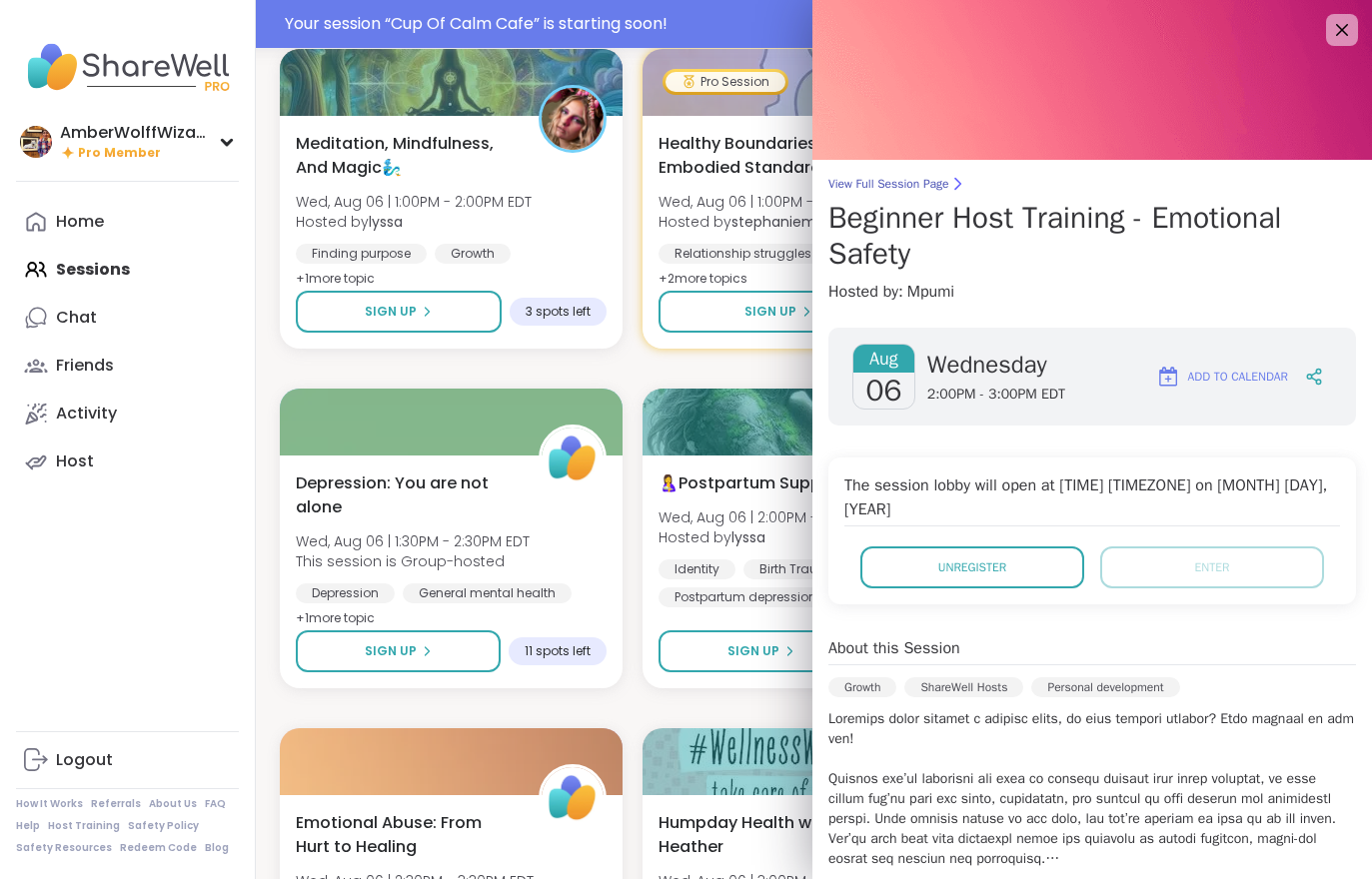 scroll, scrollTop: 0, scrollLeft: 0, axis: both 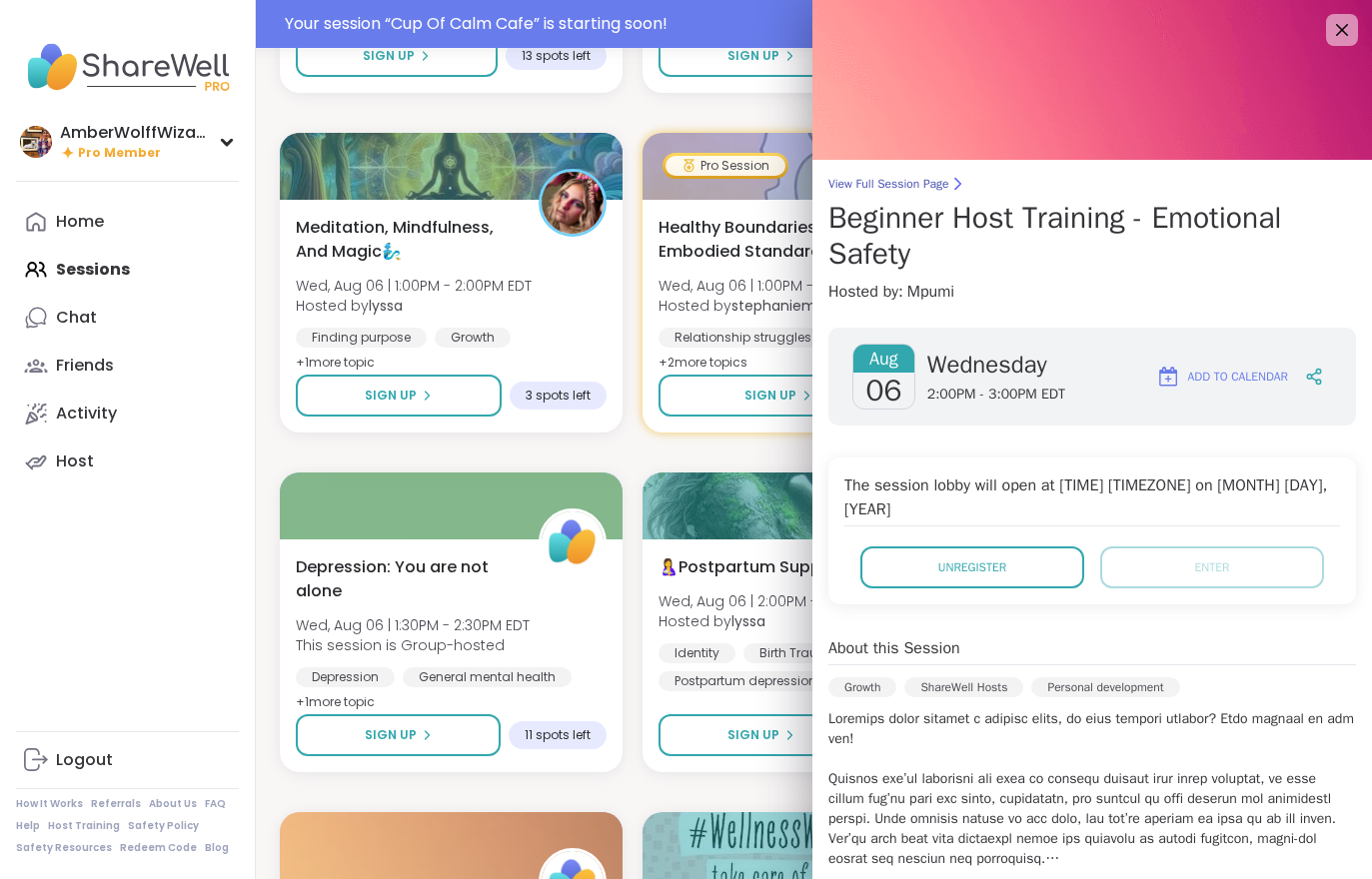 click on "AmberWolffWizard Pro Member Profile Membership Settings Help Home Sessions Chat Friends Activity Host Logout How It Works Referrals About Us FAQ Help Host Training Safety Policy Safety Resources Redeem Code Blog" at bounding box center (128, 440) 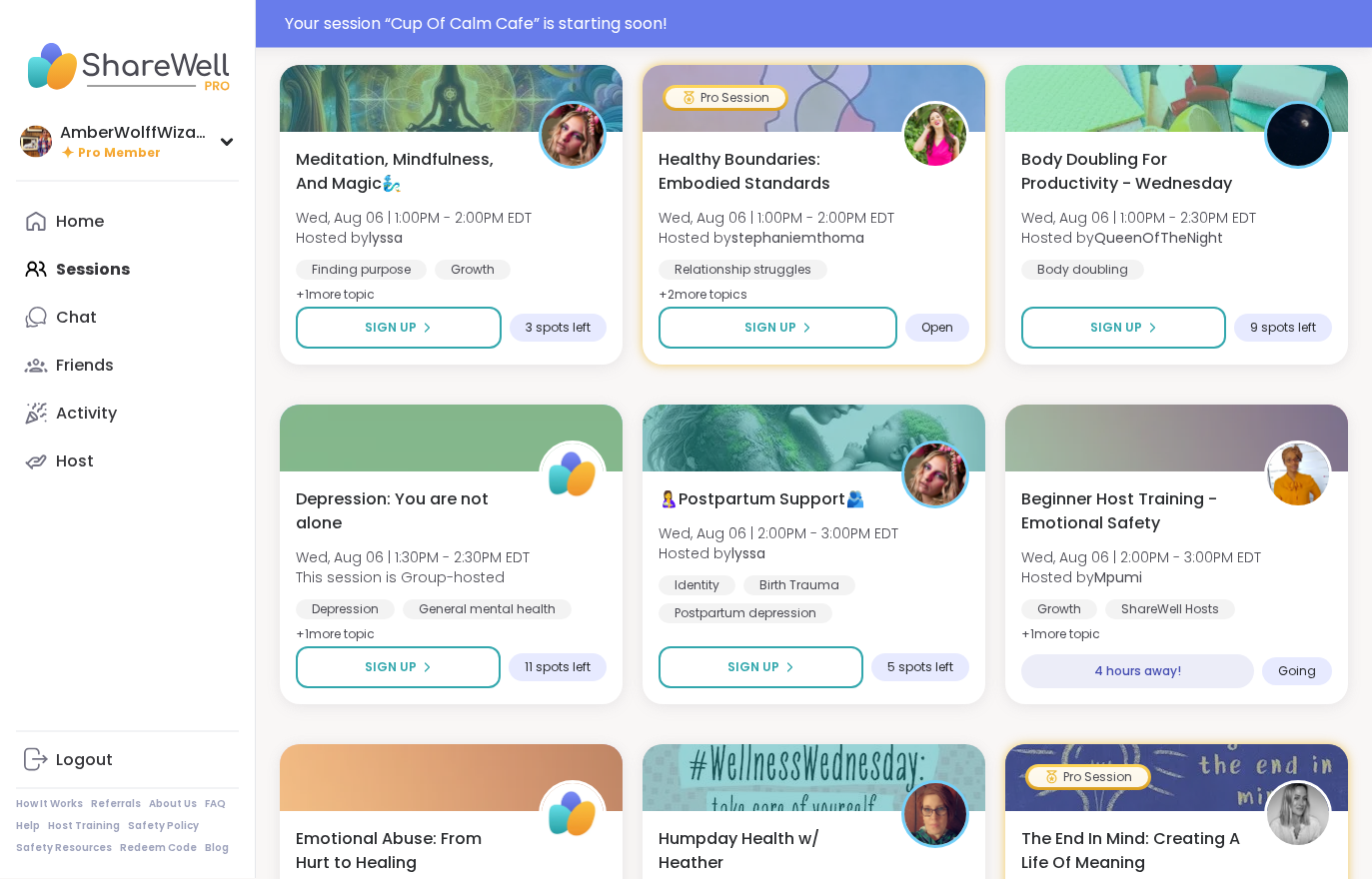 scroll, scrollTop: 1653, scrollLeft: 0, axis: vertical 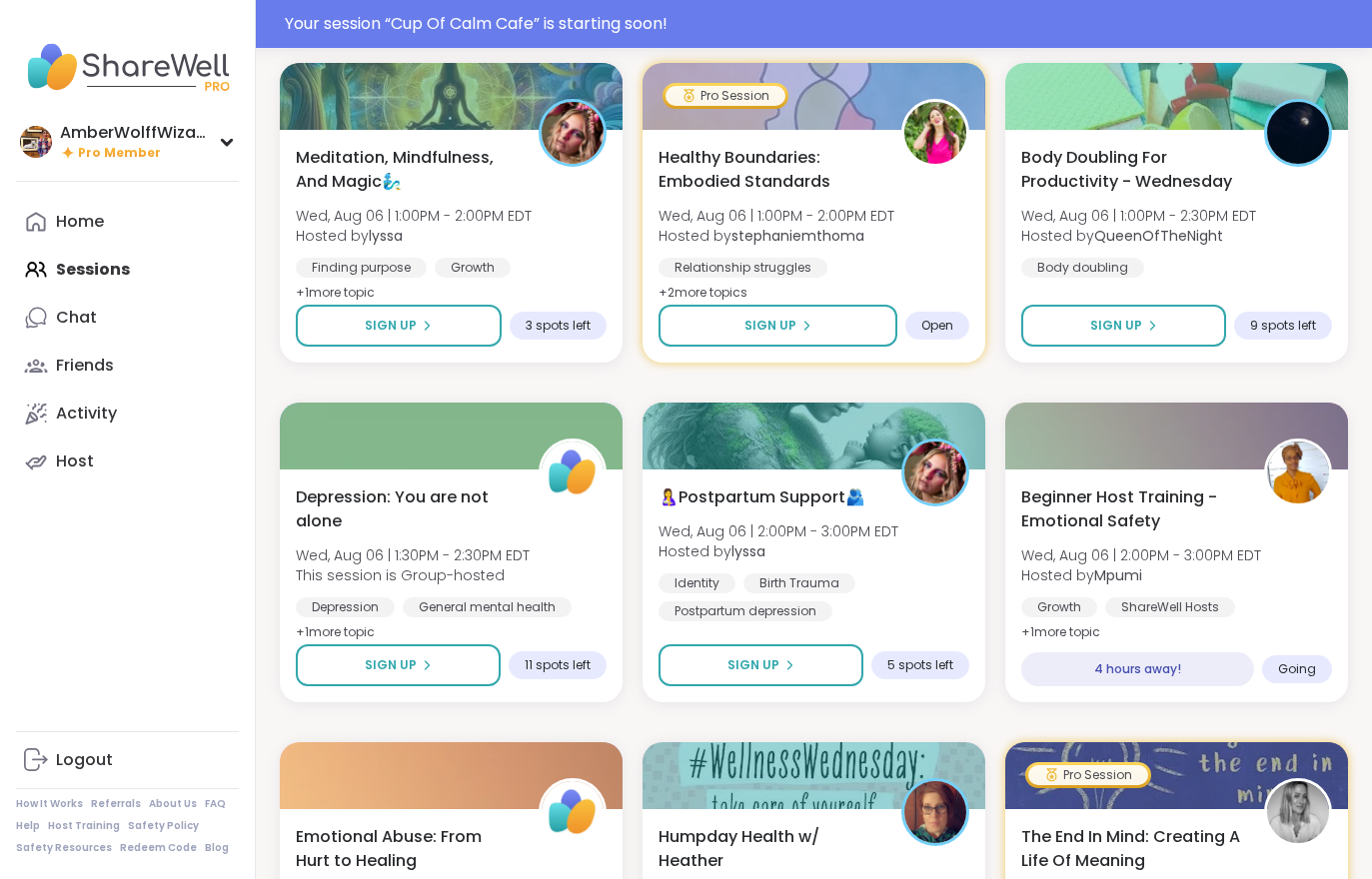 click on "Beginner Host Training - Emotional Safety" at bounding box center [1131, 509] 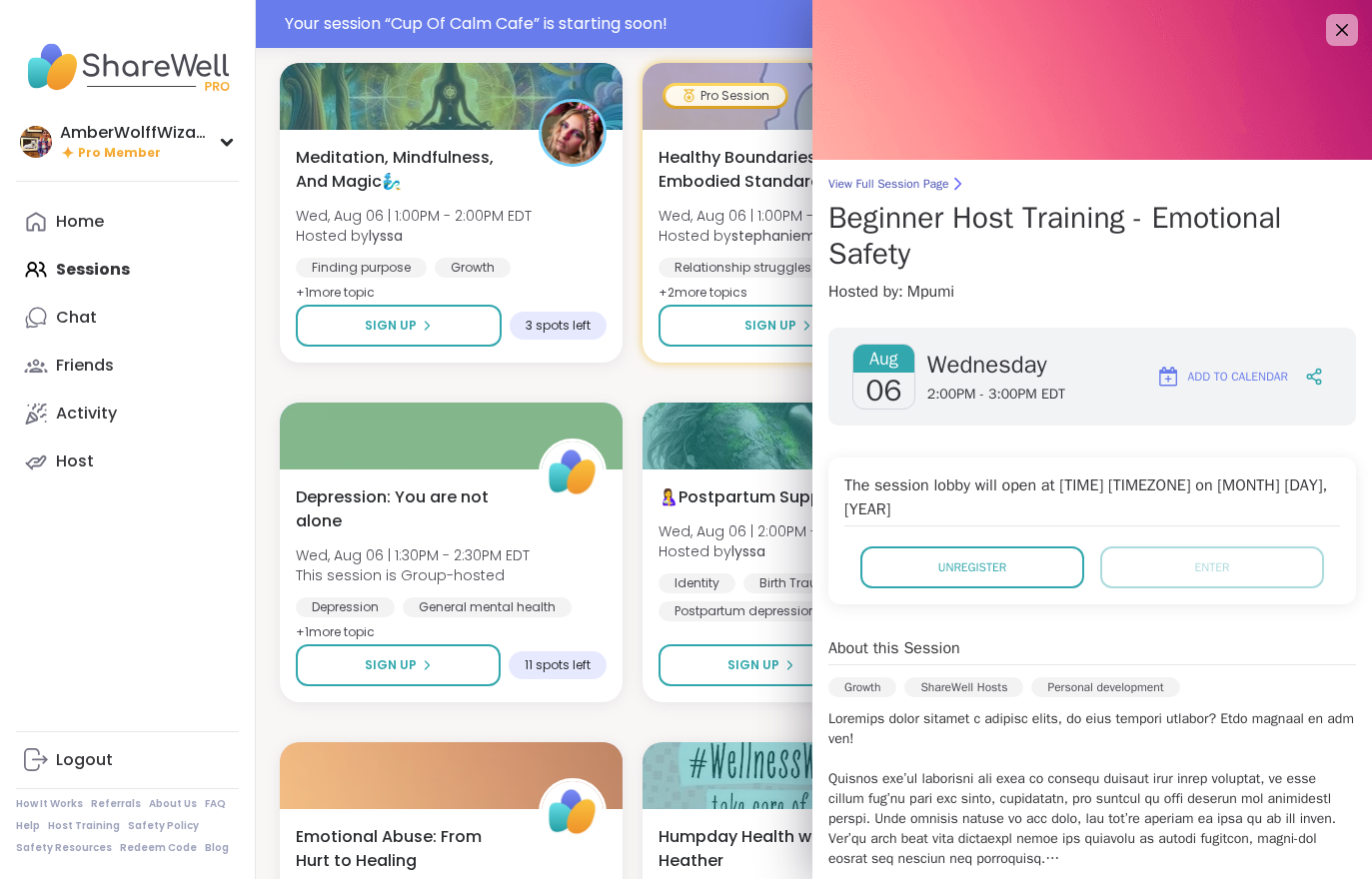 scroll, scrollTop: 0, scrollLeft: 0, axis: both 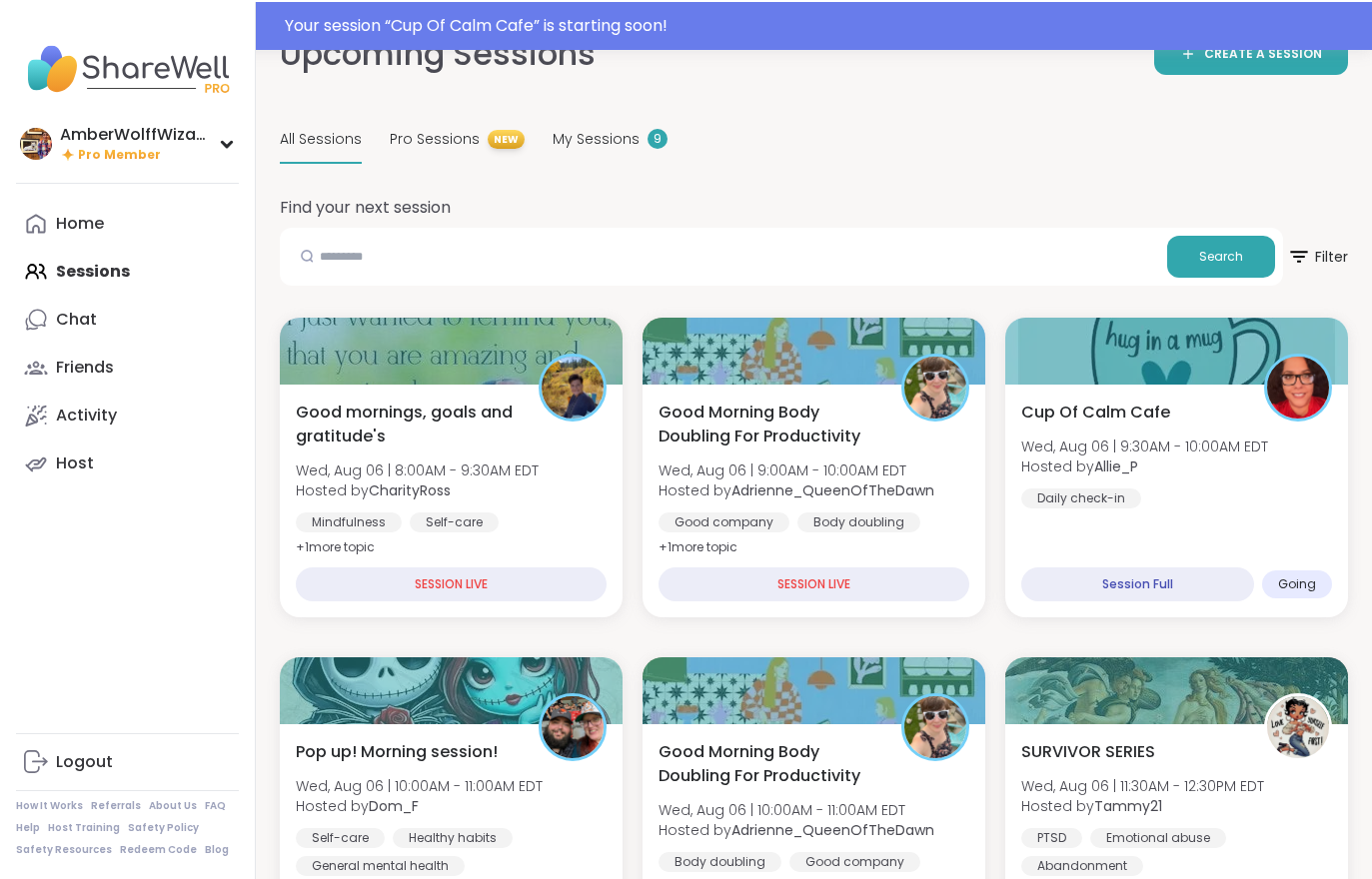 click on "Hosted by  [USERNAME]" at bounding box center [1144, 464] 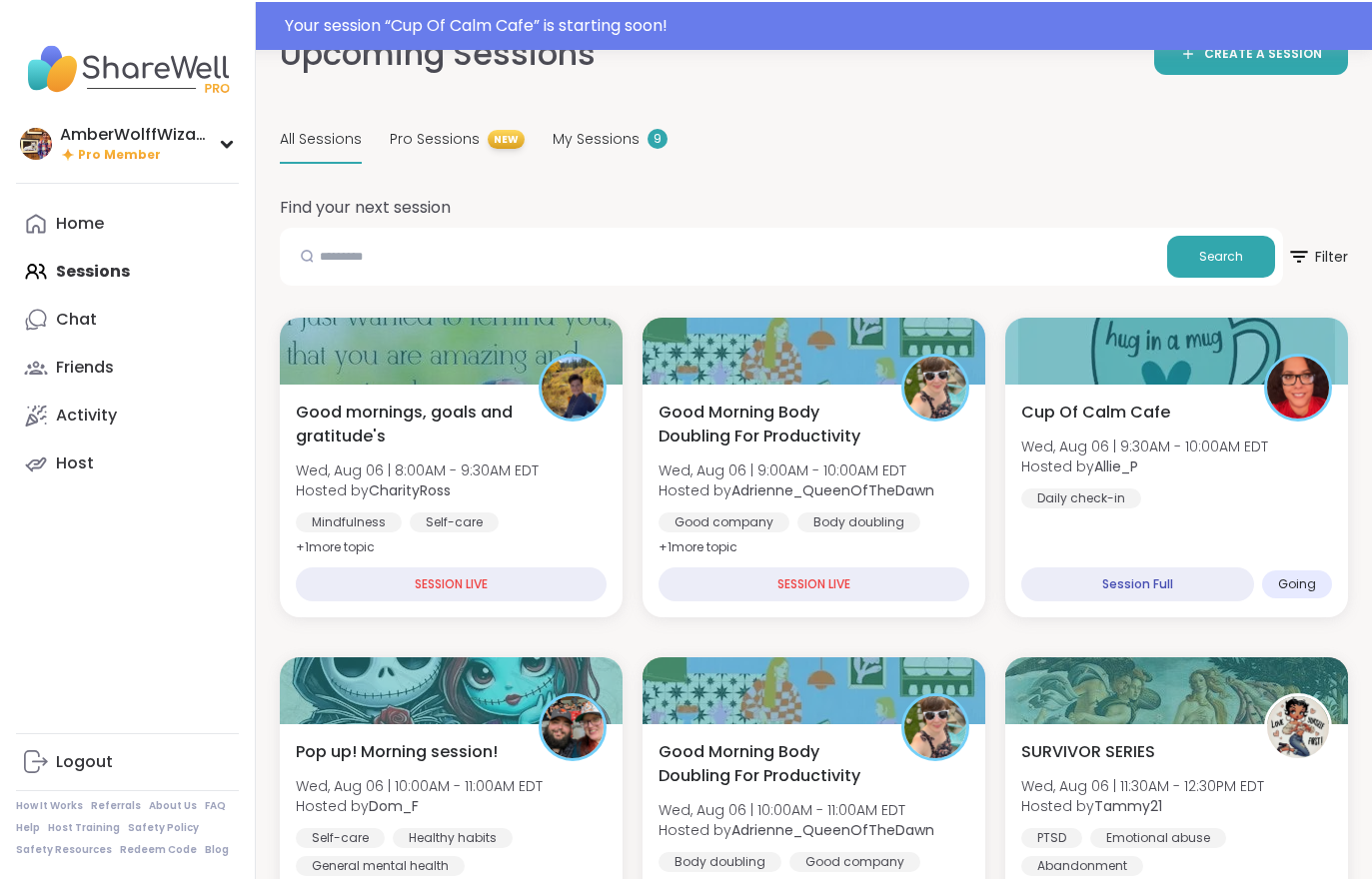 scroll, scrollTop: 40, scrollLeft: 0, axis: vertical 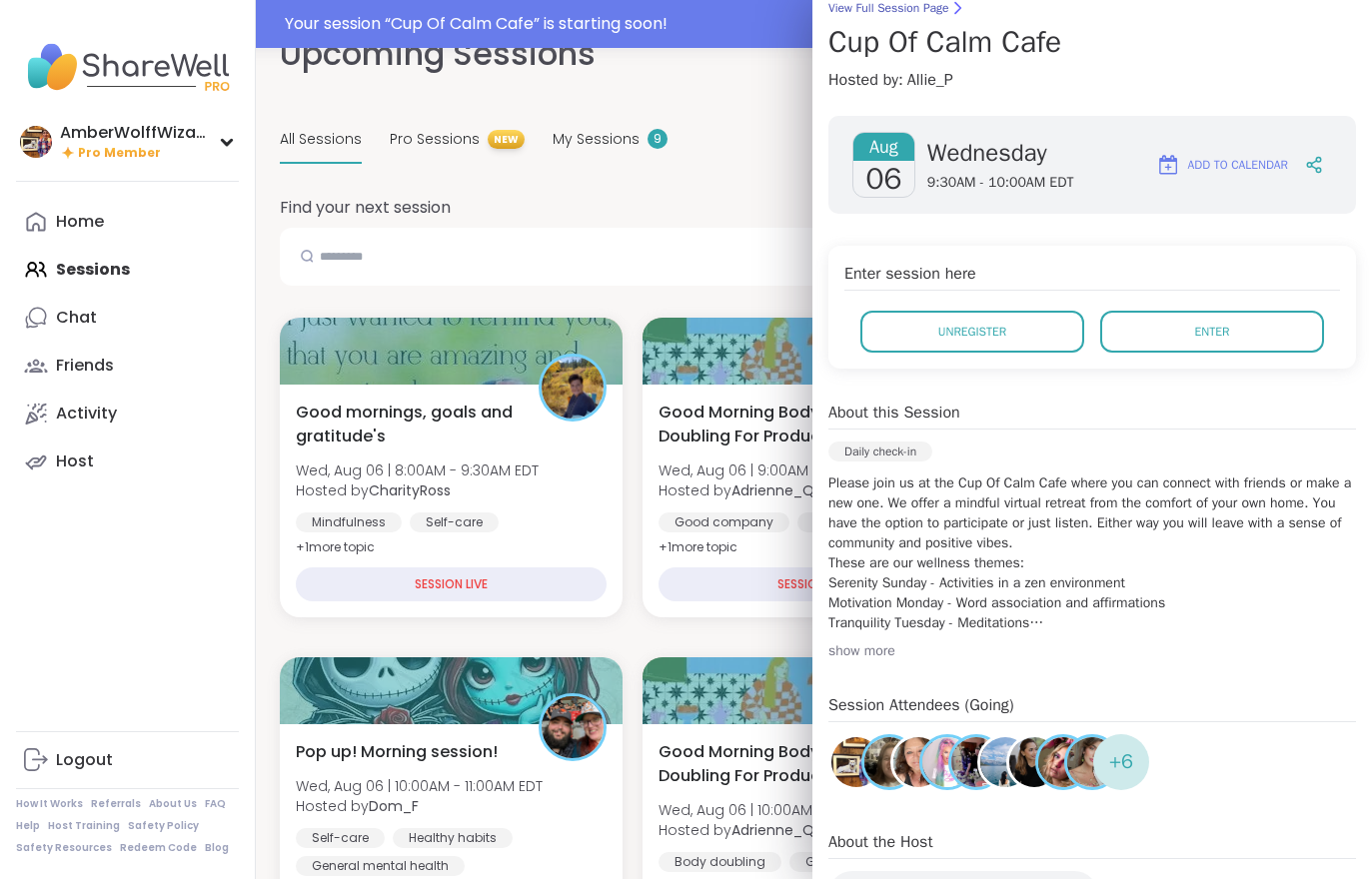 click on "Enter" at bounding box center [1212, 332] 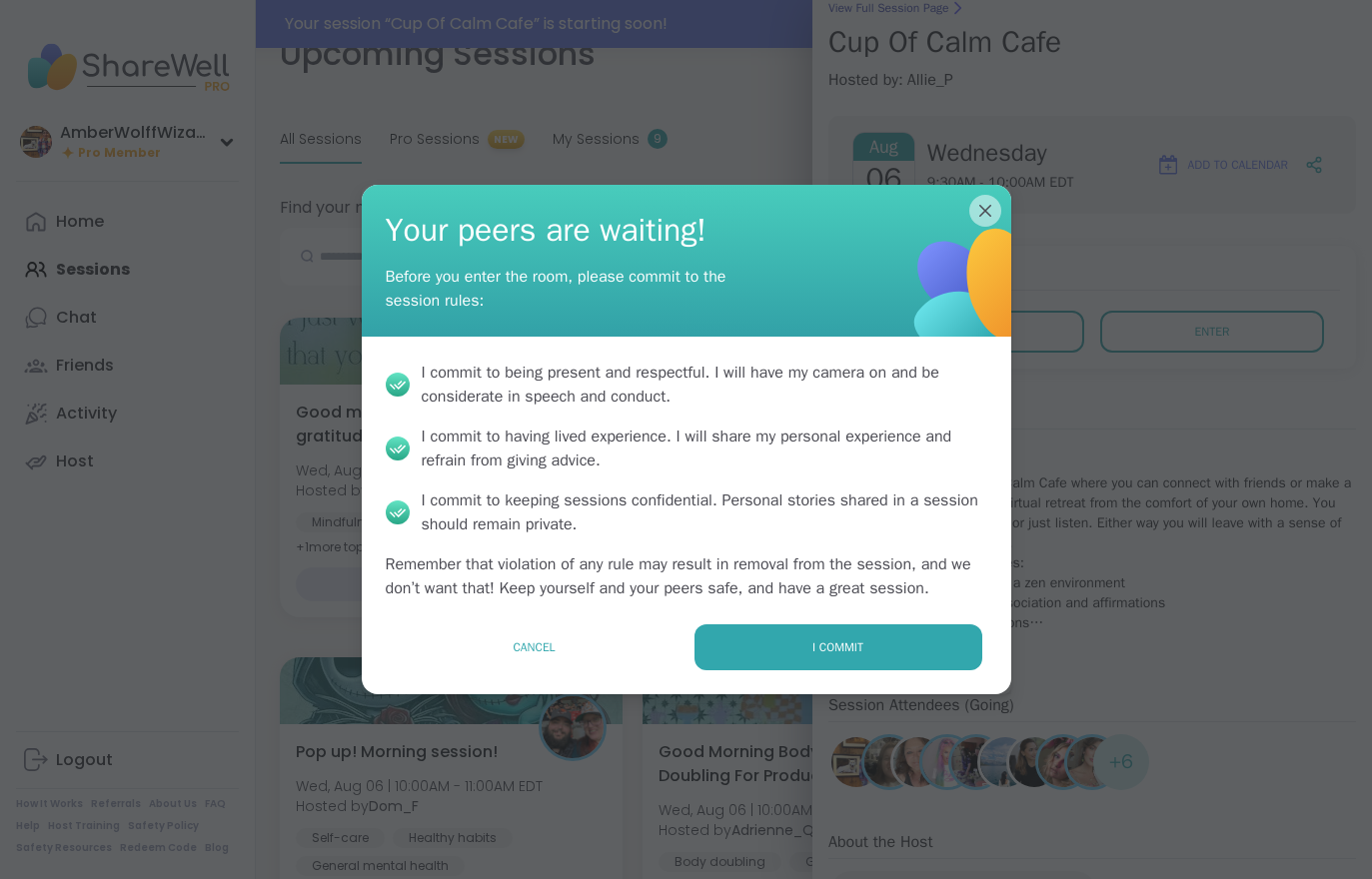 click on "I commit" at bounding box center (838, 647) 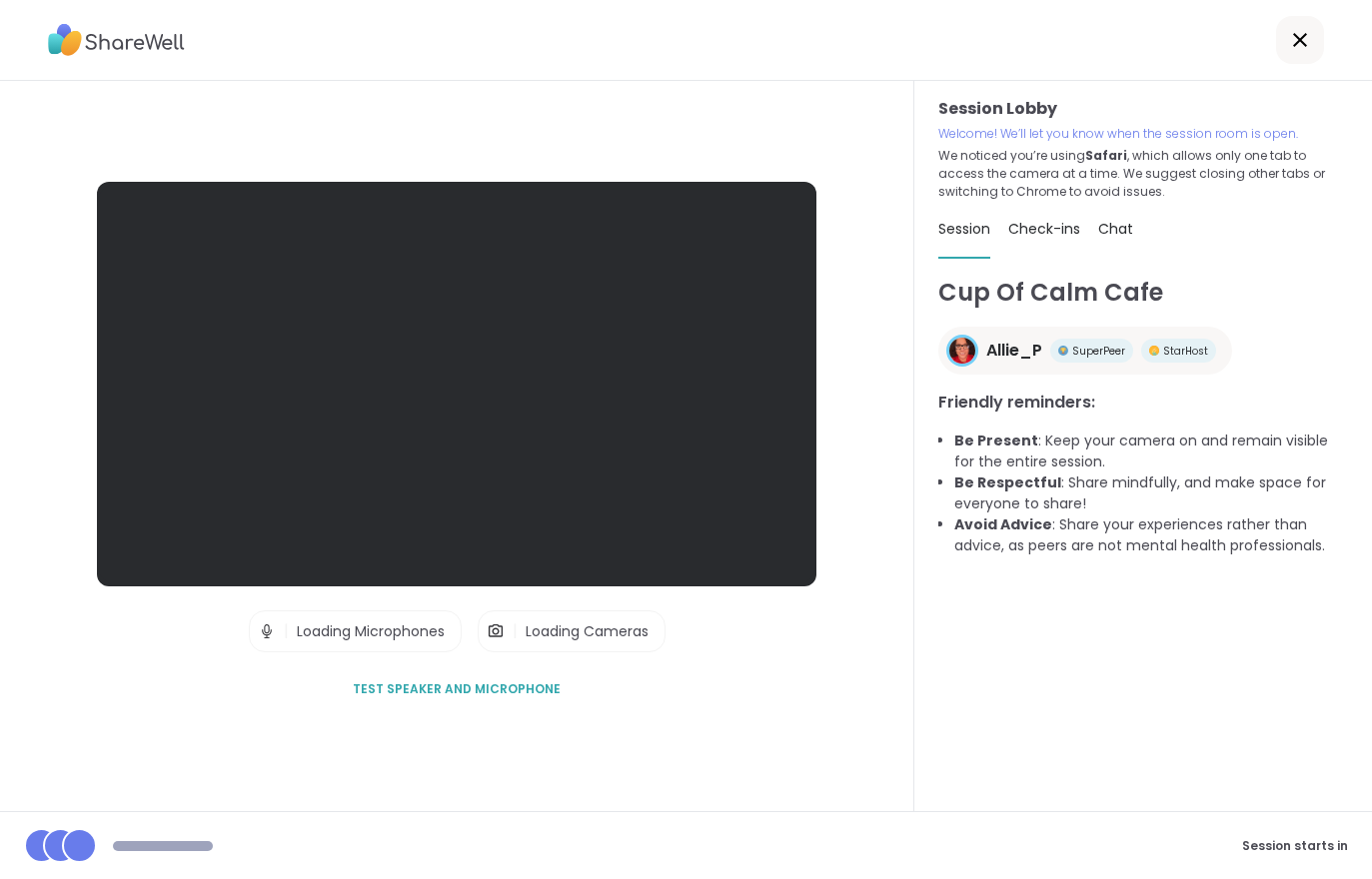 scroll, scrollTop: 31, scrollLeft: 0, axis: vertical 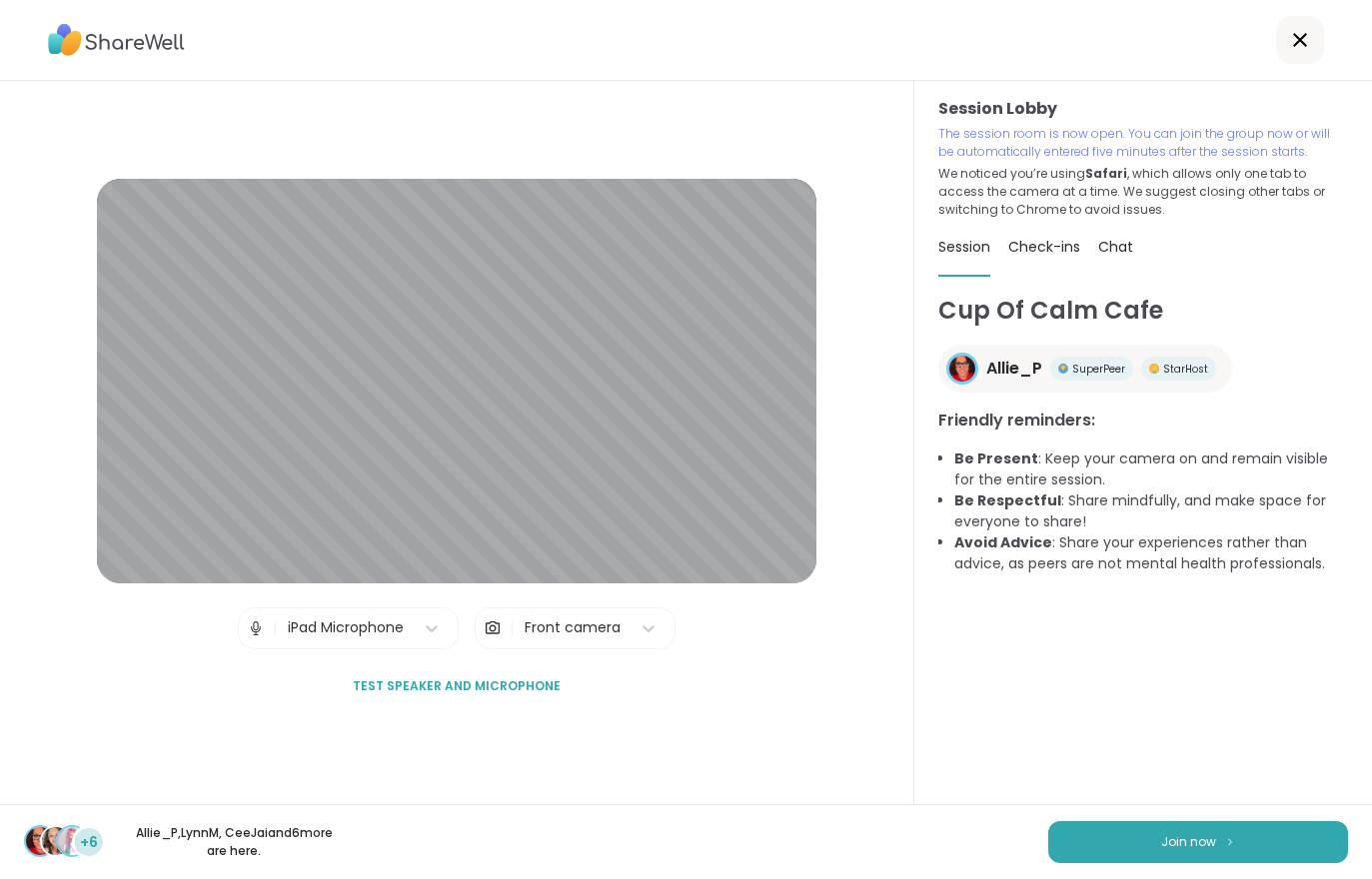 click on "Join now" at bounding box center [1198, 842] 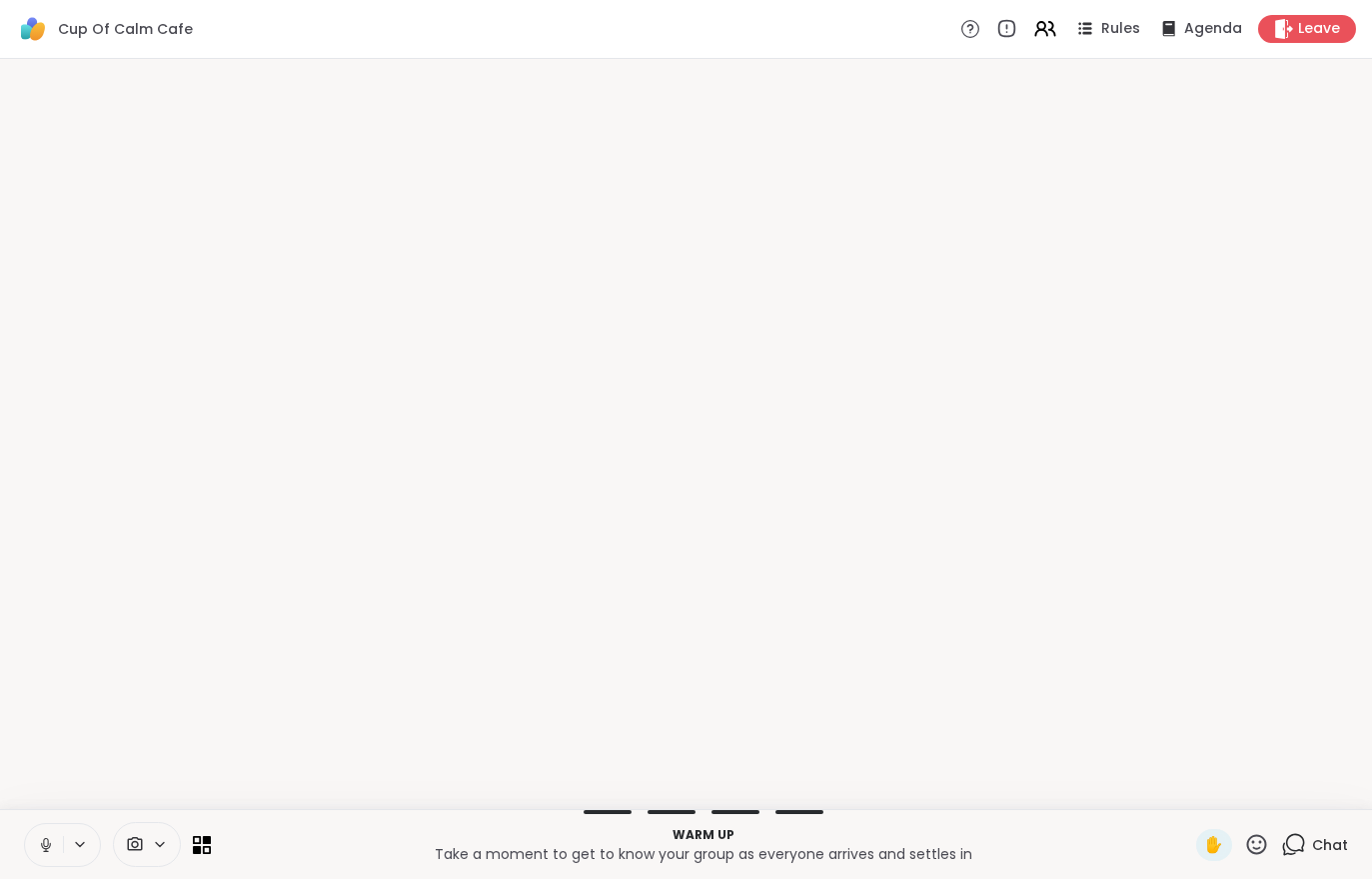 scroll, scrollTop: 0, scrollLeft: 0, axis: both 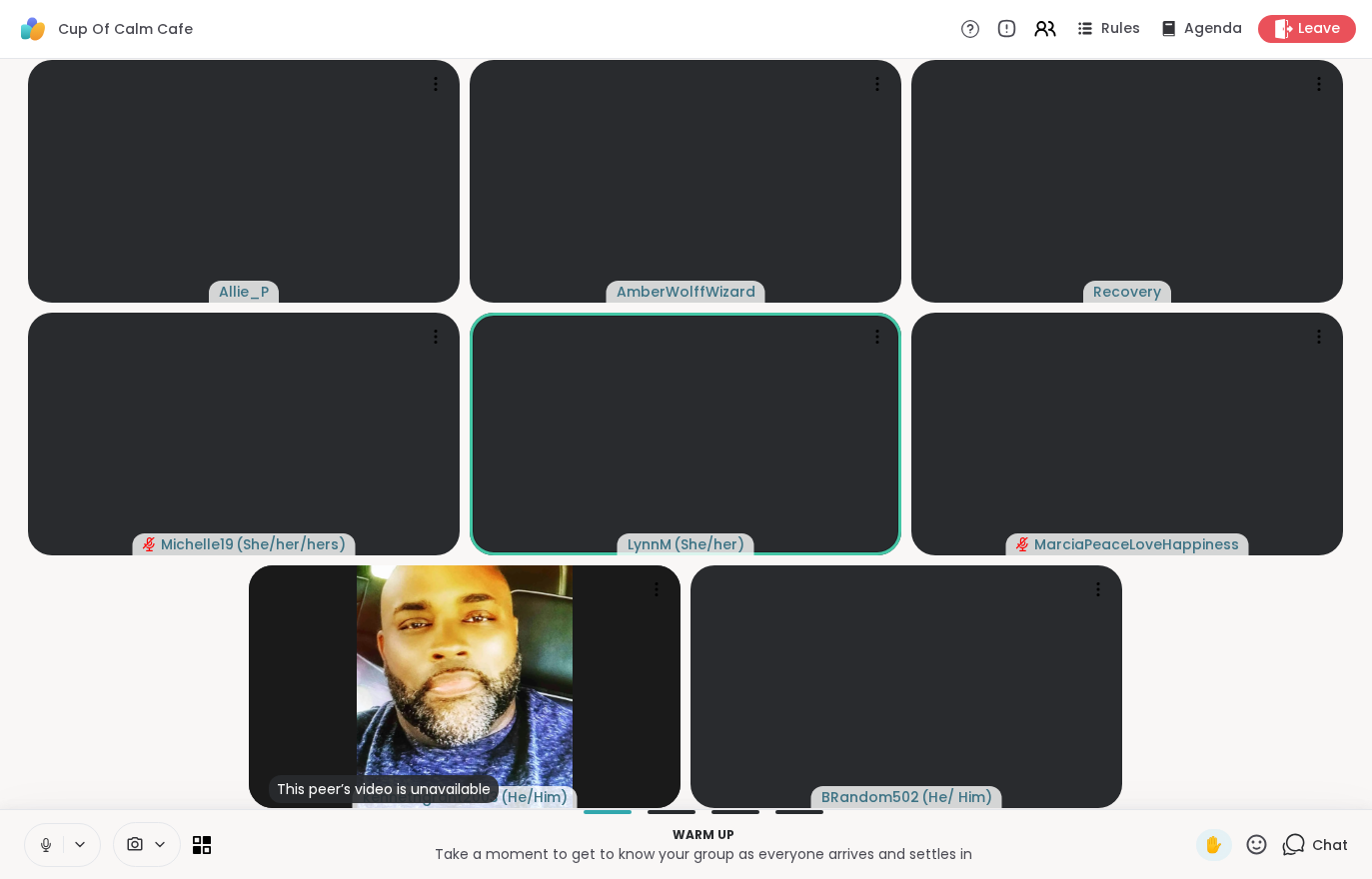 click 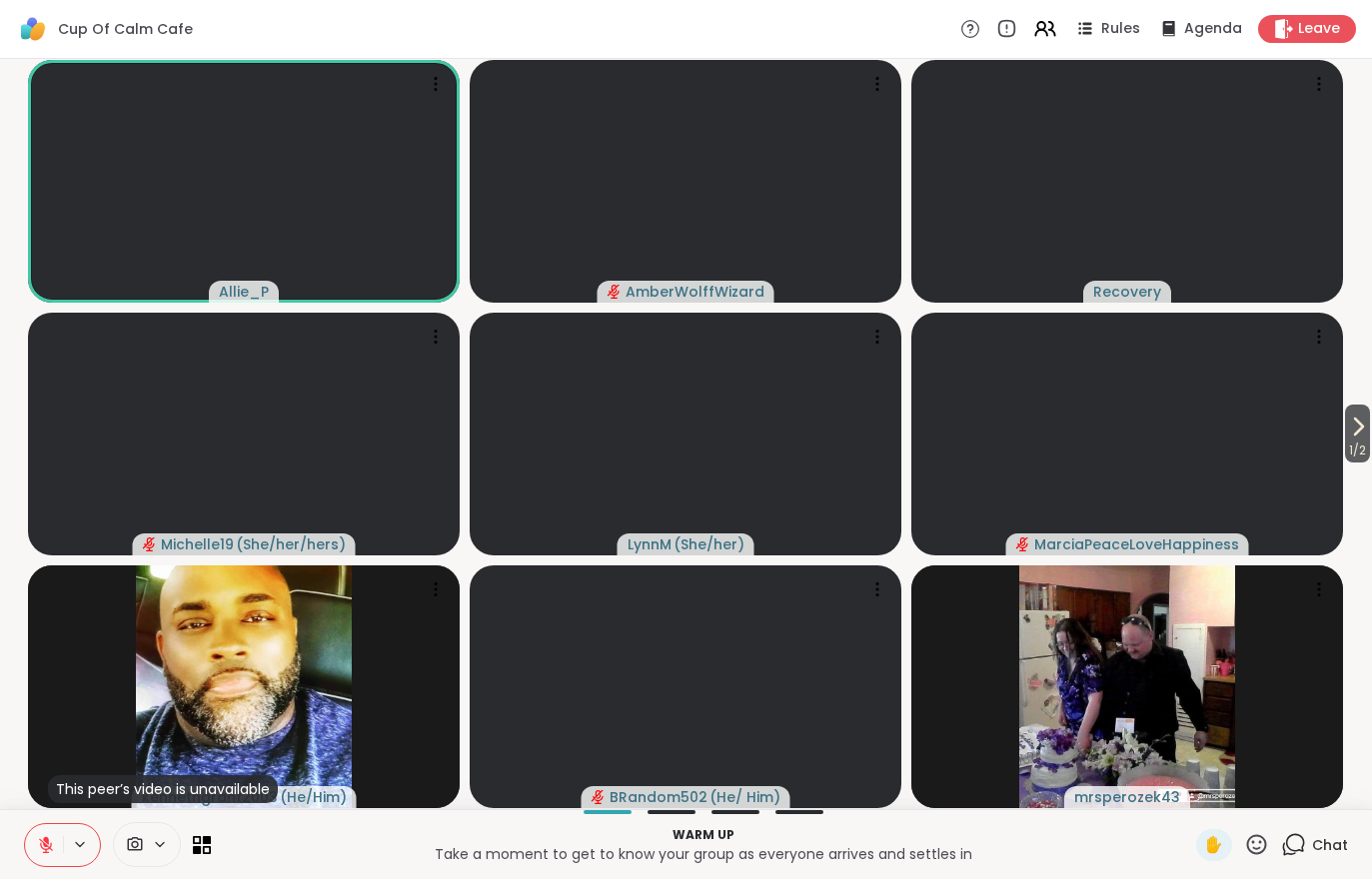 click on "1  /  2" at bounding box center (1357, 450) 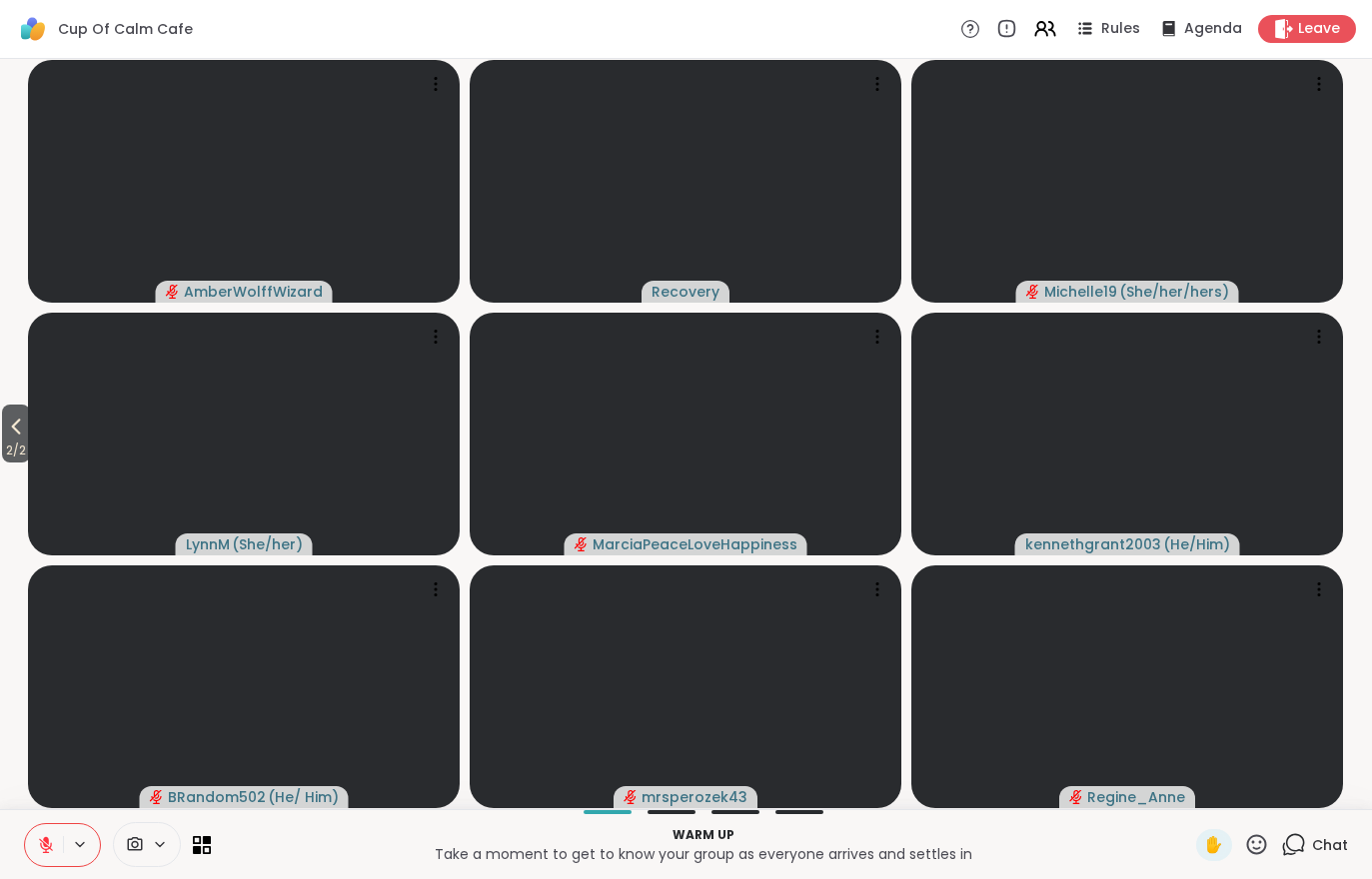 click 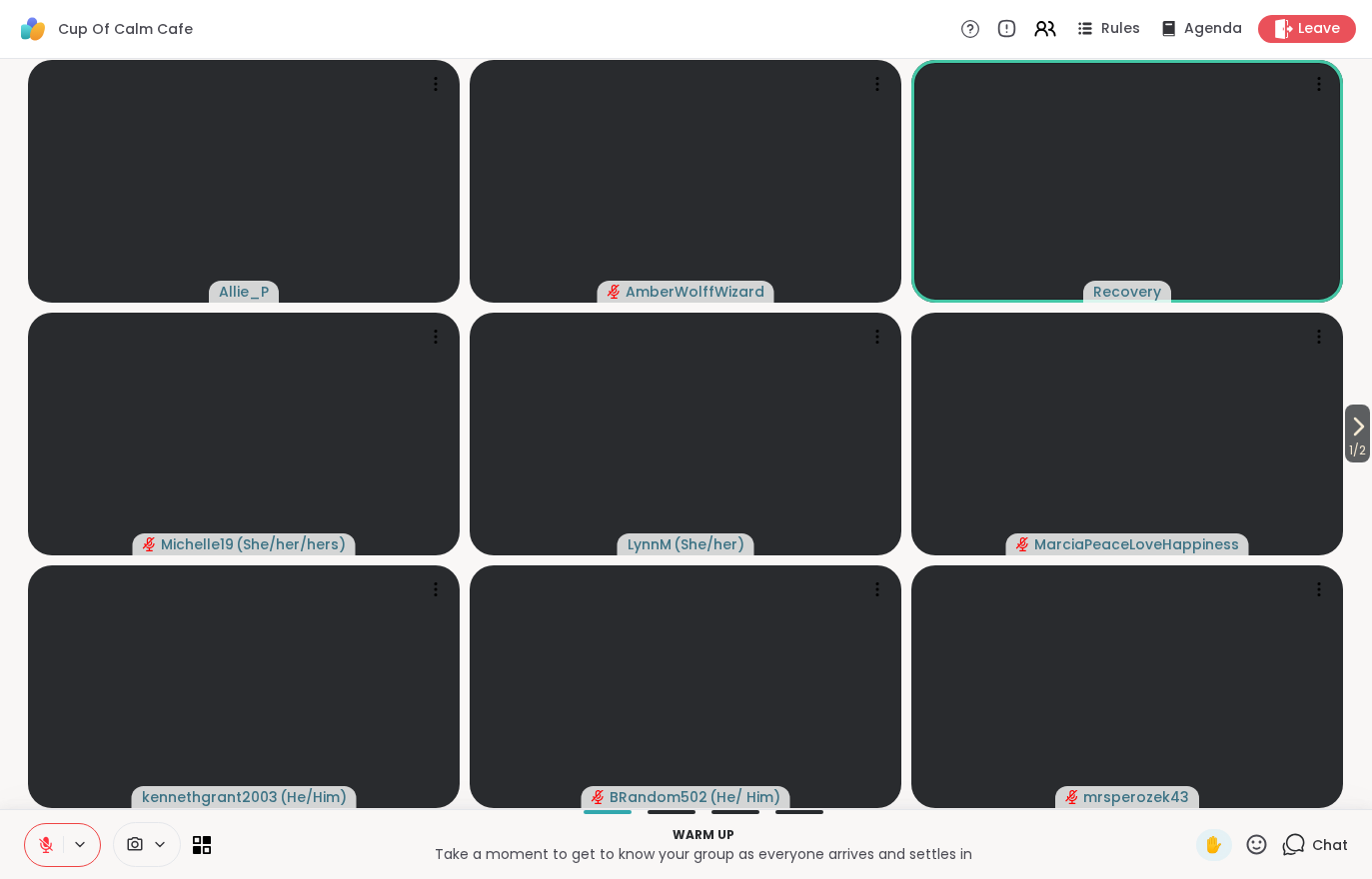 click 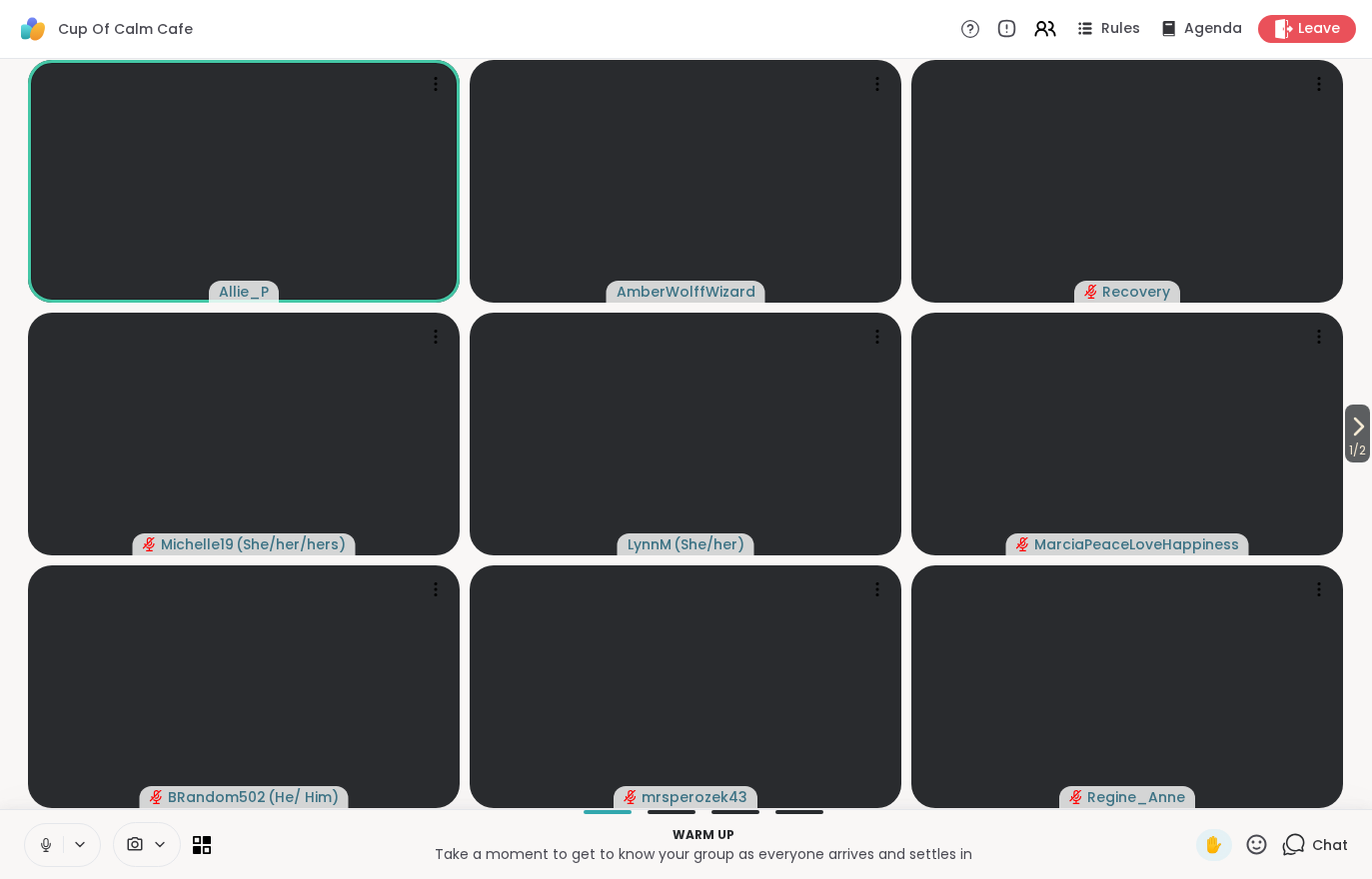 click on "1  /  2" at bounding box center (1357, 450) 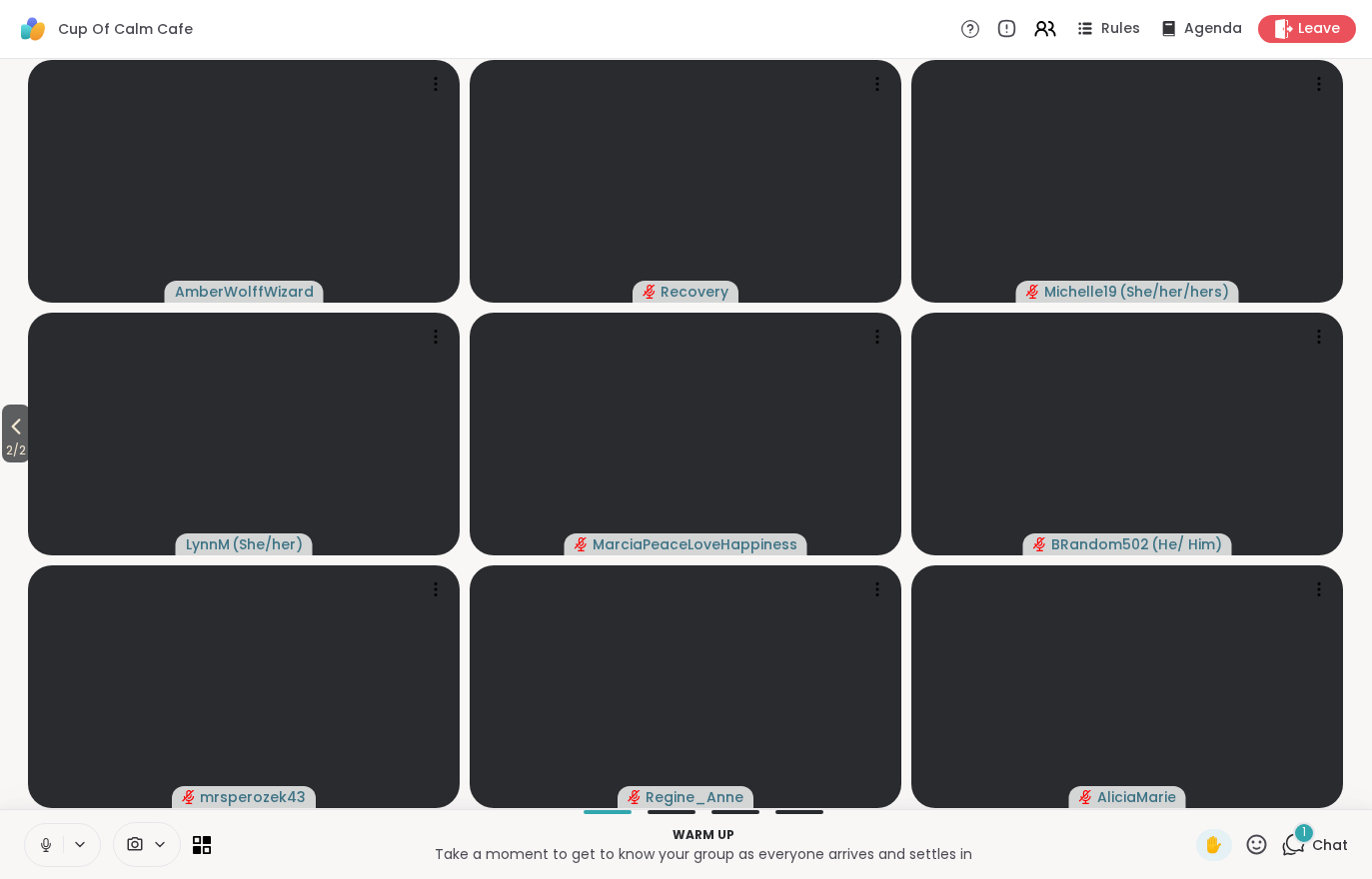 click on "1 Chat" at bounding box center [1314, 845] 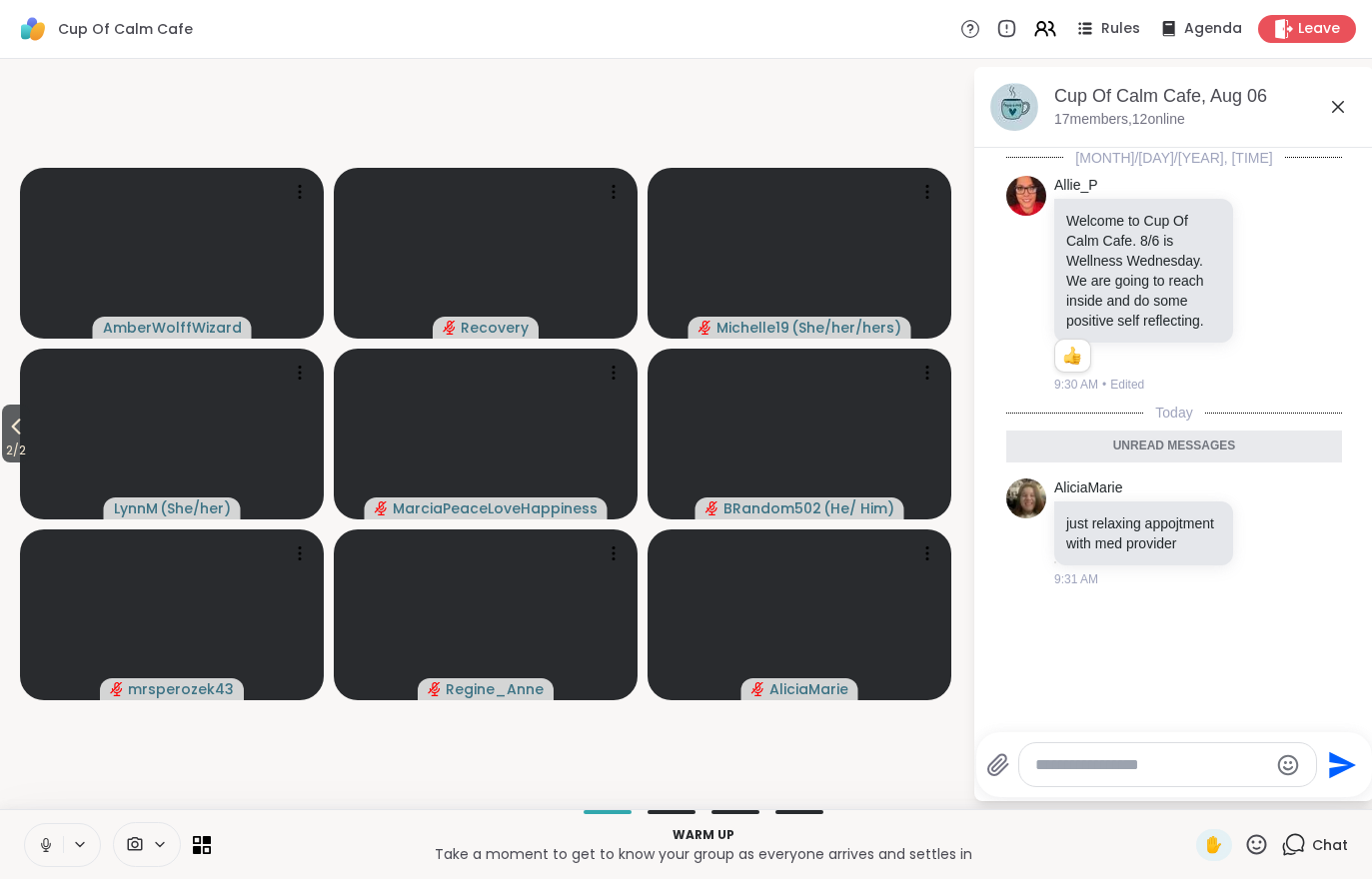 click on "Chat" at bounding box center (1314, 845) 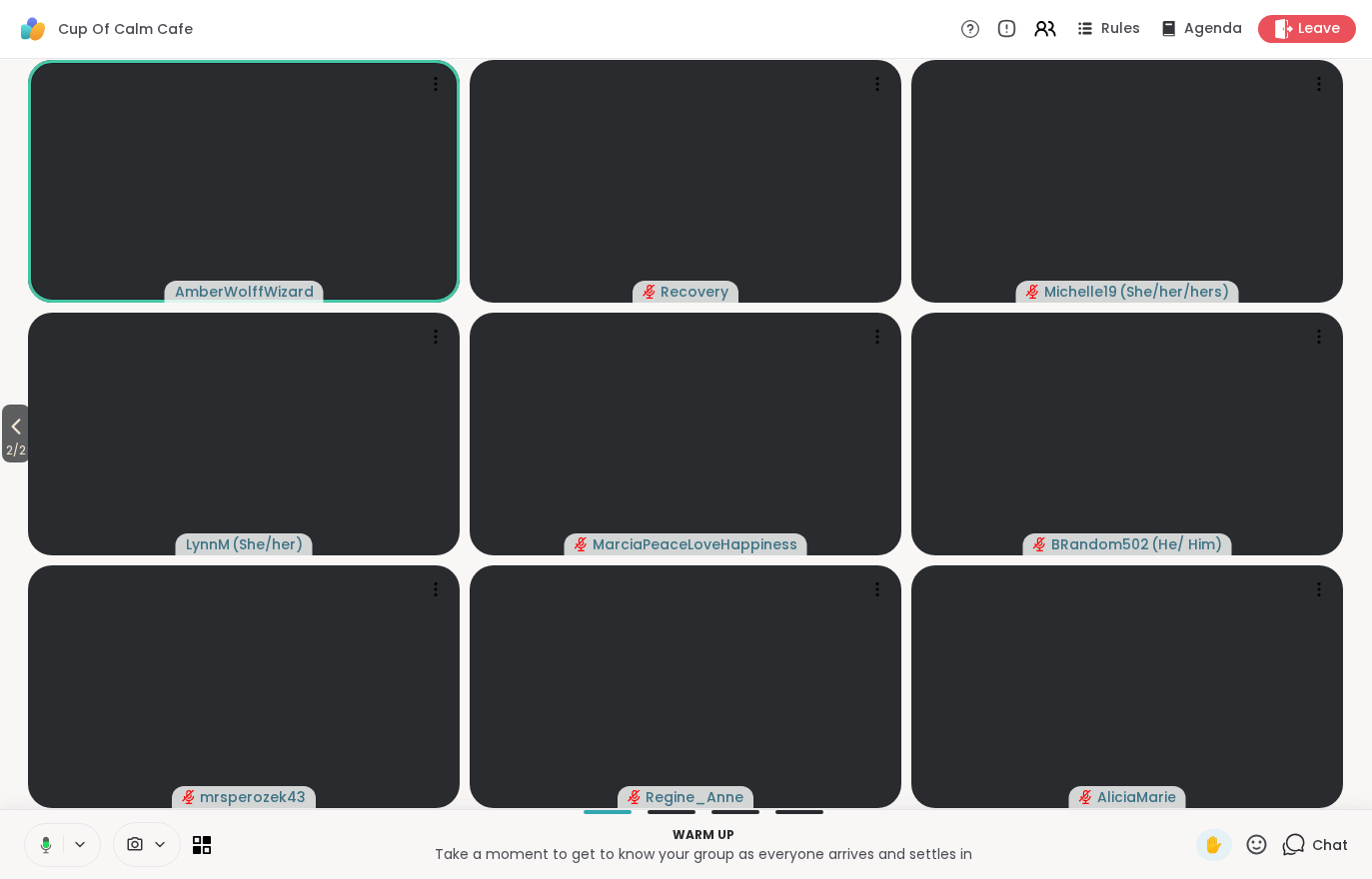 click on "2  /  2" at bounding box center [16, 450] 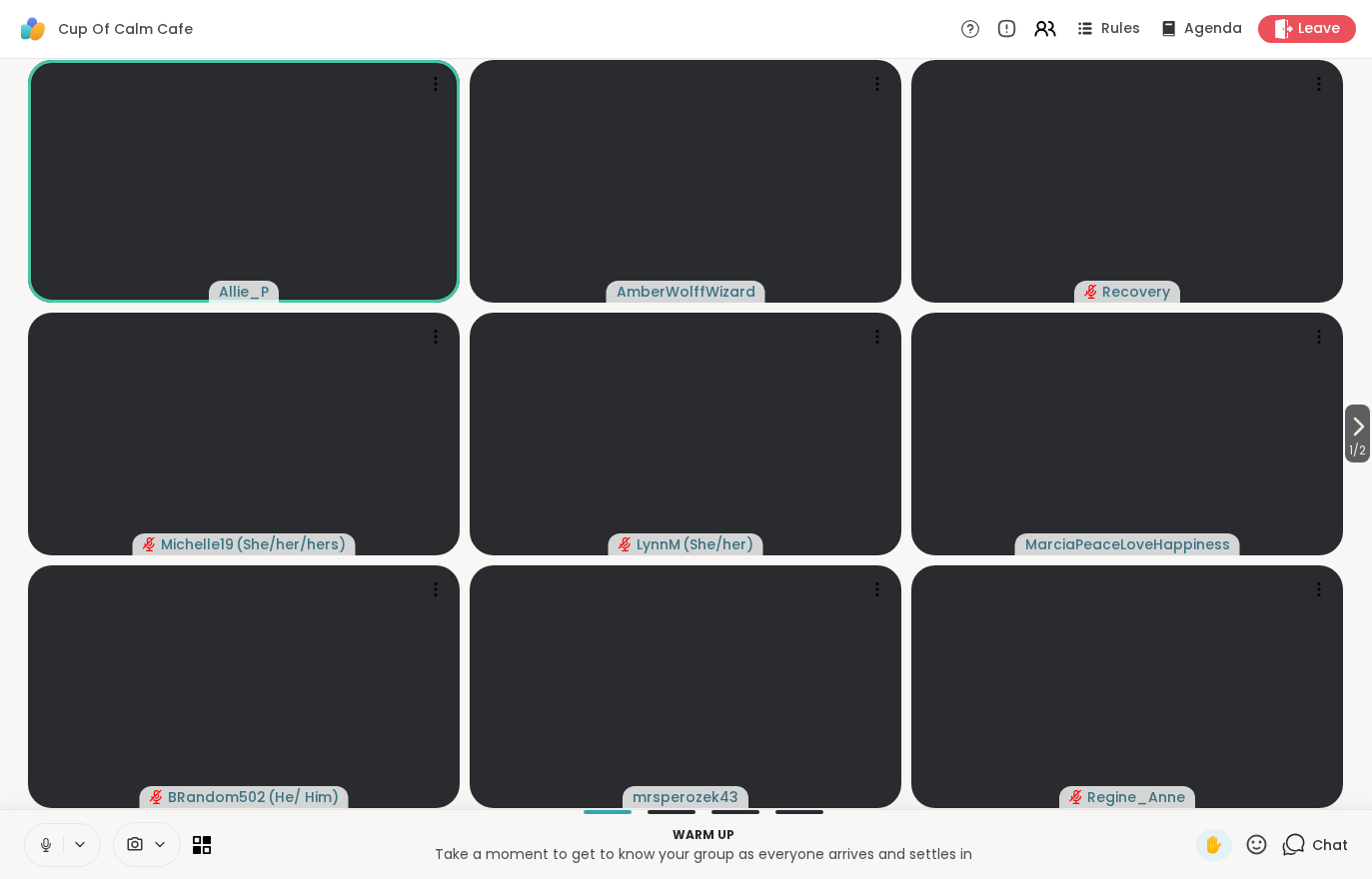 click on "1  /  2" at bounding box center [1357, 450] 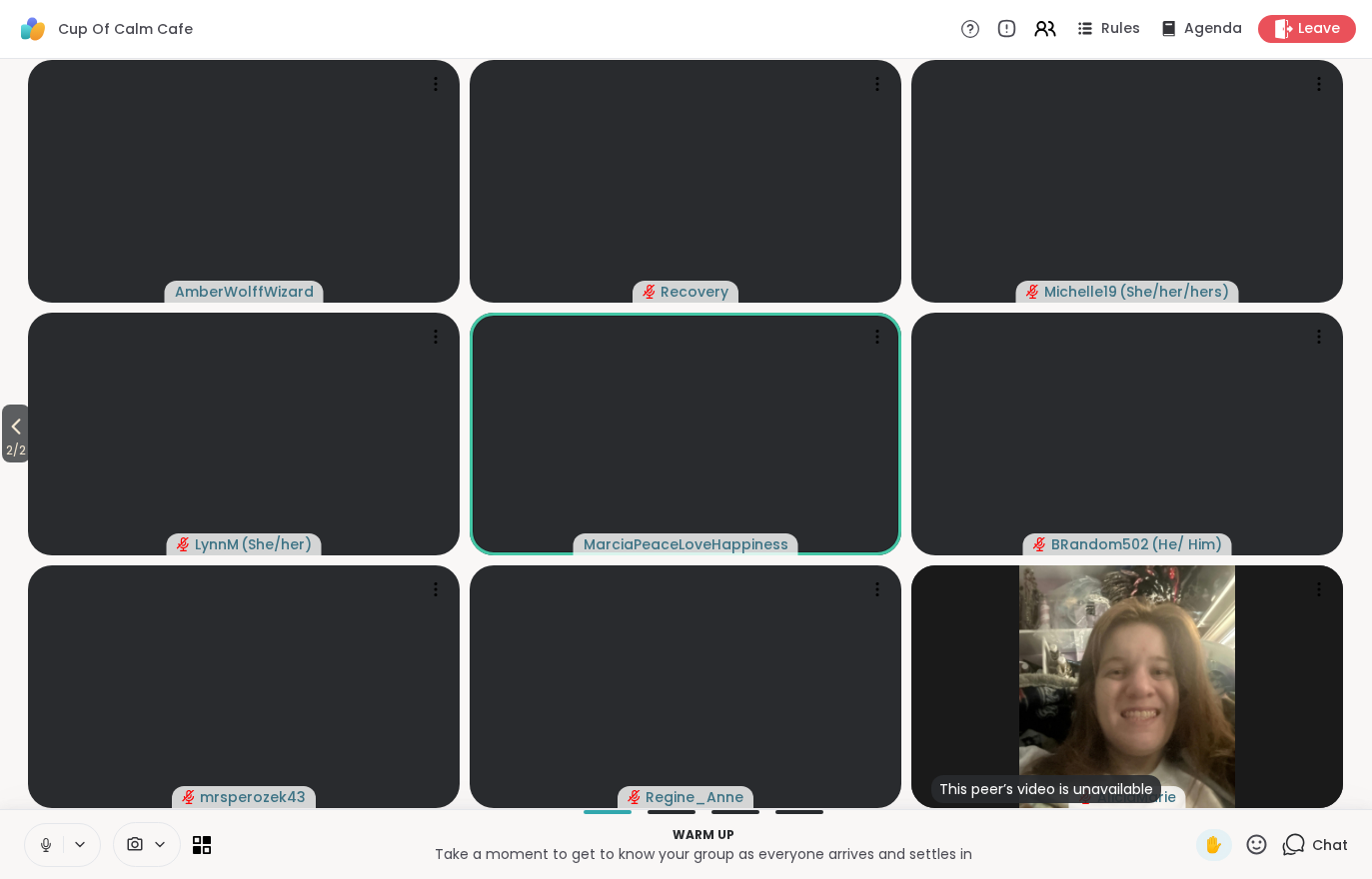 click at bounding box center [44, 845] 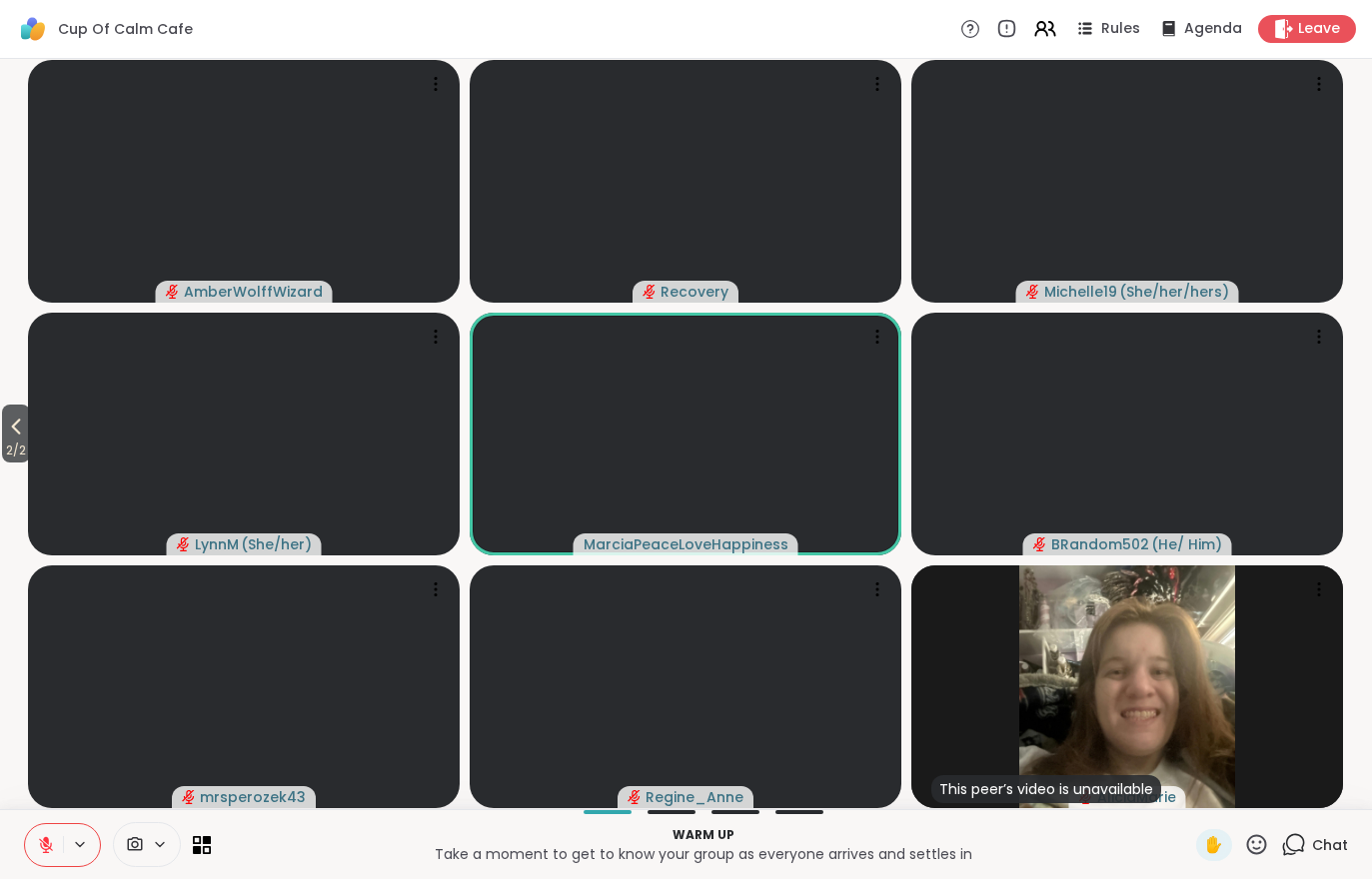 click on "2  /  2" at bounding box center [16, 450] 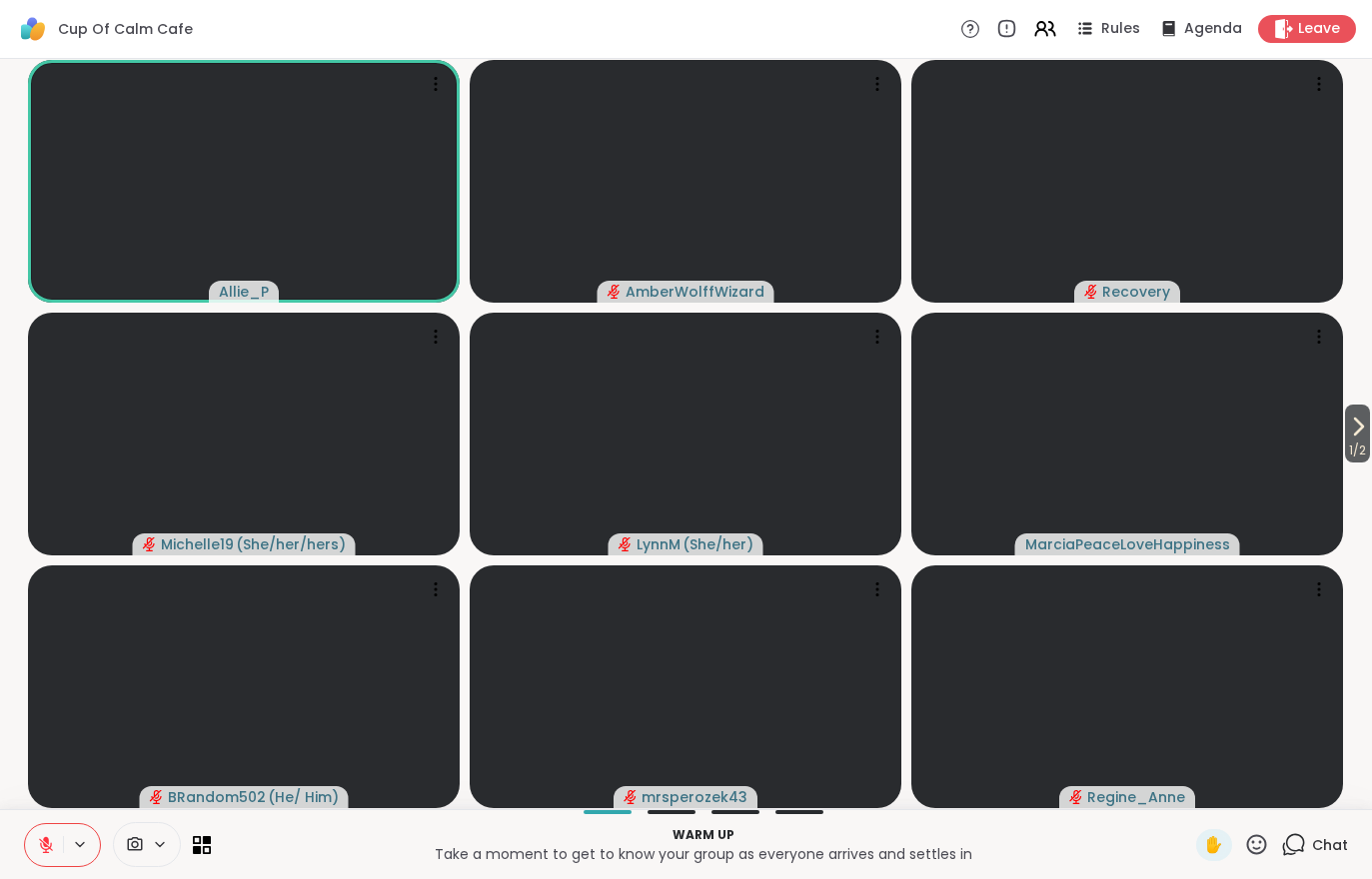 click 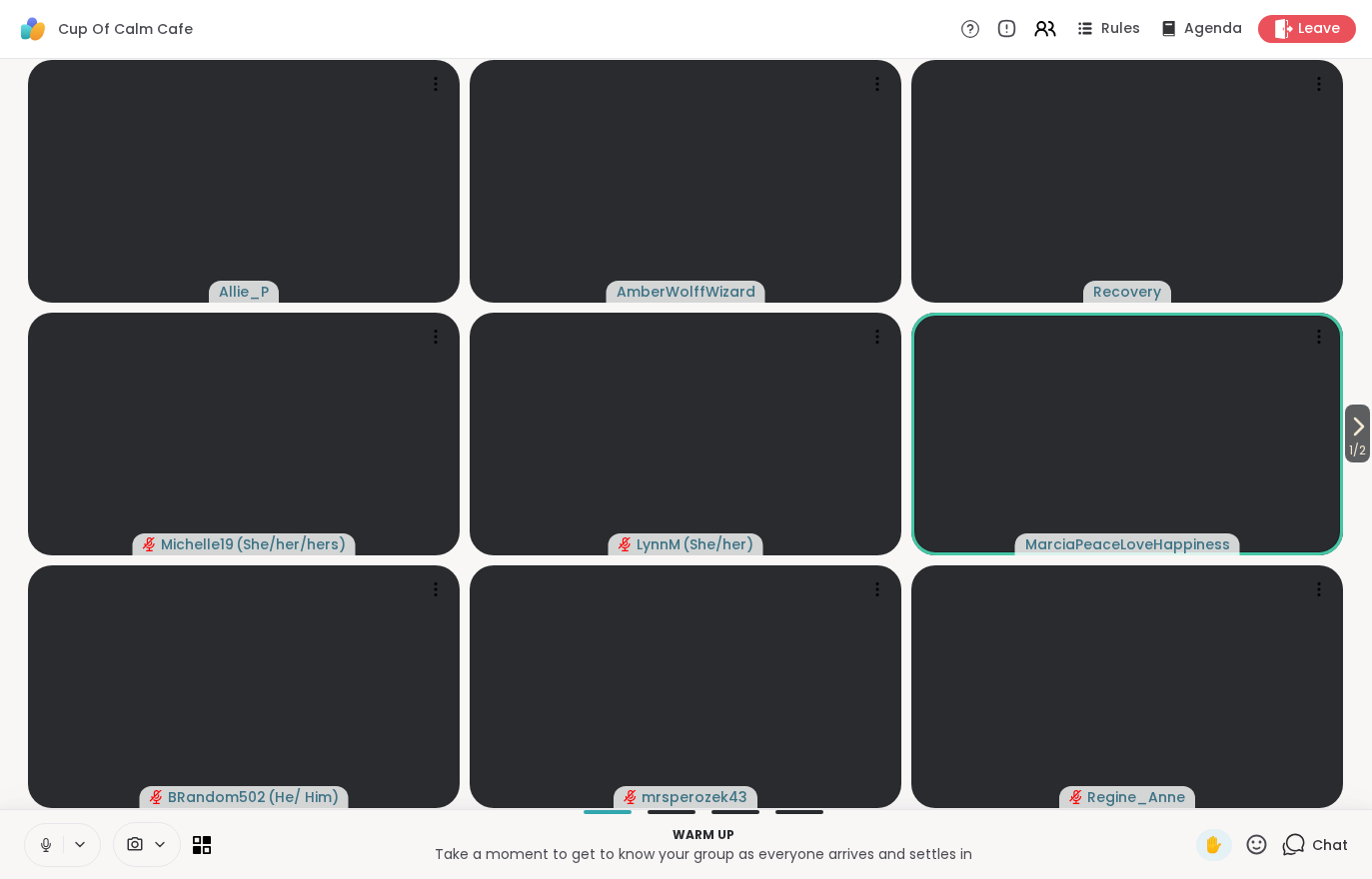 click on "1  /  2" at bounding box center [1357, 450] 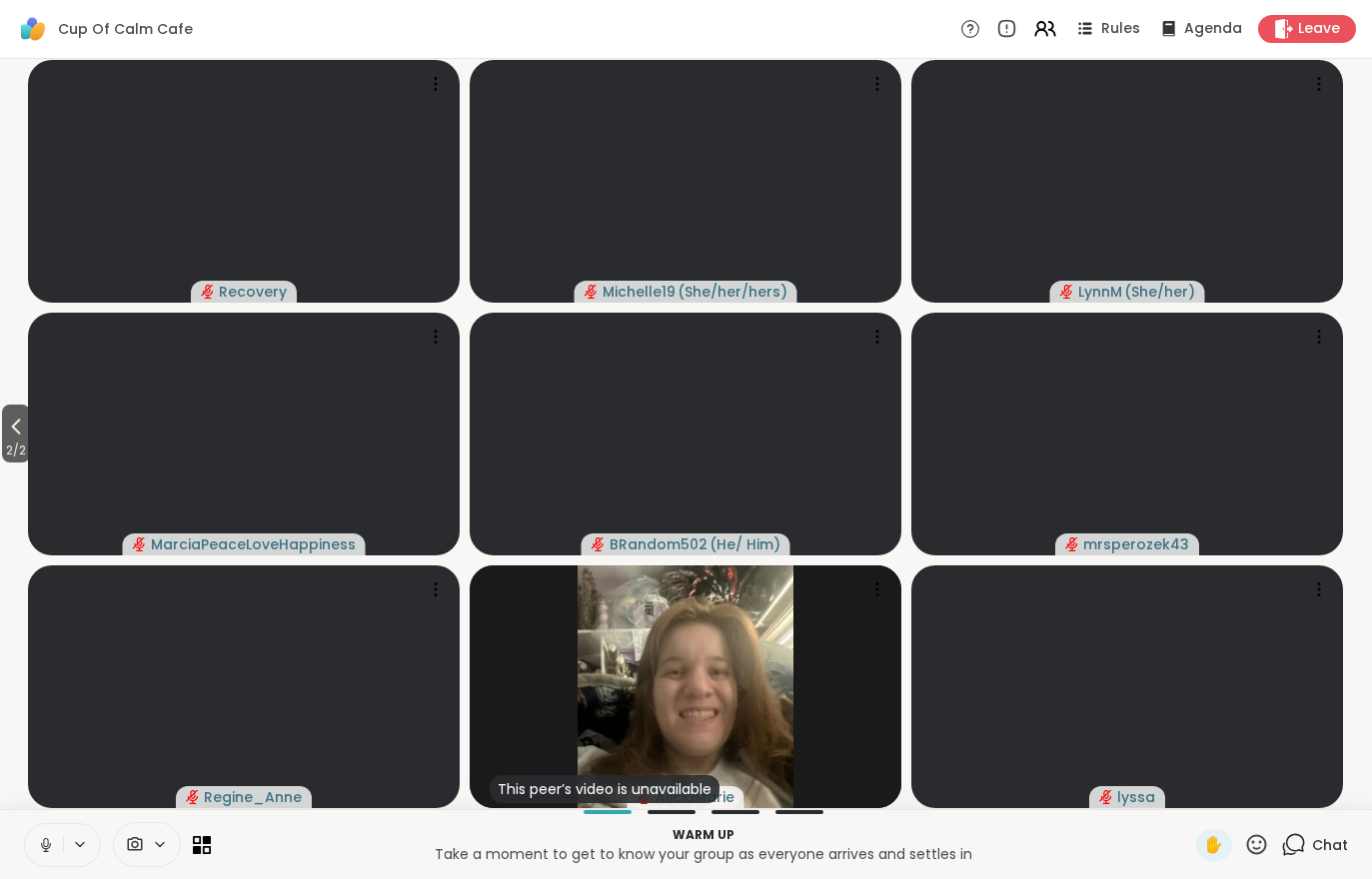 click 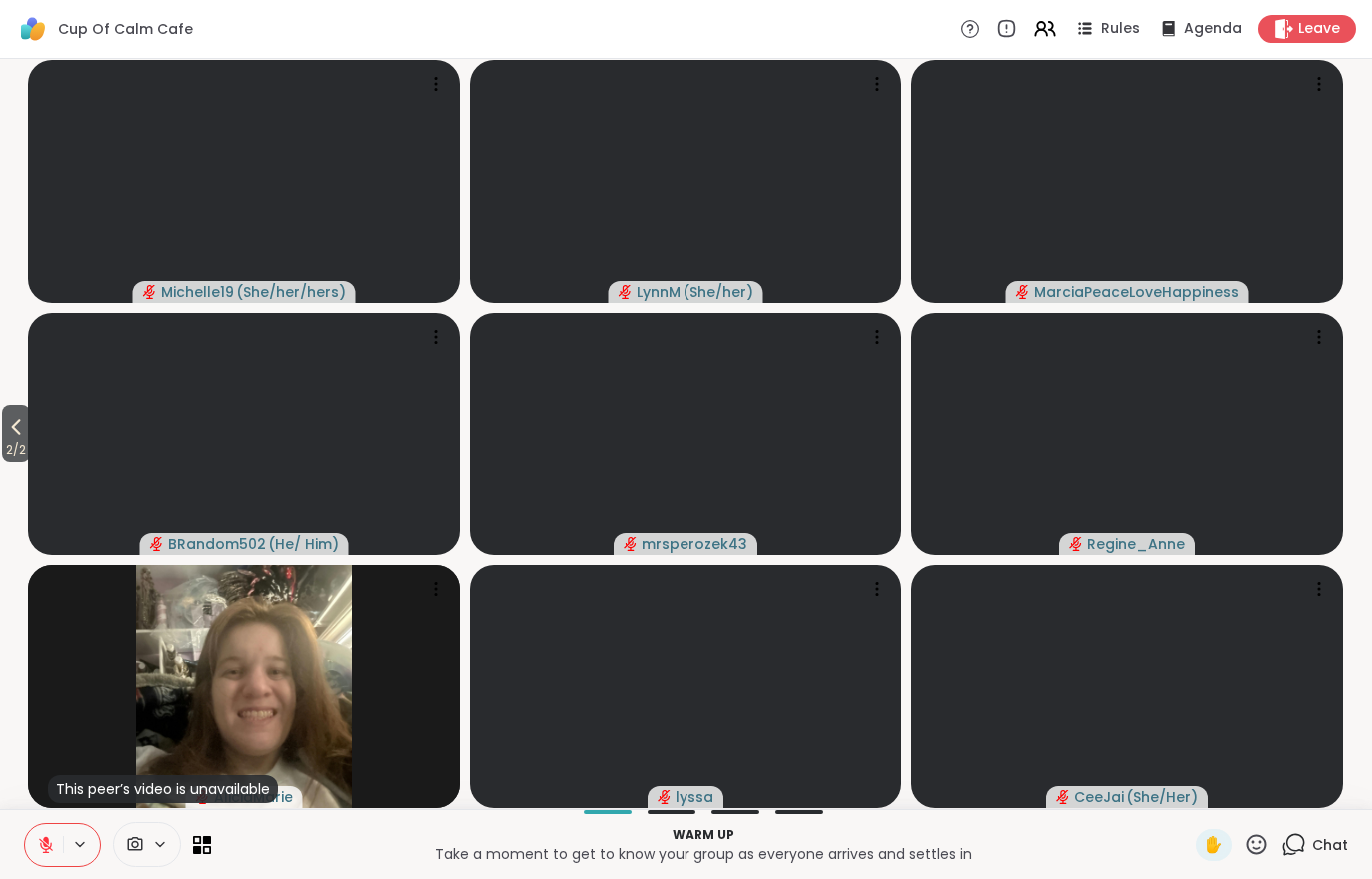 click on "2  /  2" at bounding box center [16, 450] 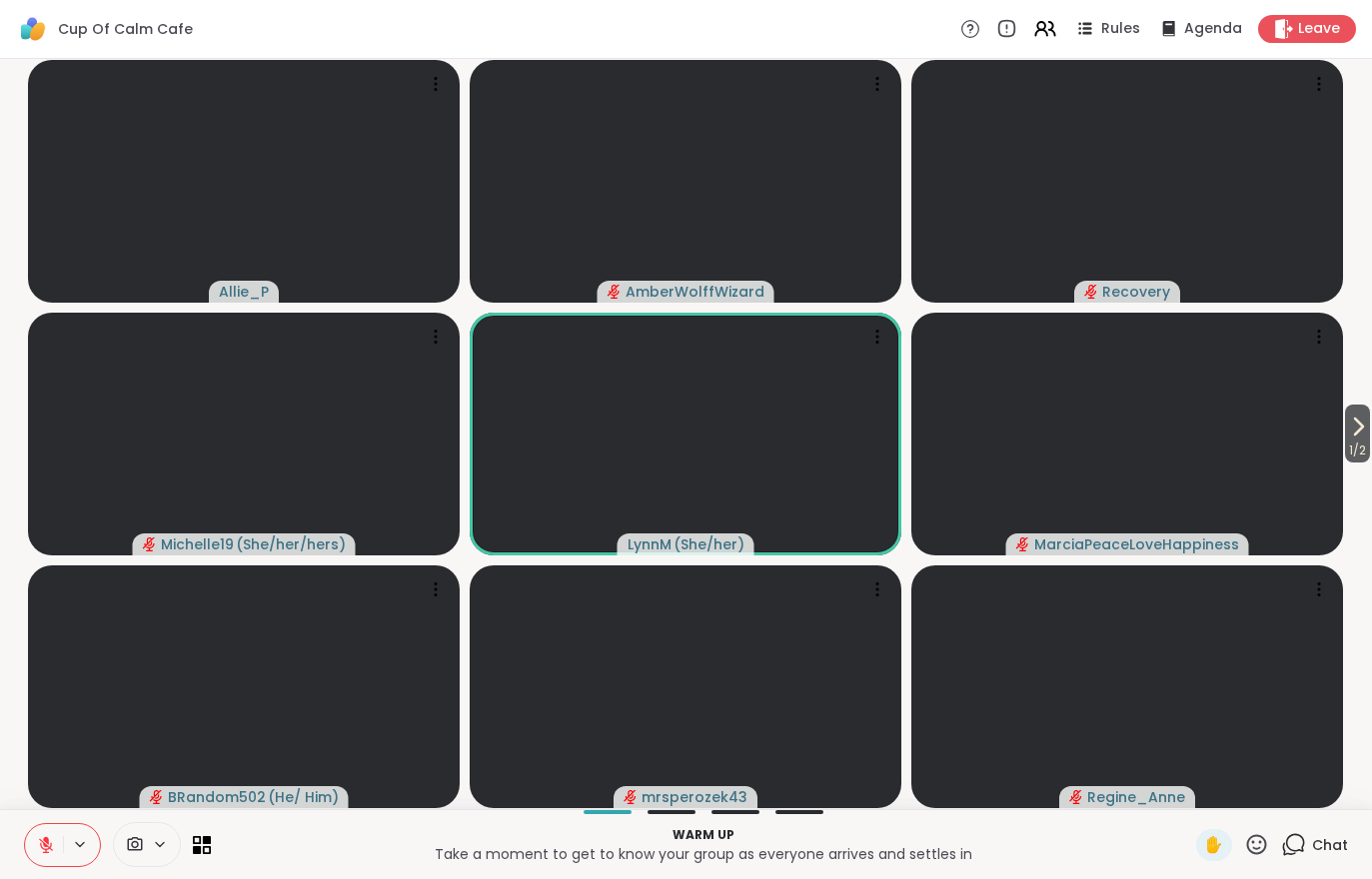 click on "1  /  2" at bounding box center (1357, 450) 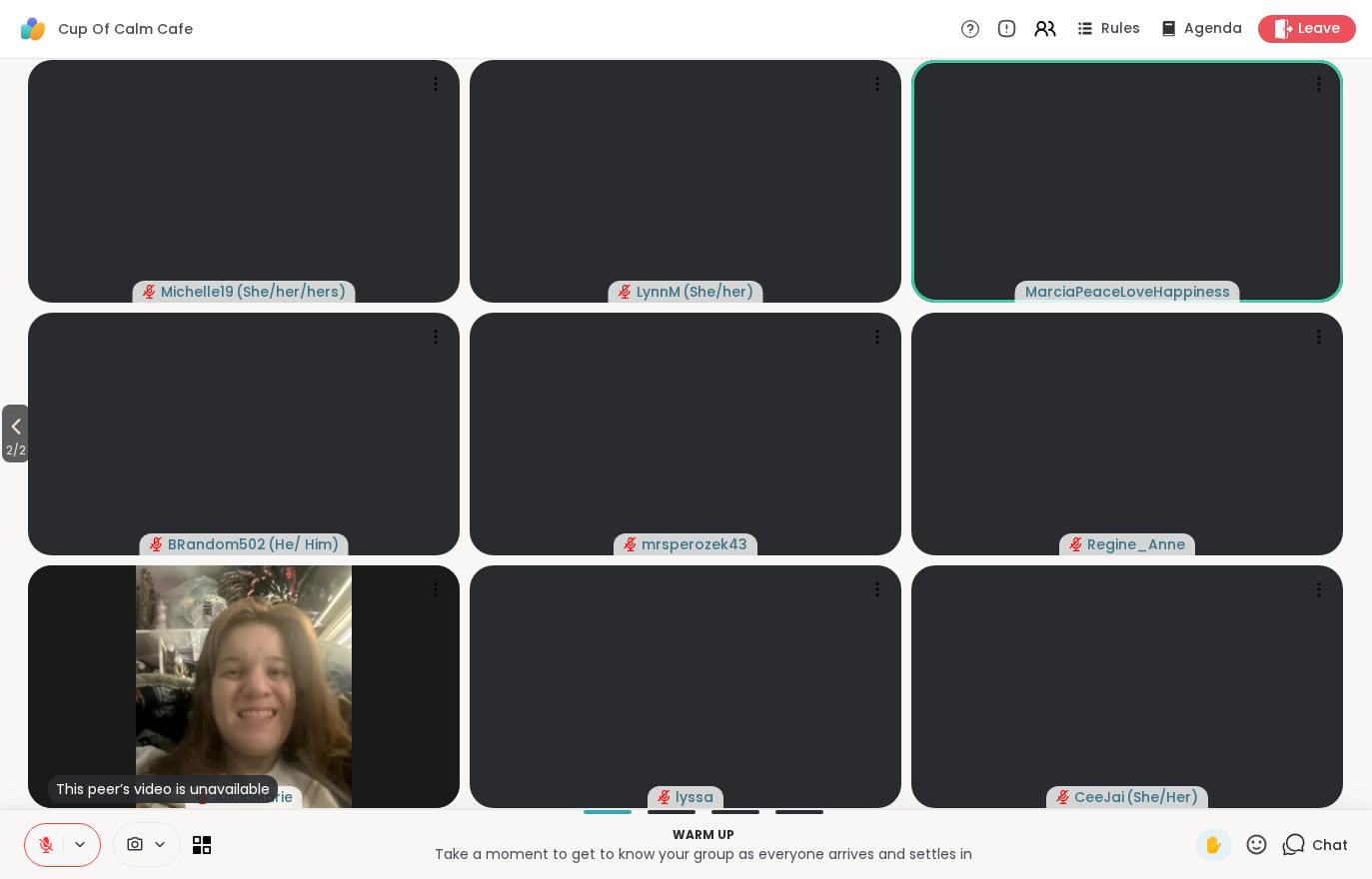 click 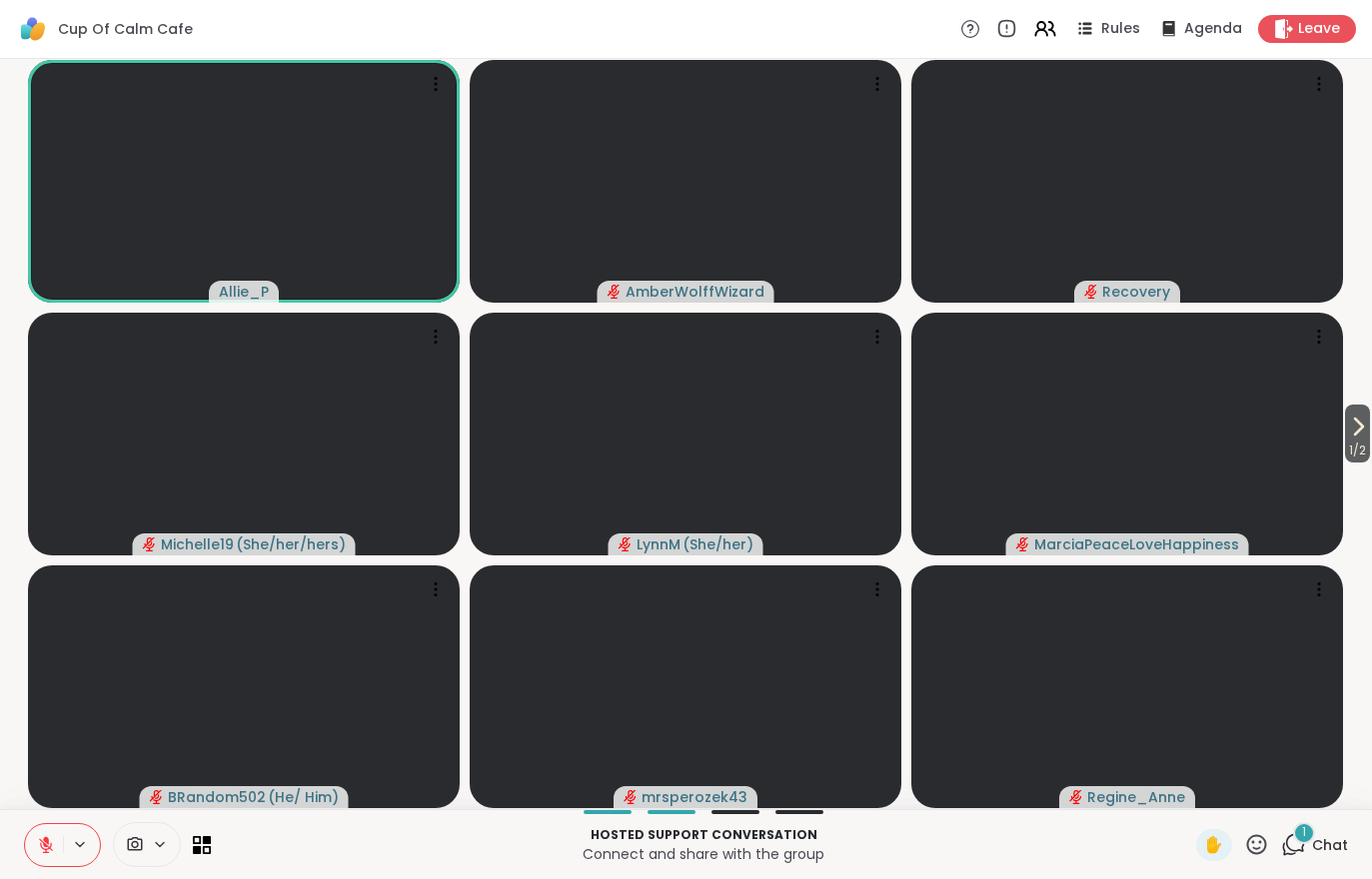 click 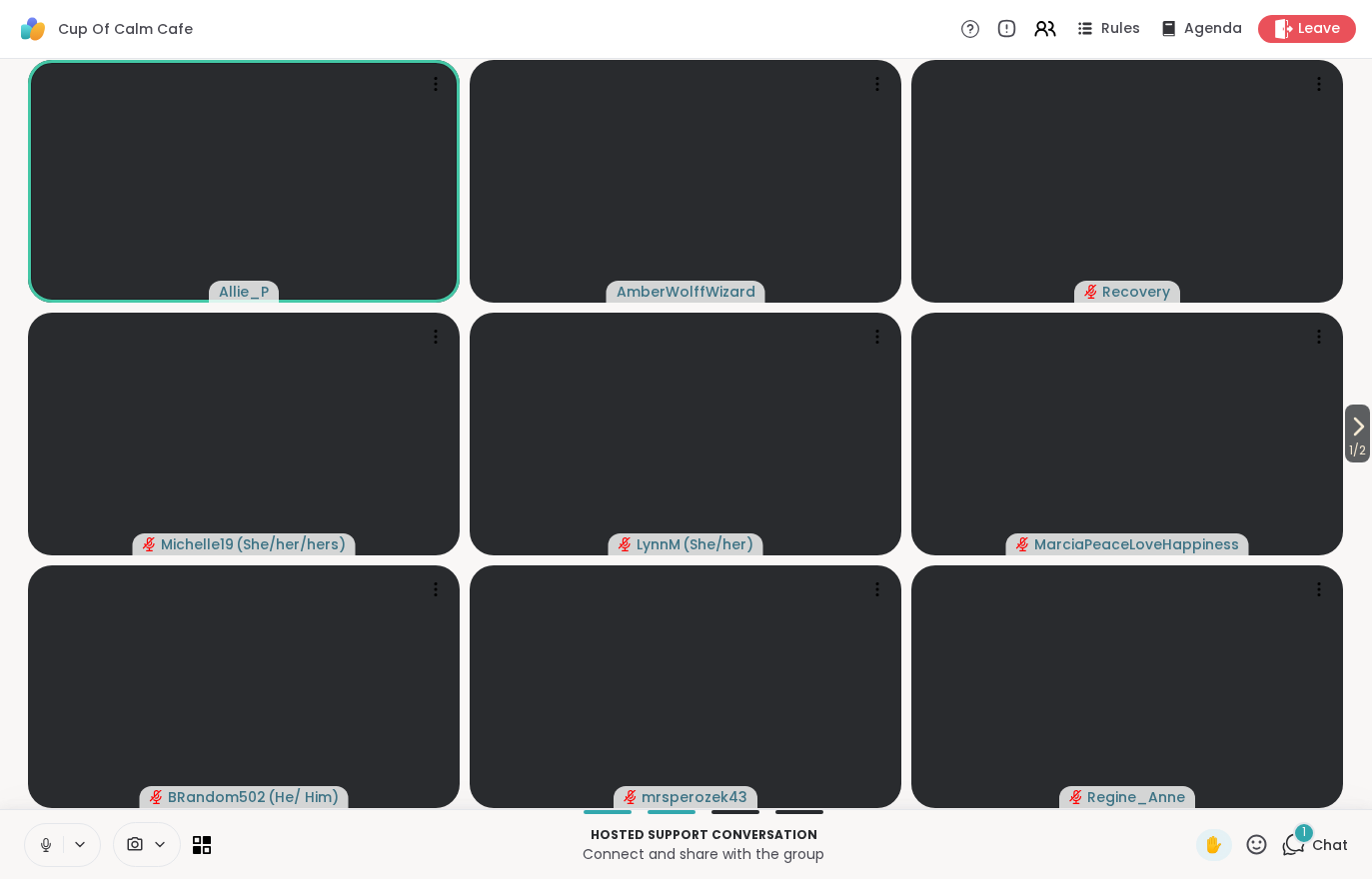 click at bounding box center (44, 845) 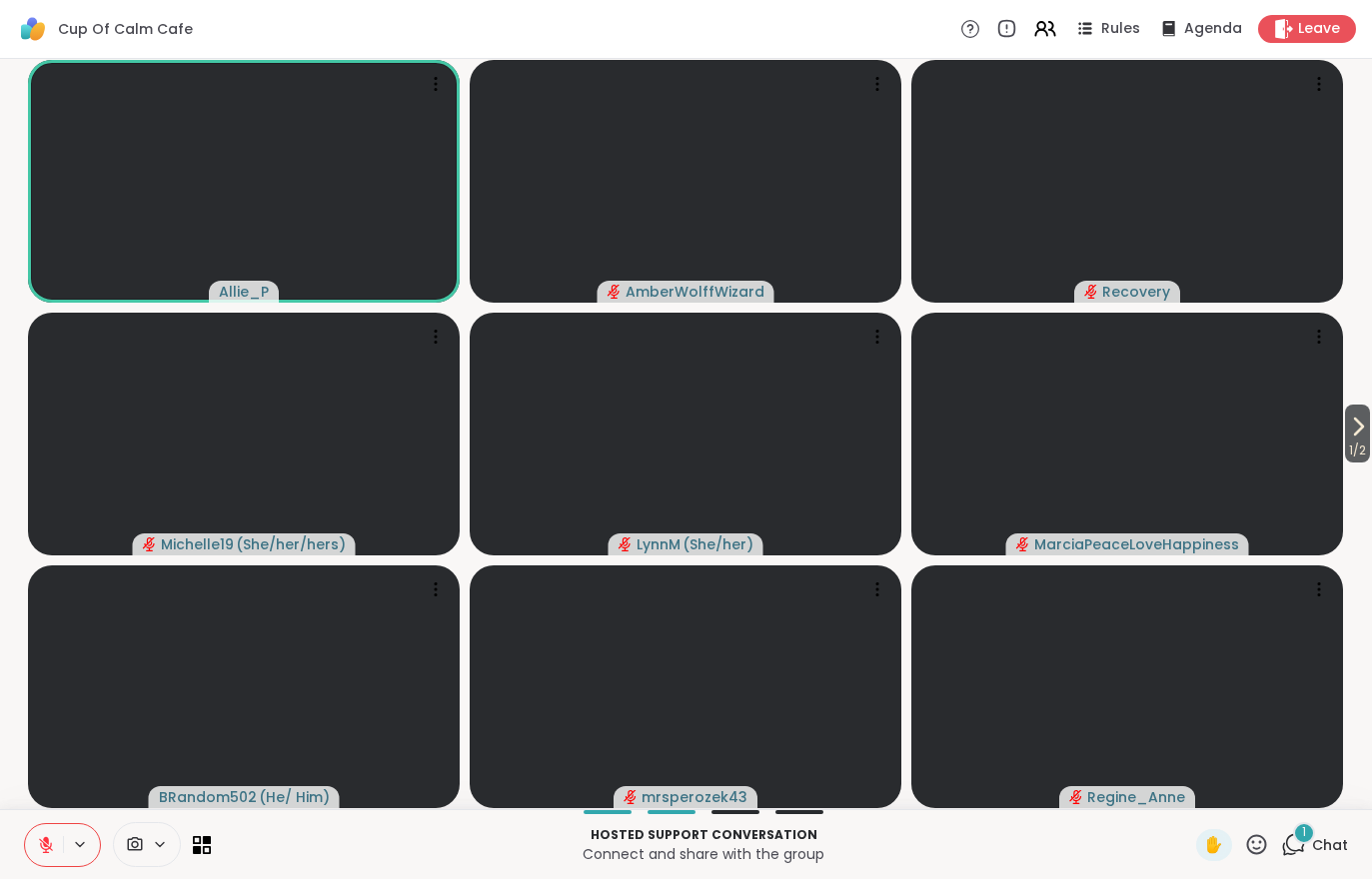 click on "1  /  2" at bounding box center [1357, 450] 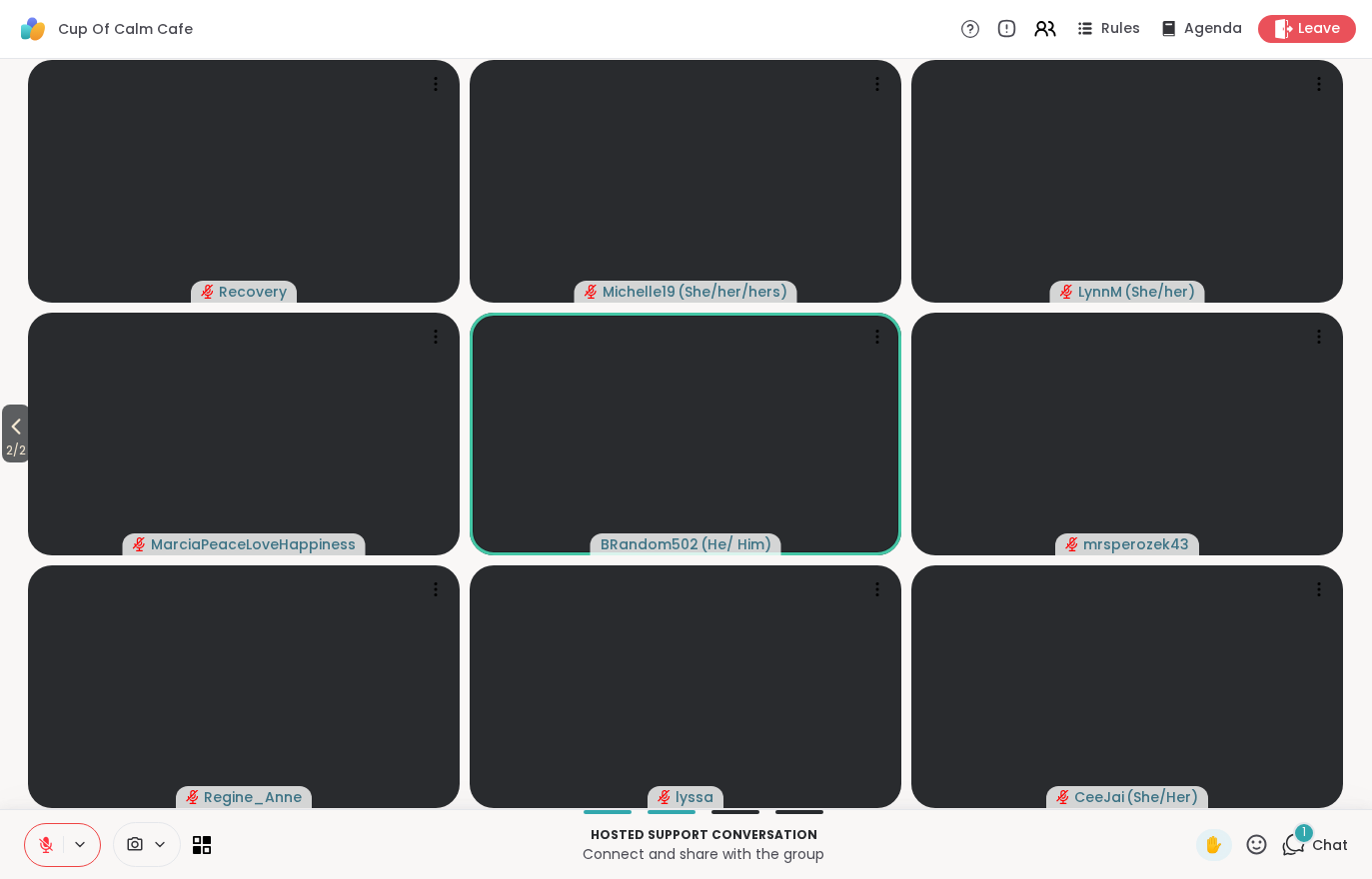 click on "1 Chat" at bounding box center [1314, 845] 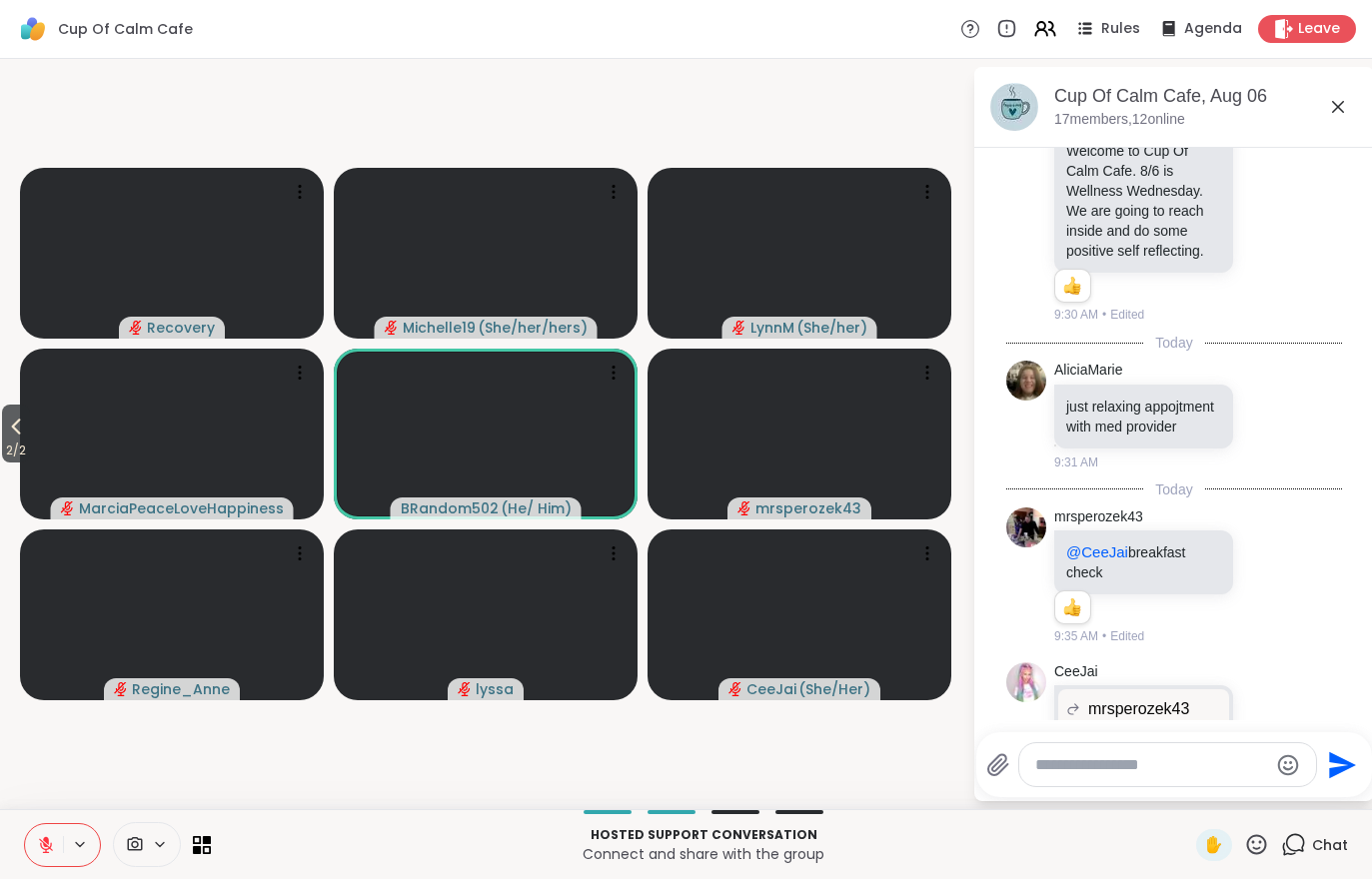 scroll, scrollTop: 199, scrollLeft: 0, axis: vertical 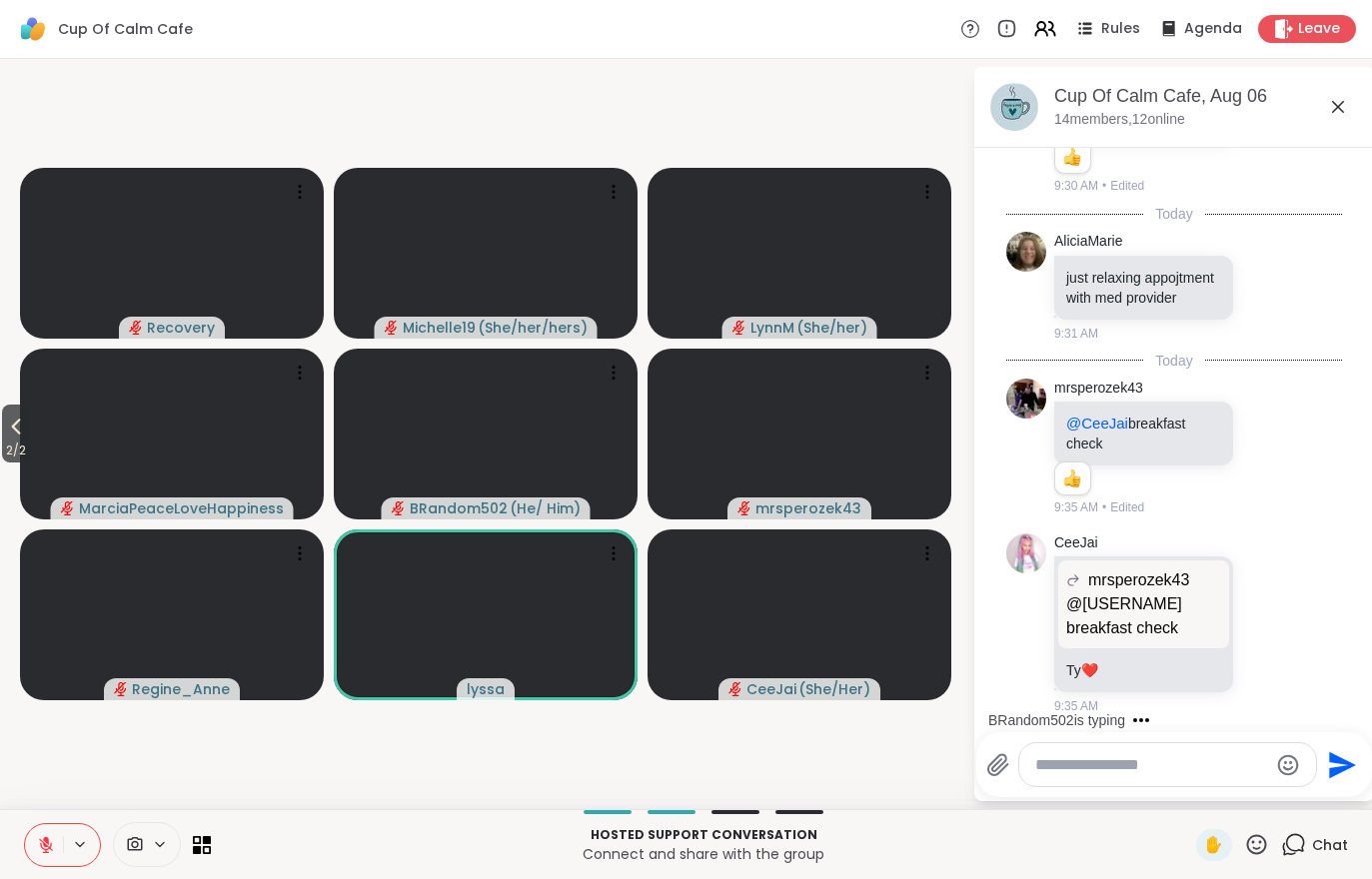 click on "Cup Of Calm Cafe, [MONTH] [DAY] [NUMBER] members,  [NUMBER]  online" at bounding box center (1174, 107) 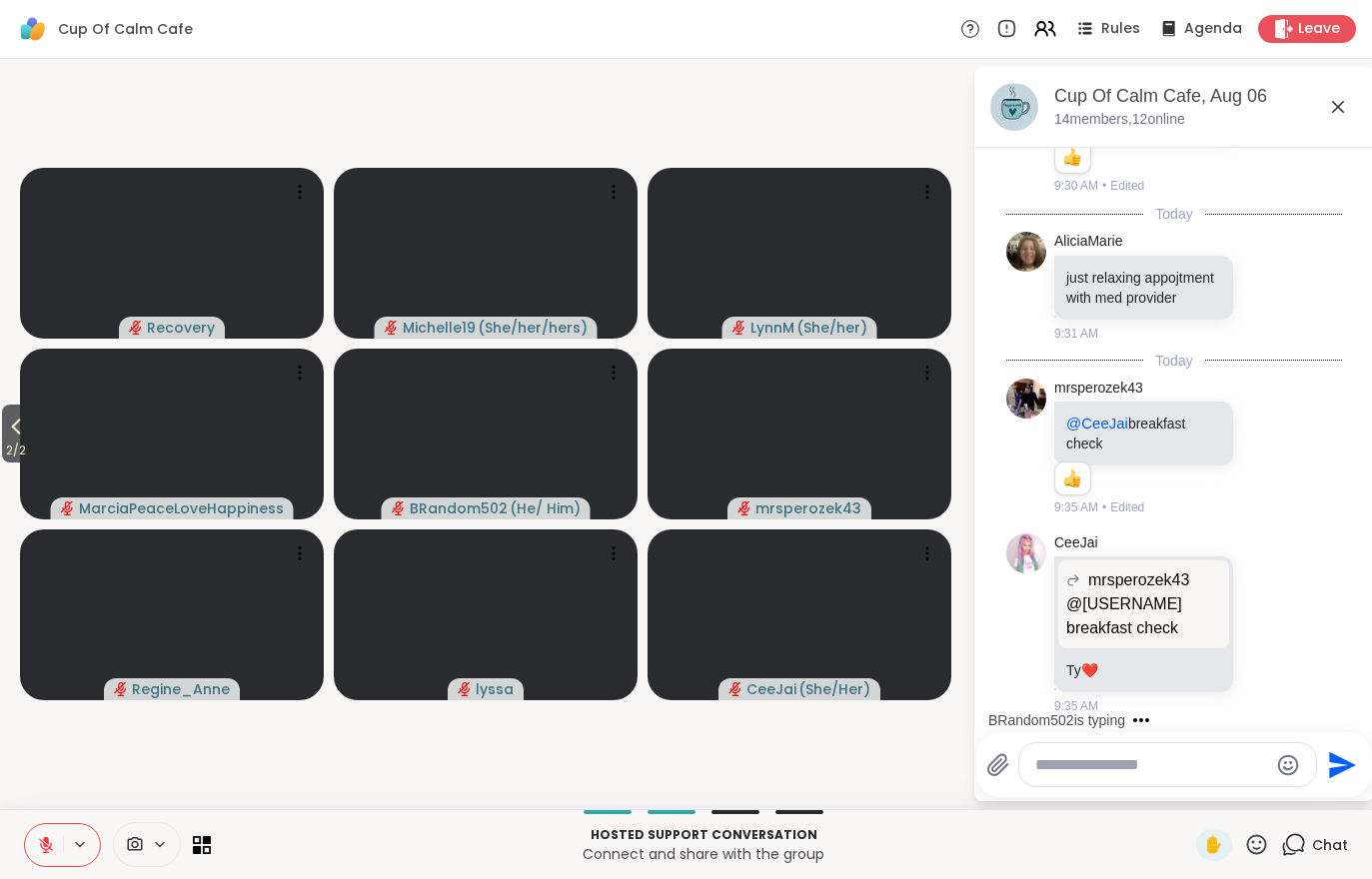click 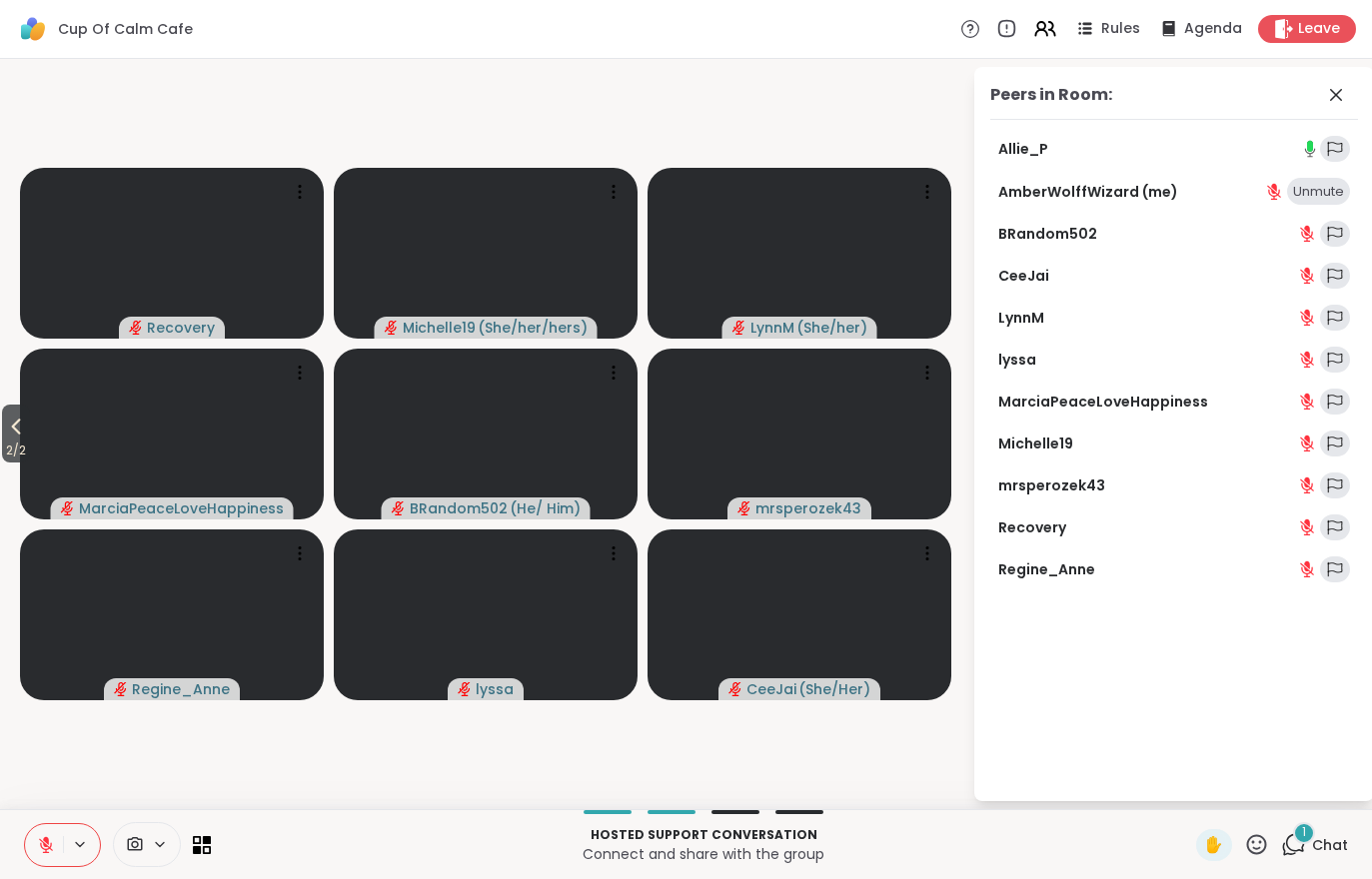 click on "Chat" at bounding box center [1330, 845] 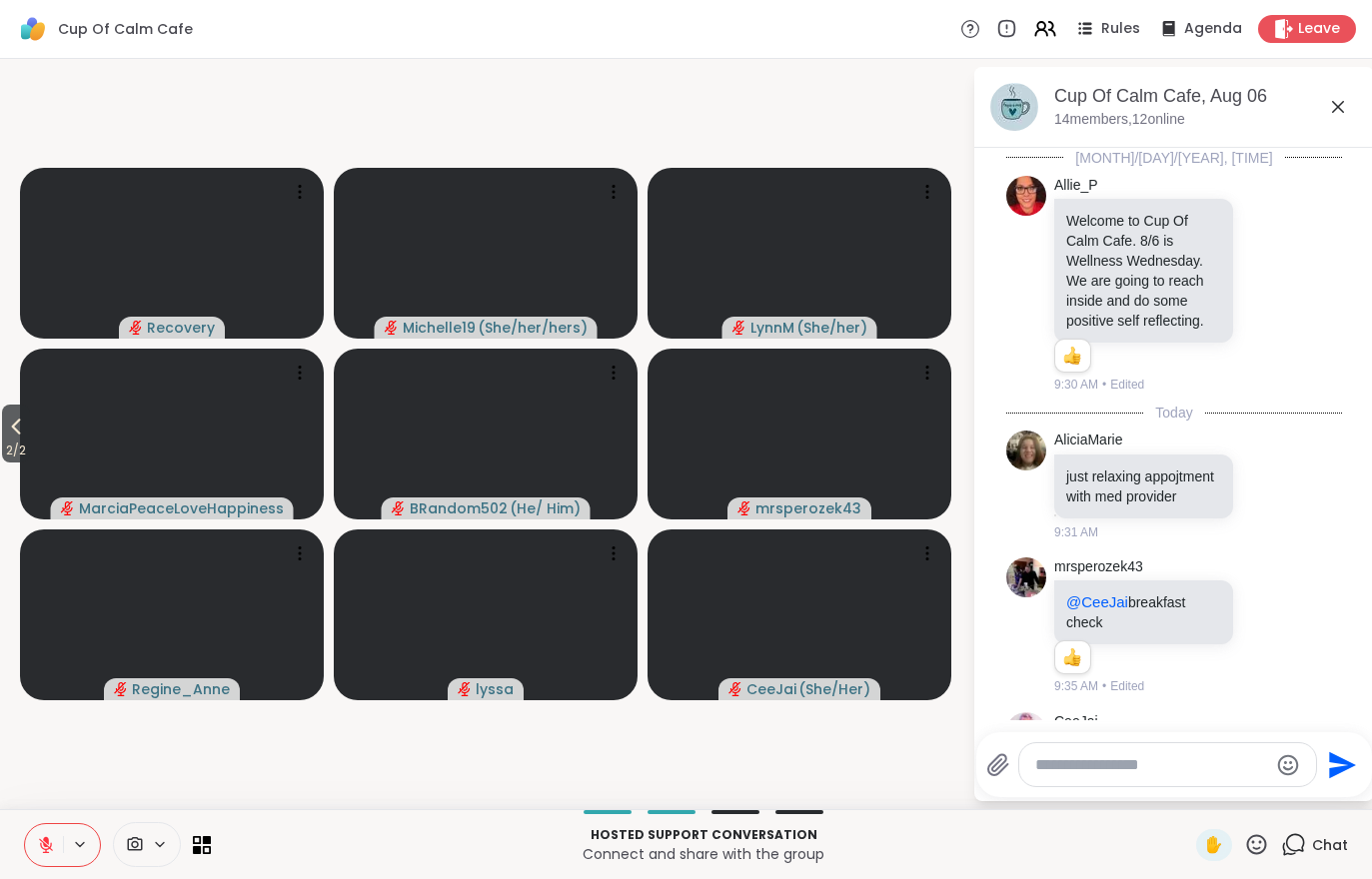 scroll, scrollTop: 503, scrollLeft: 0, axis: vertical 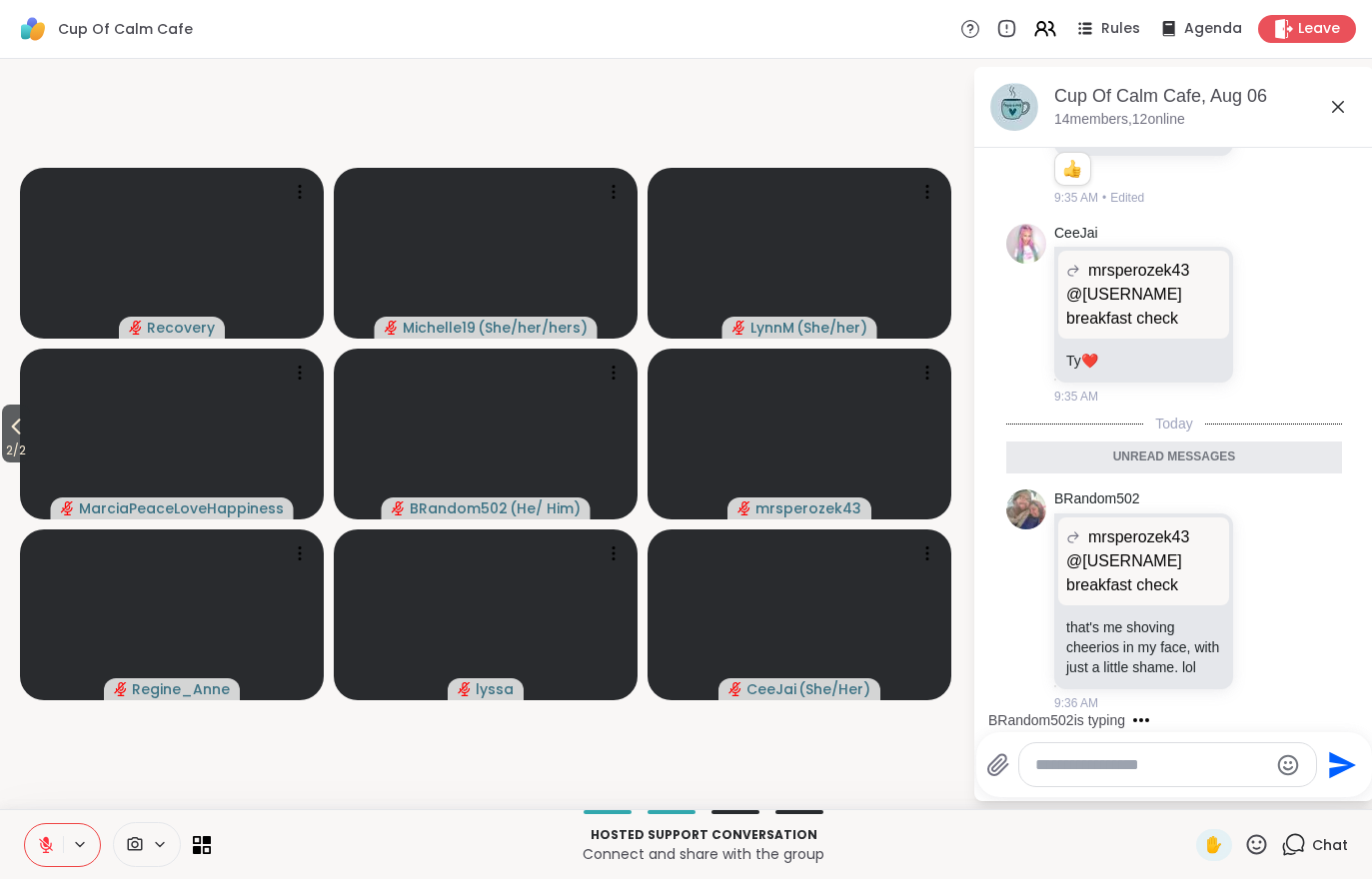 click on "2  /  2" at bounding box center (16, 450) 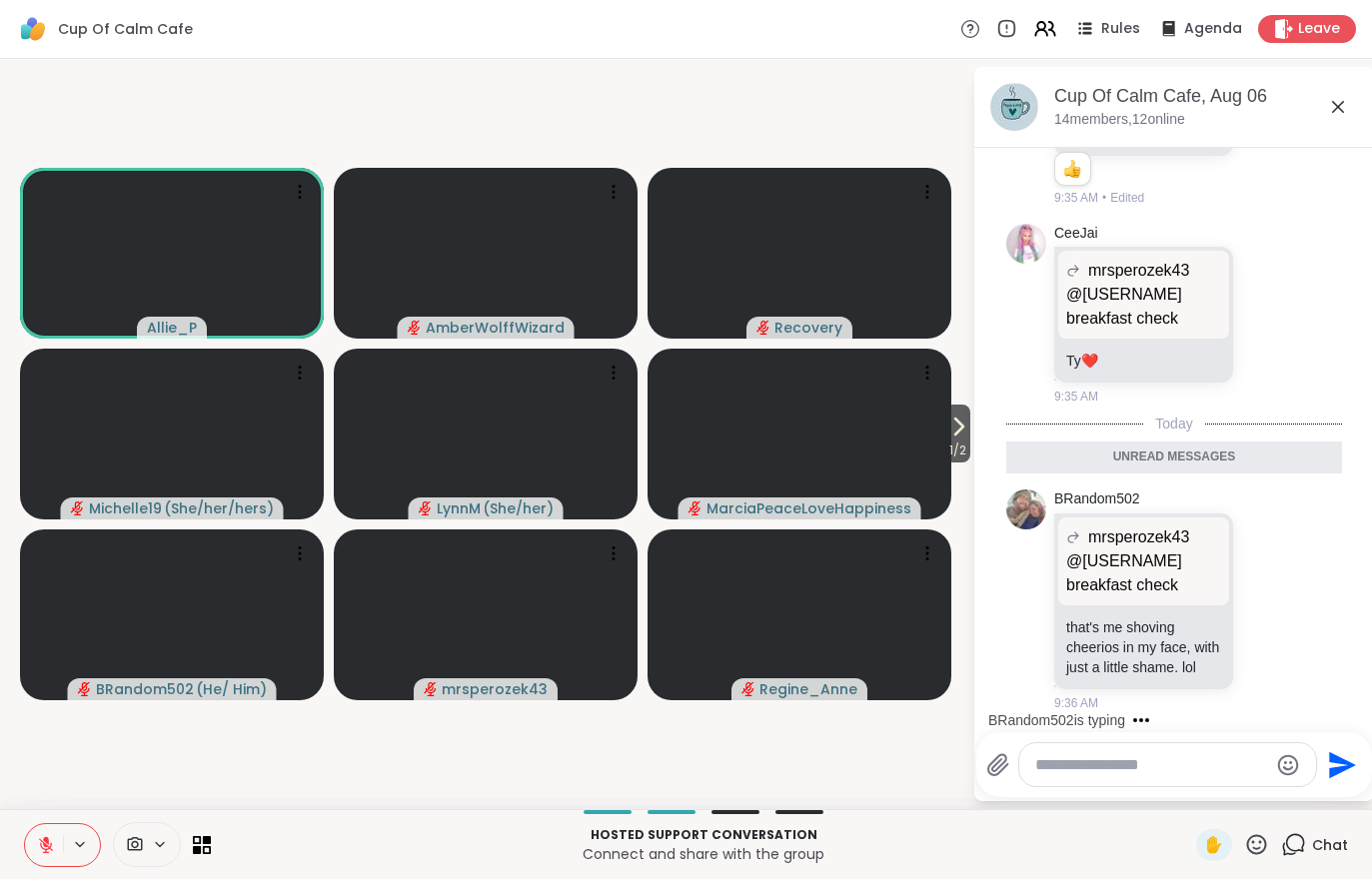 scroll, scrollTop: 582, scrollLeft: 0, axis: vertical 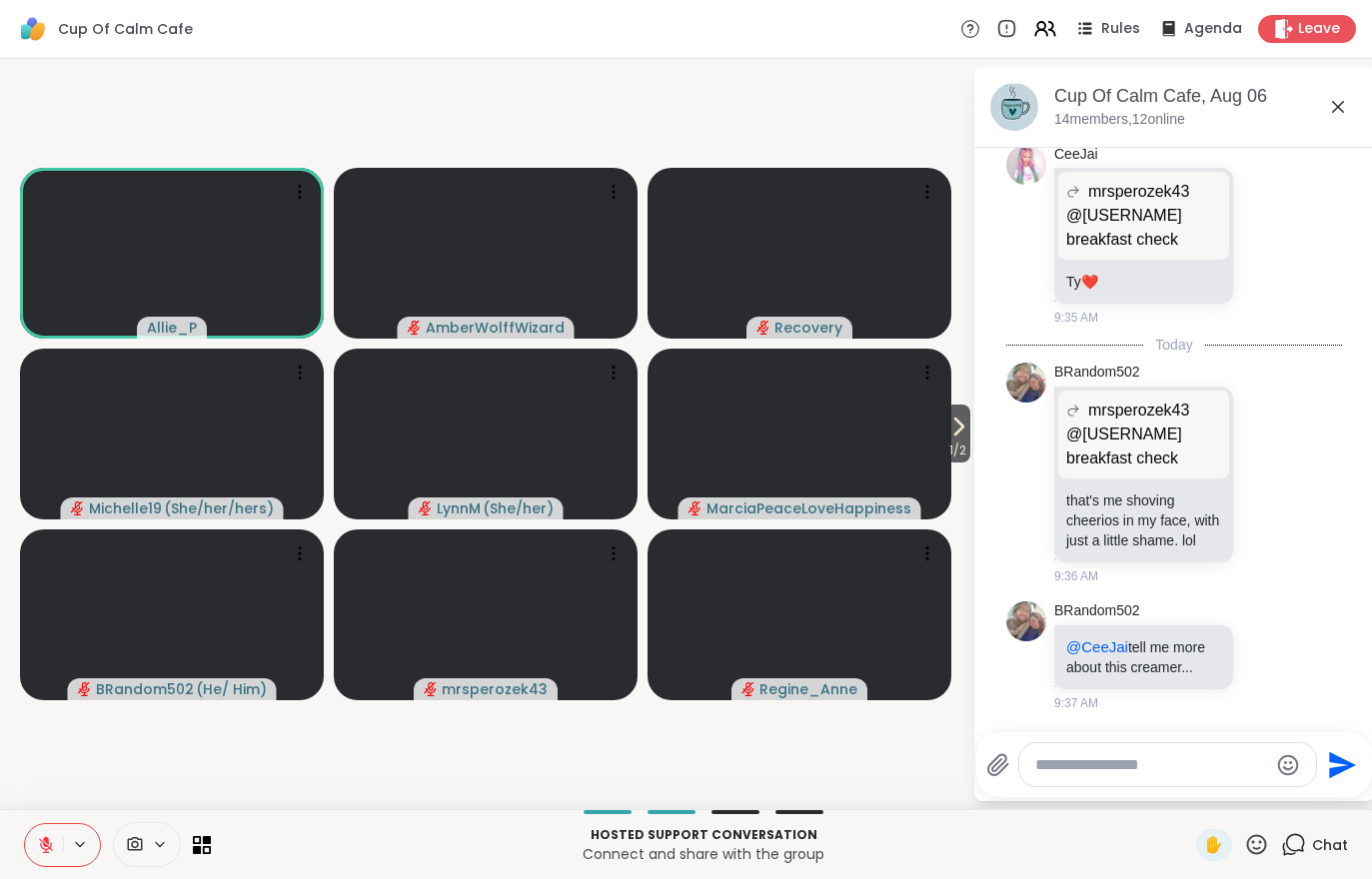 click on "✋" at bounding box center (1214, 845) 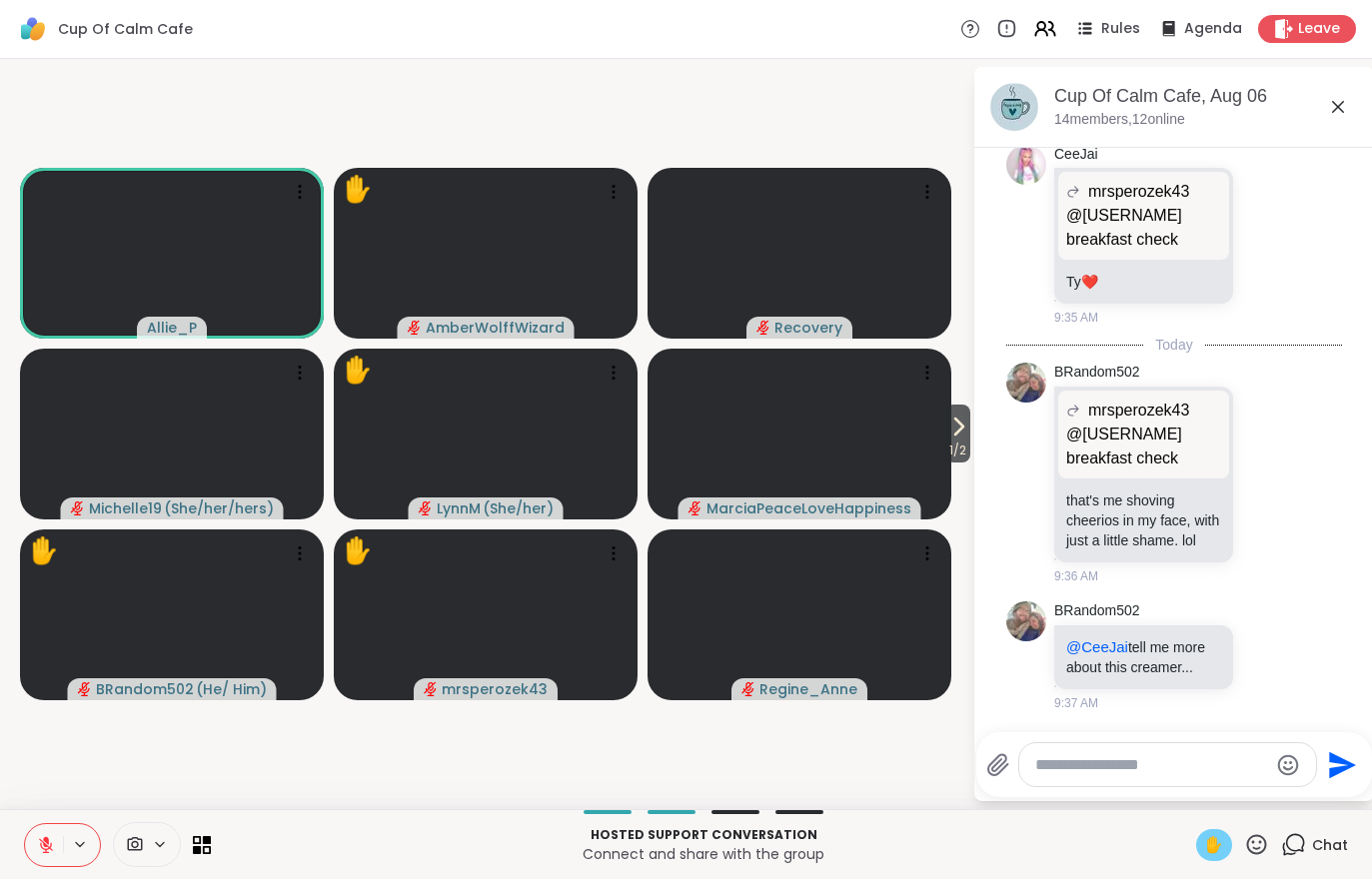 click 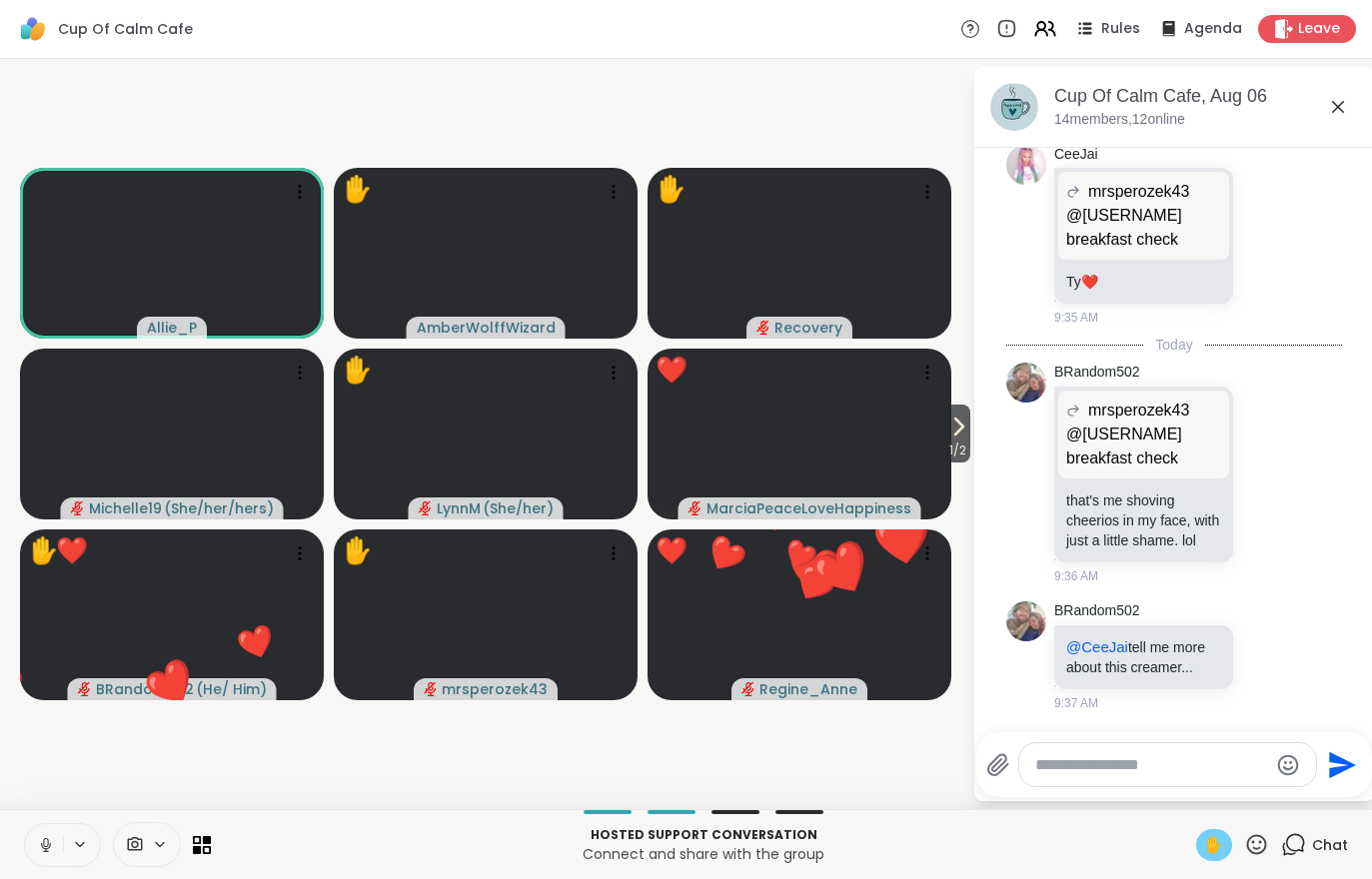 click on "1  /  2" at bounding box center [957, 450] 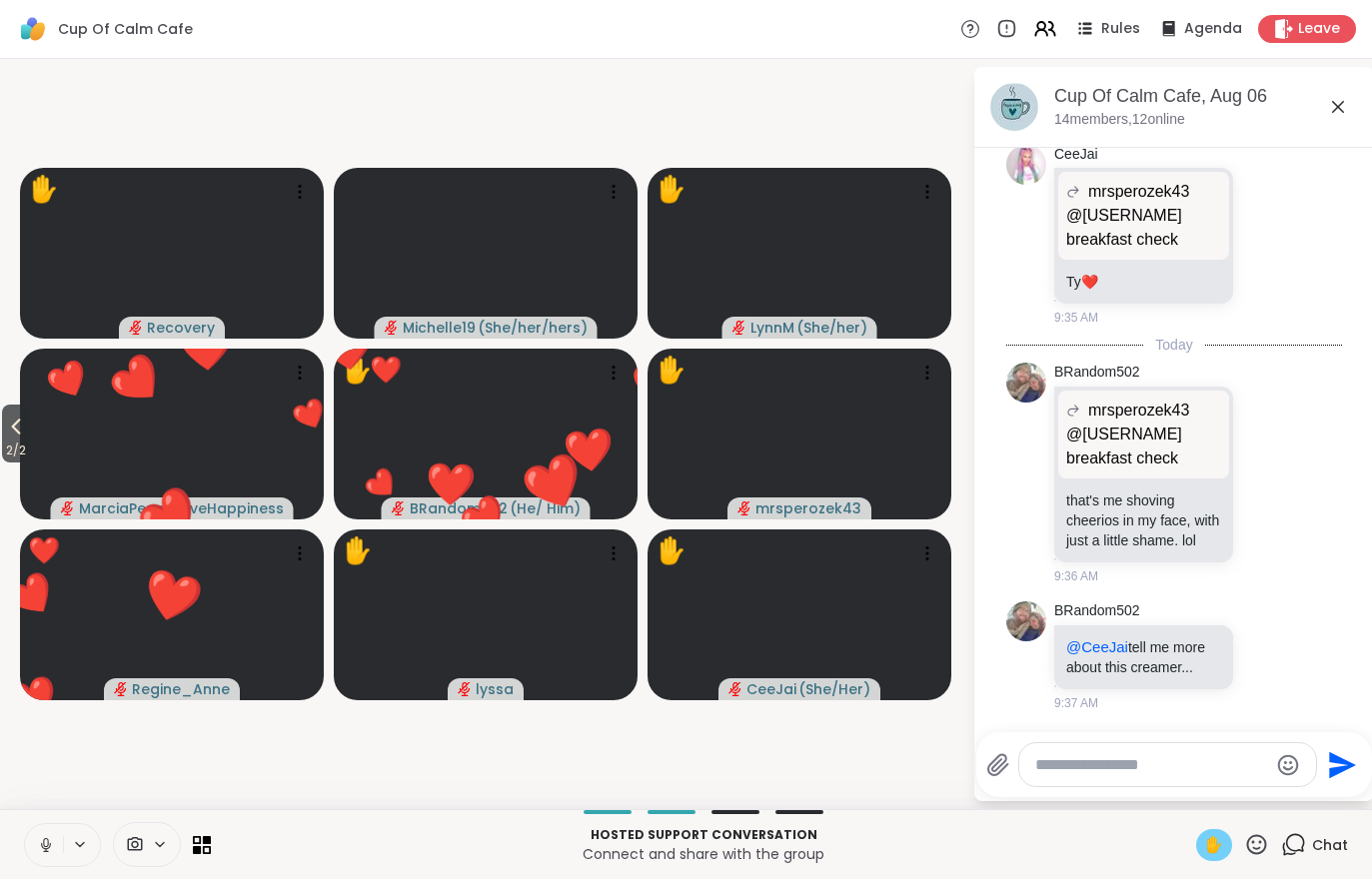 click 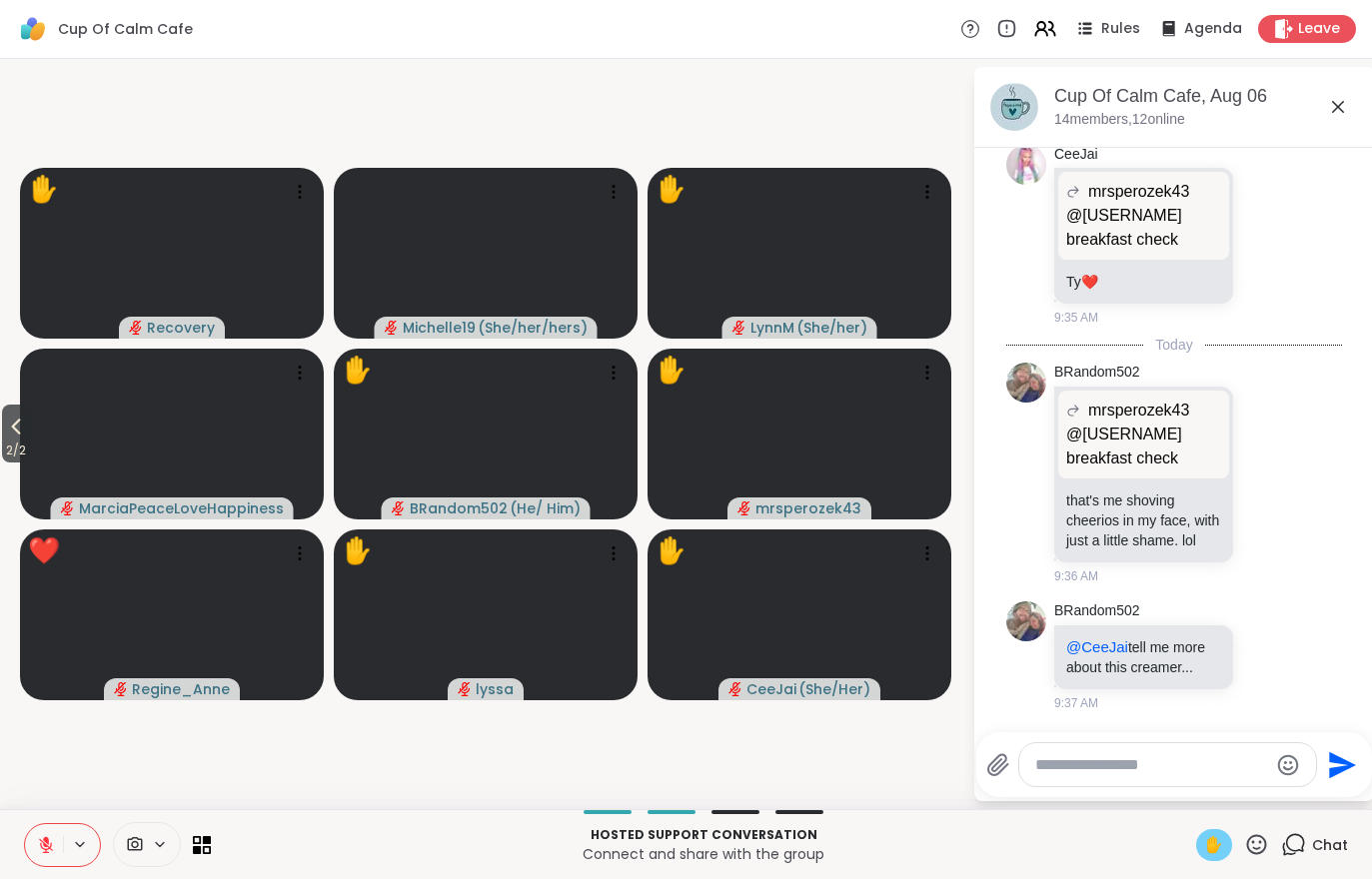click on "2  /  2" at bounding box center [16, 450] 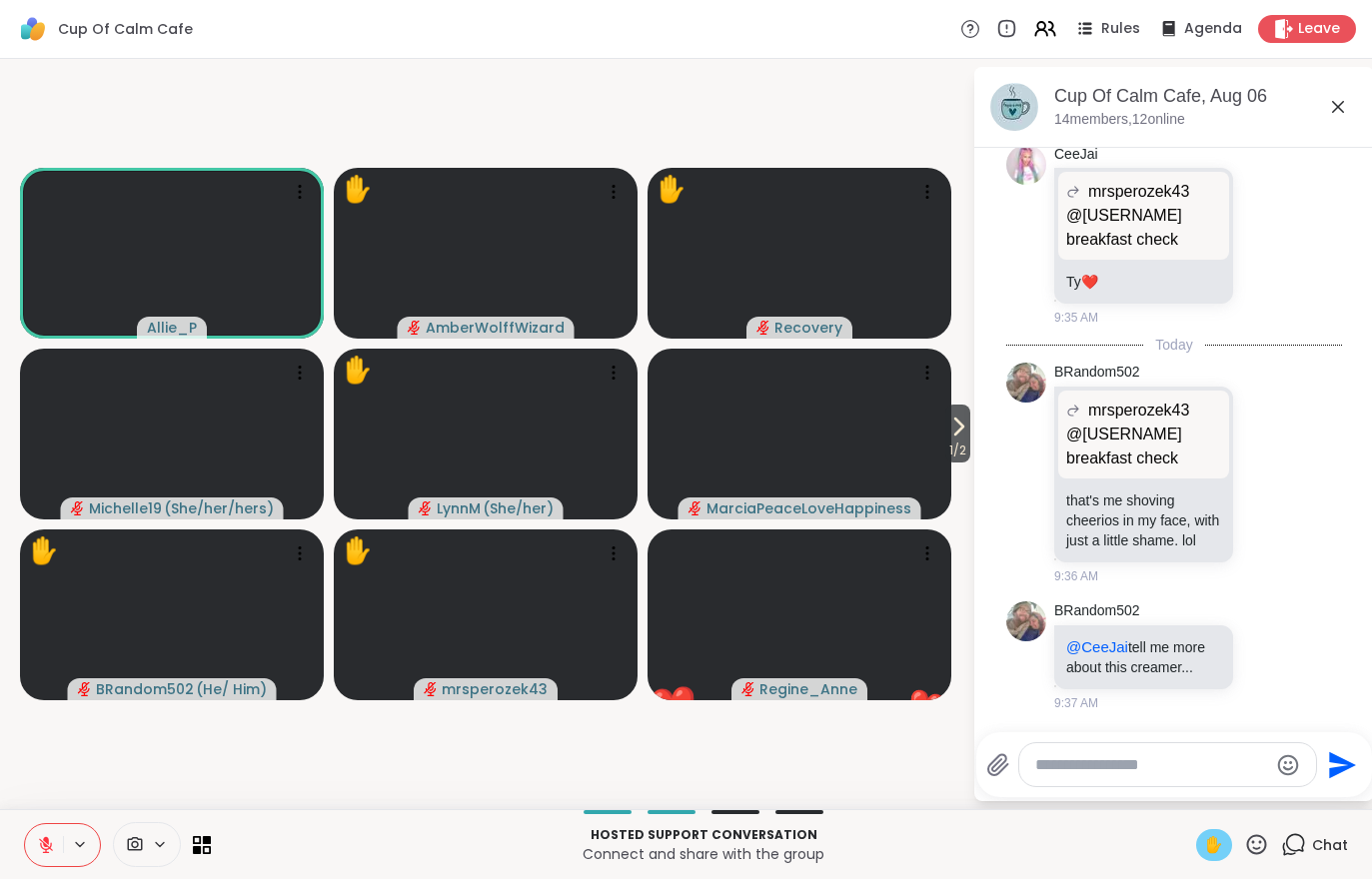 click on "✋" at bounding box center (1214, 845) 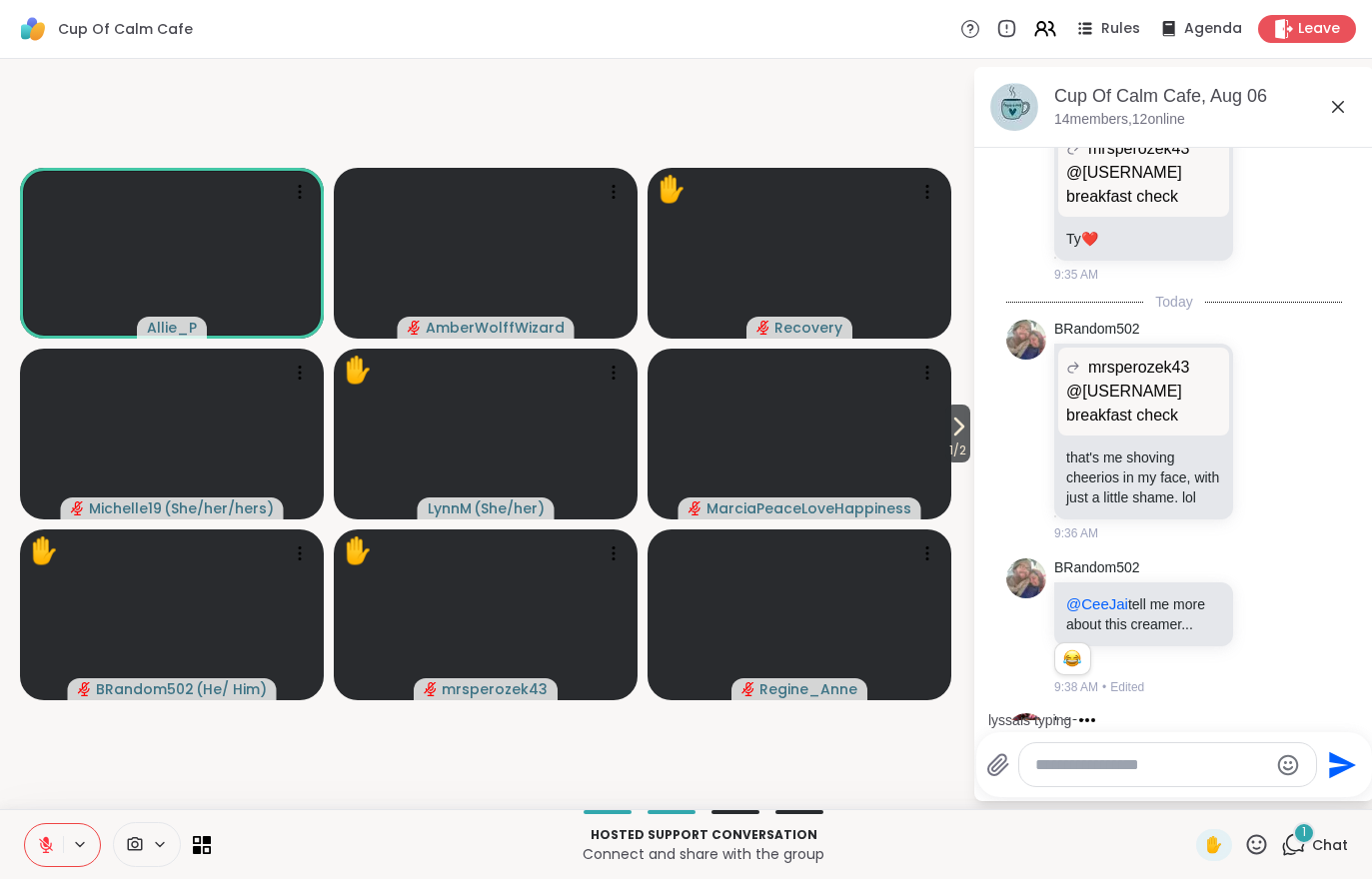 scroll, scrollTop: 832, scrollLeft: 0, axis: vertical 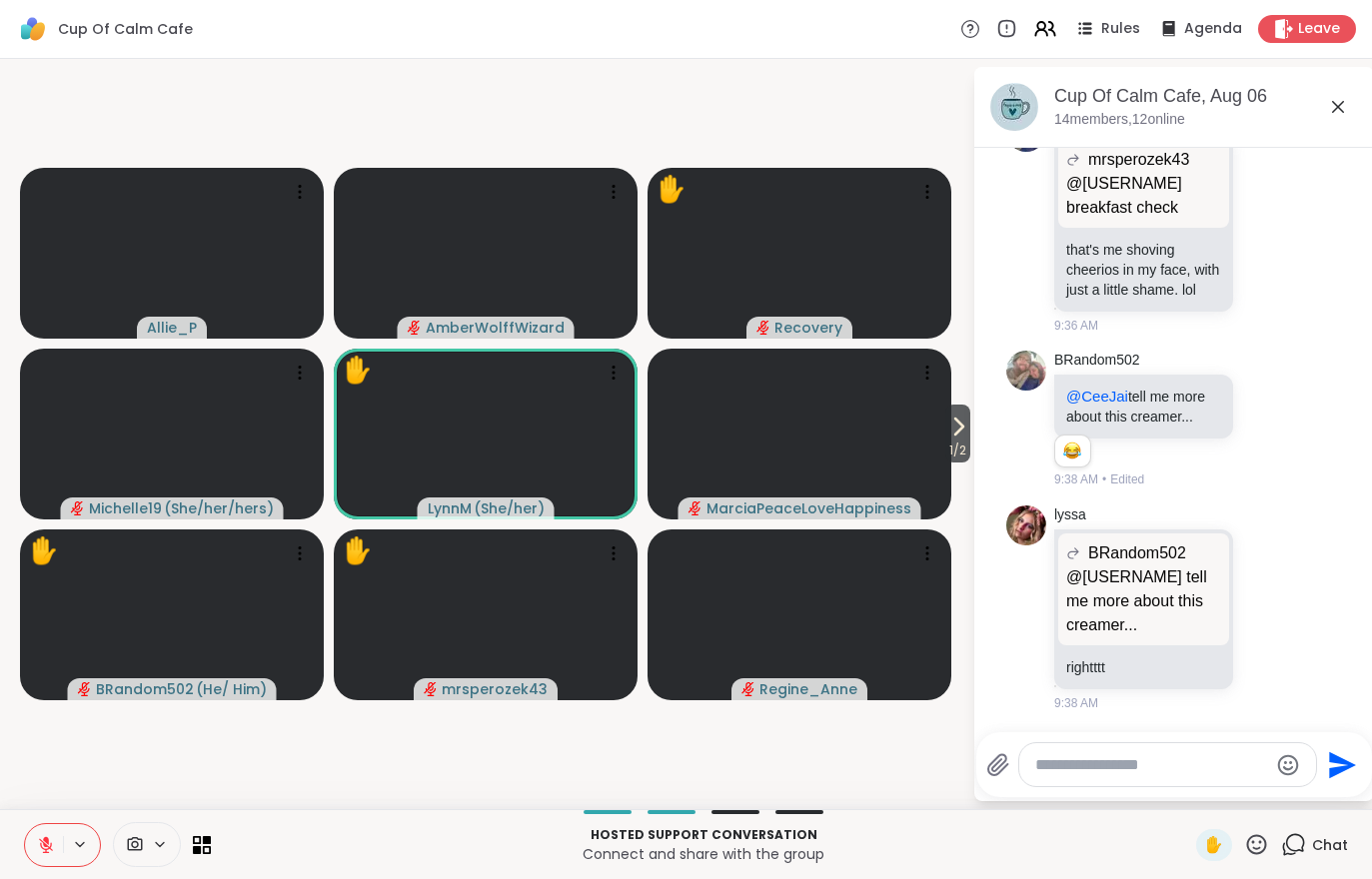 click on "1  /  2" at bounding box center (957, 434) 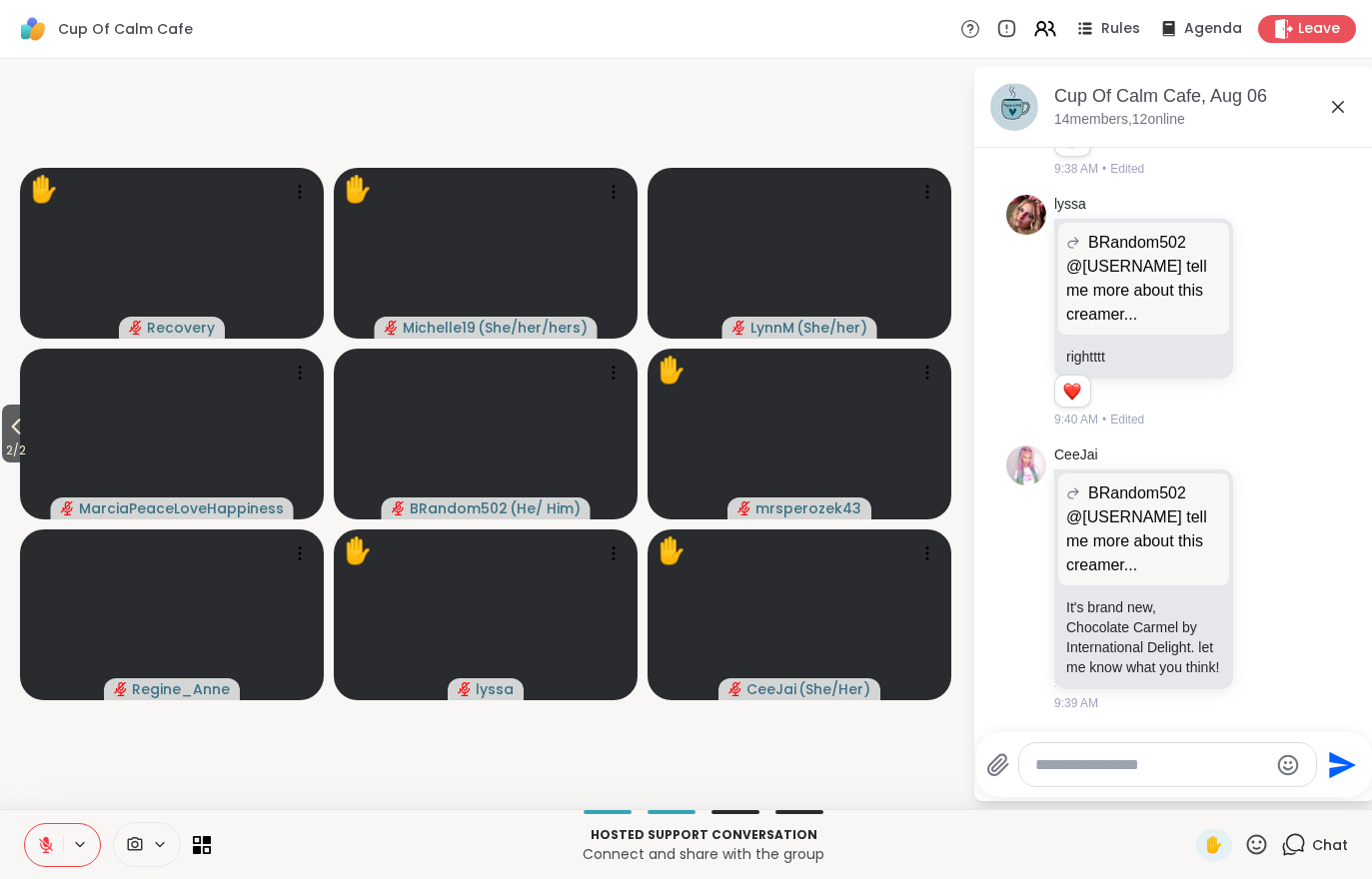 scroll, scrollTop: 1403, scrollLeft: 0, axis: vertical 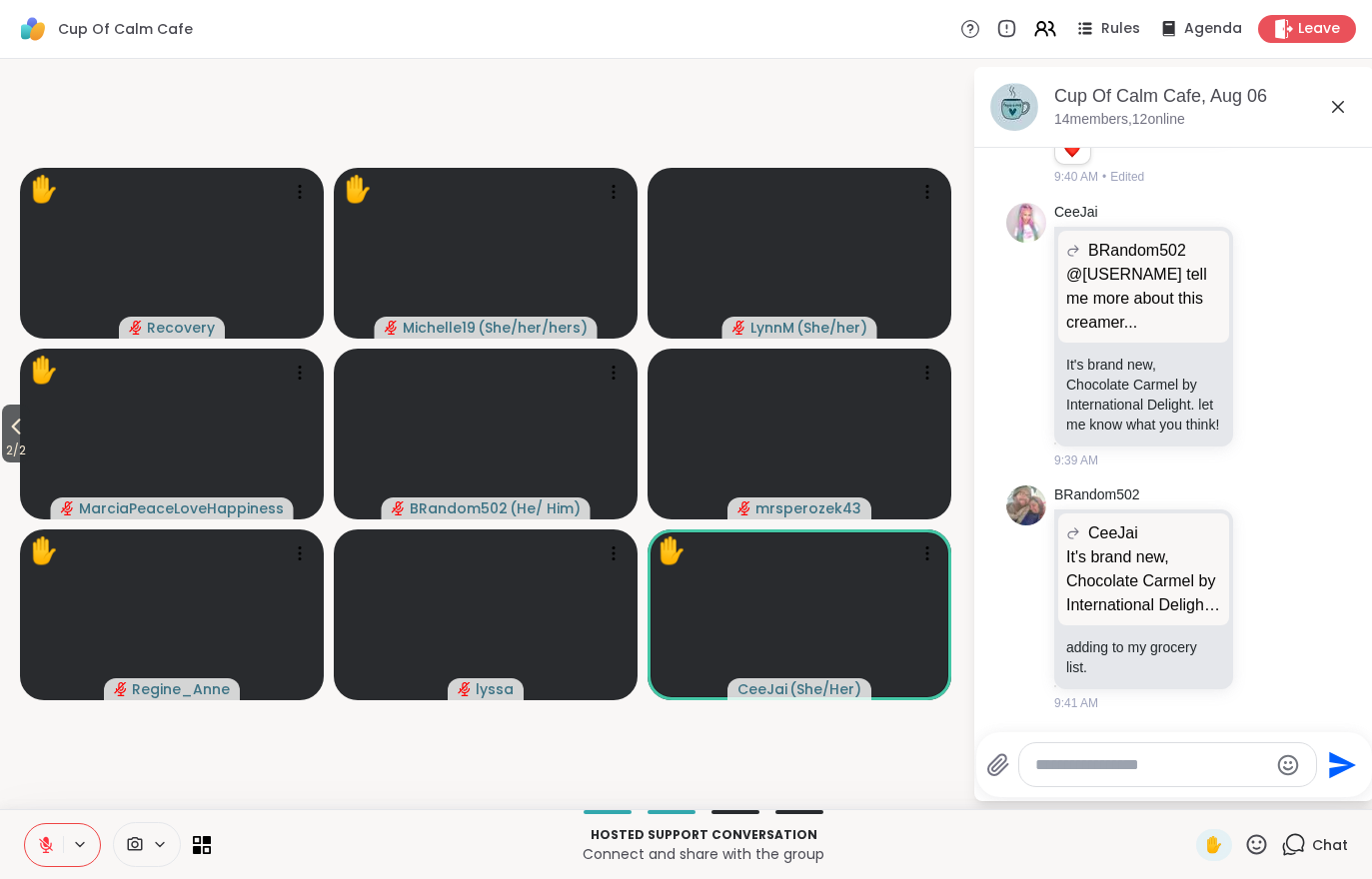 click on "Hosted support conversation Connect and share with the group ✋ Chat" at bounding box center [686, 844] 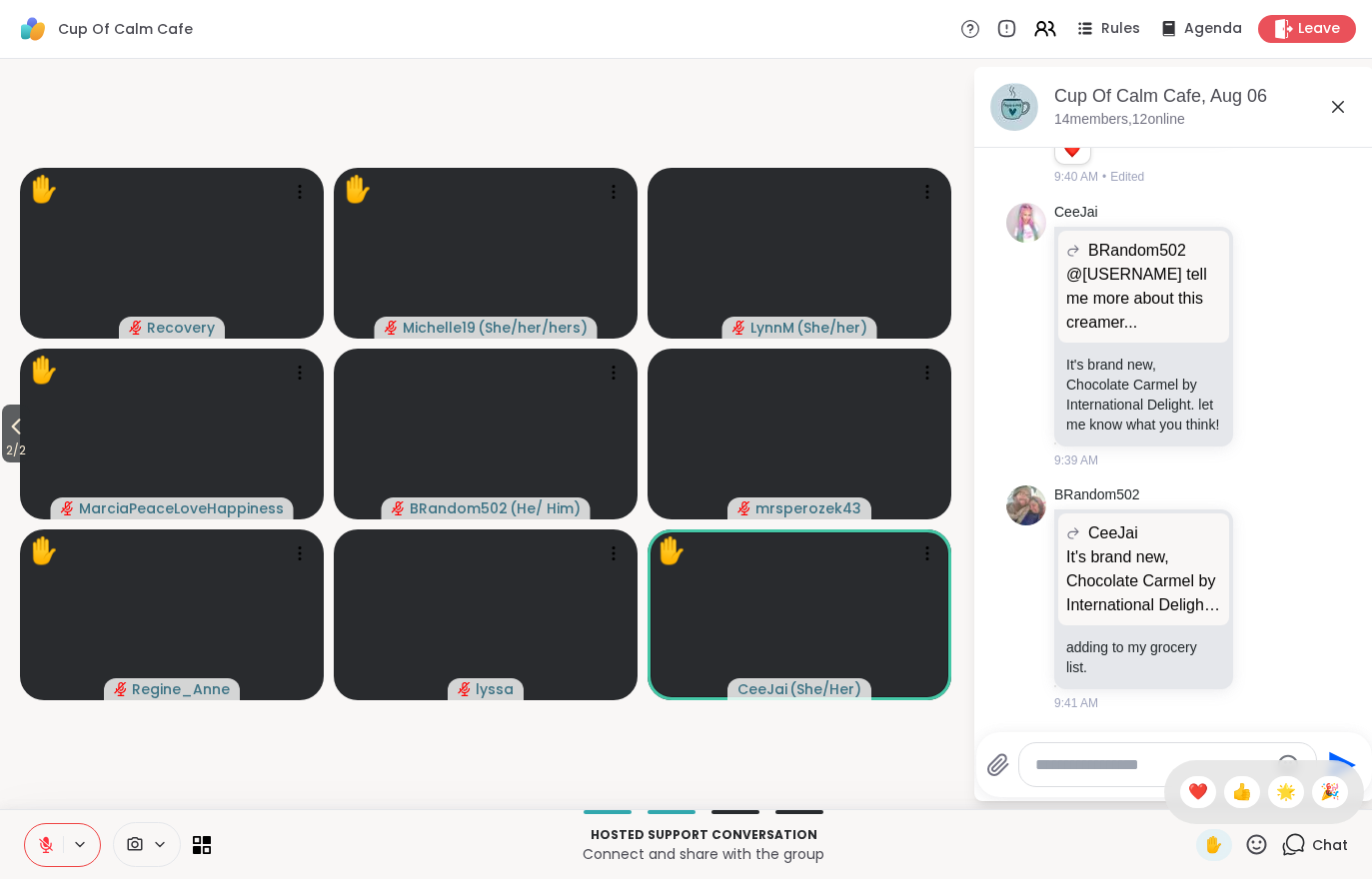 click on "❤️" at bounding box center (1198, 792) 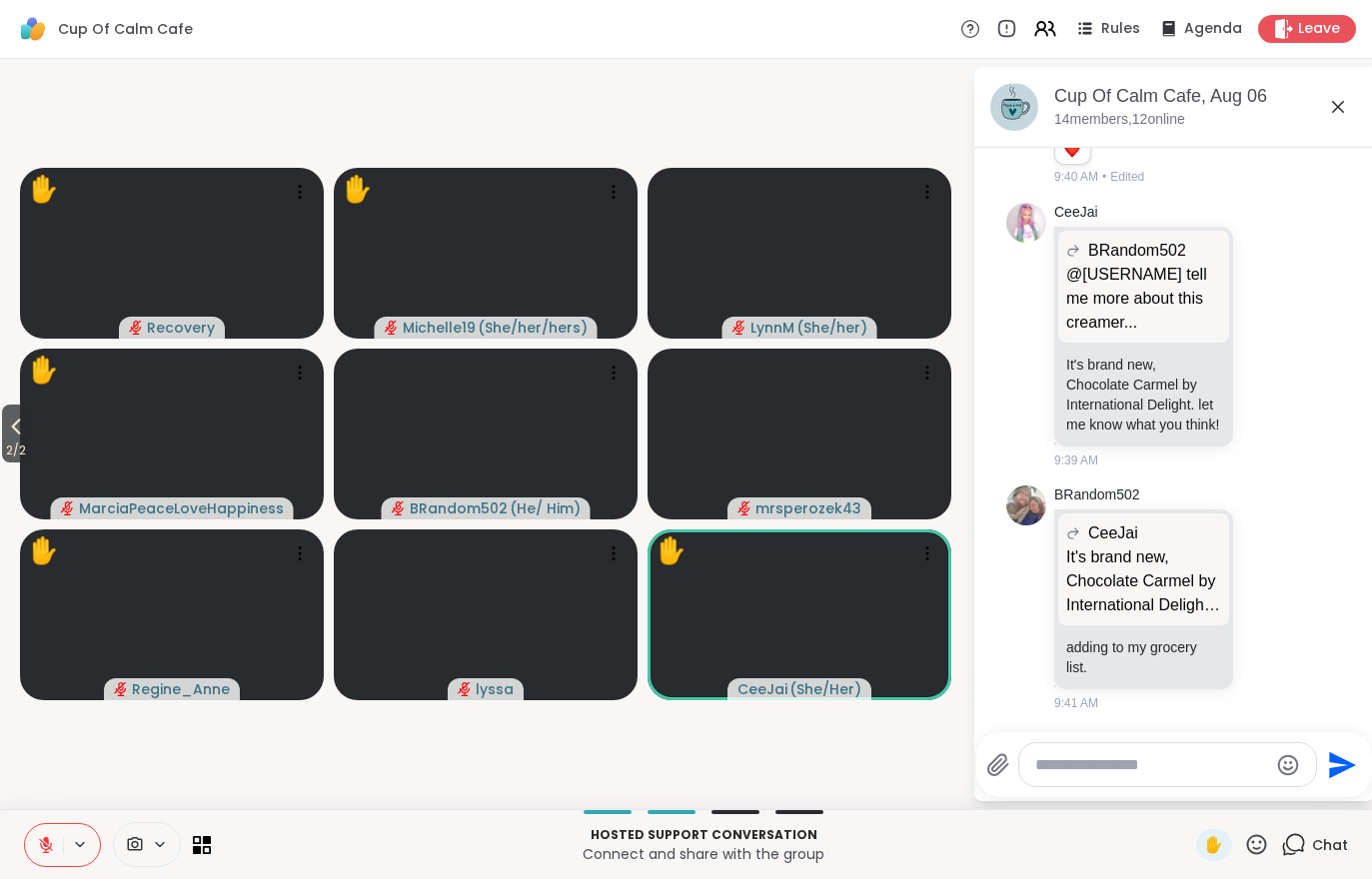 click 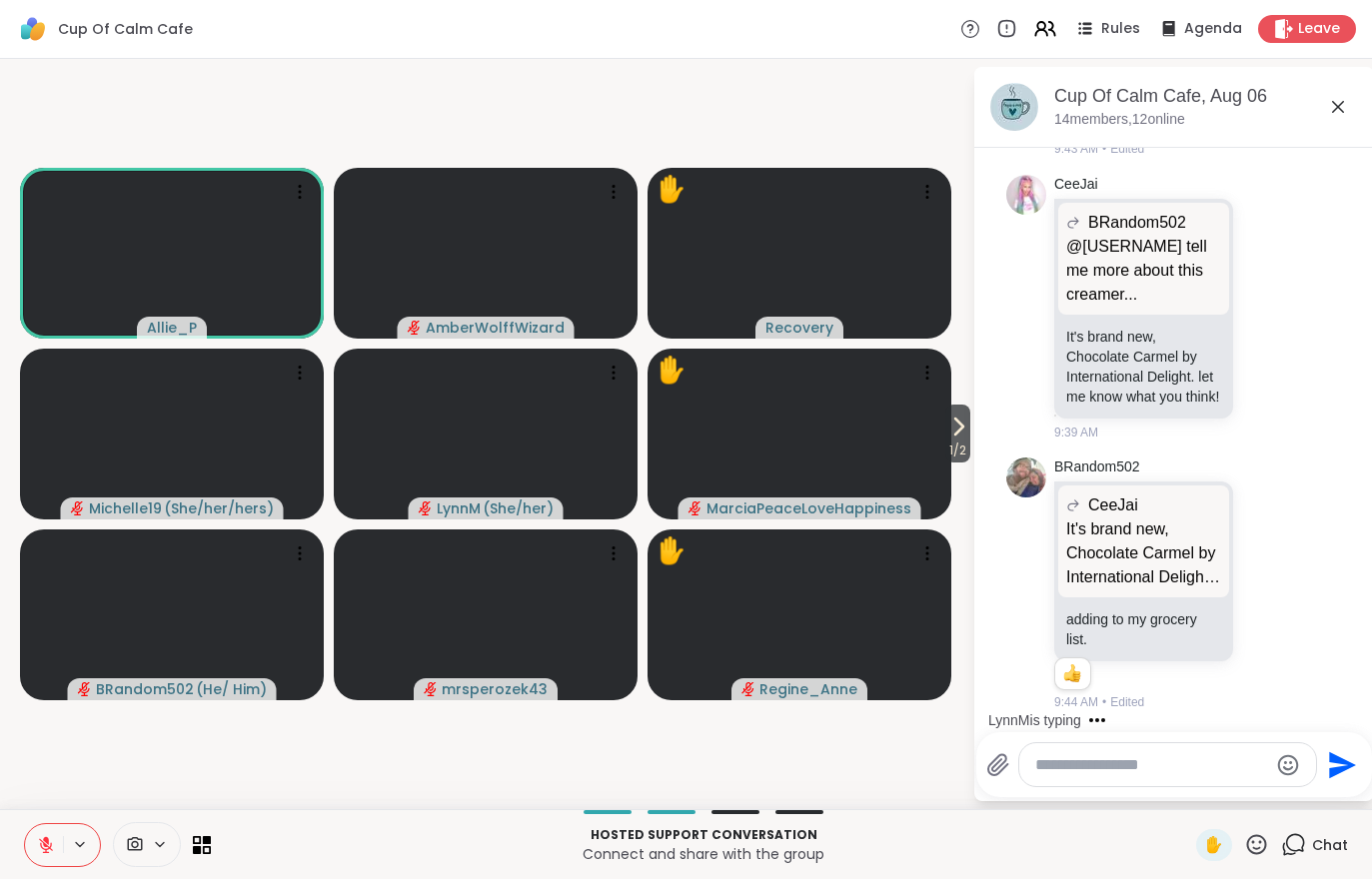 scroll, scrollTop: 1537, scrollLeft: 0, axis: vertical 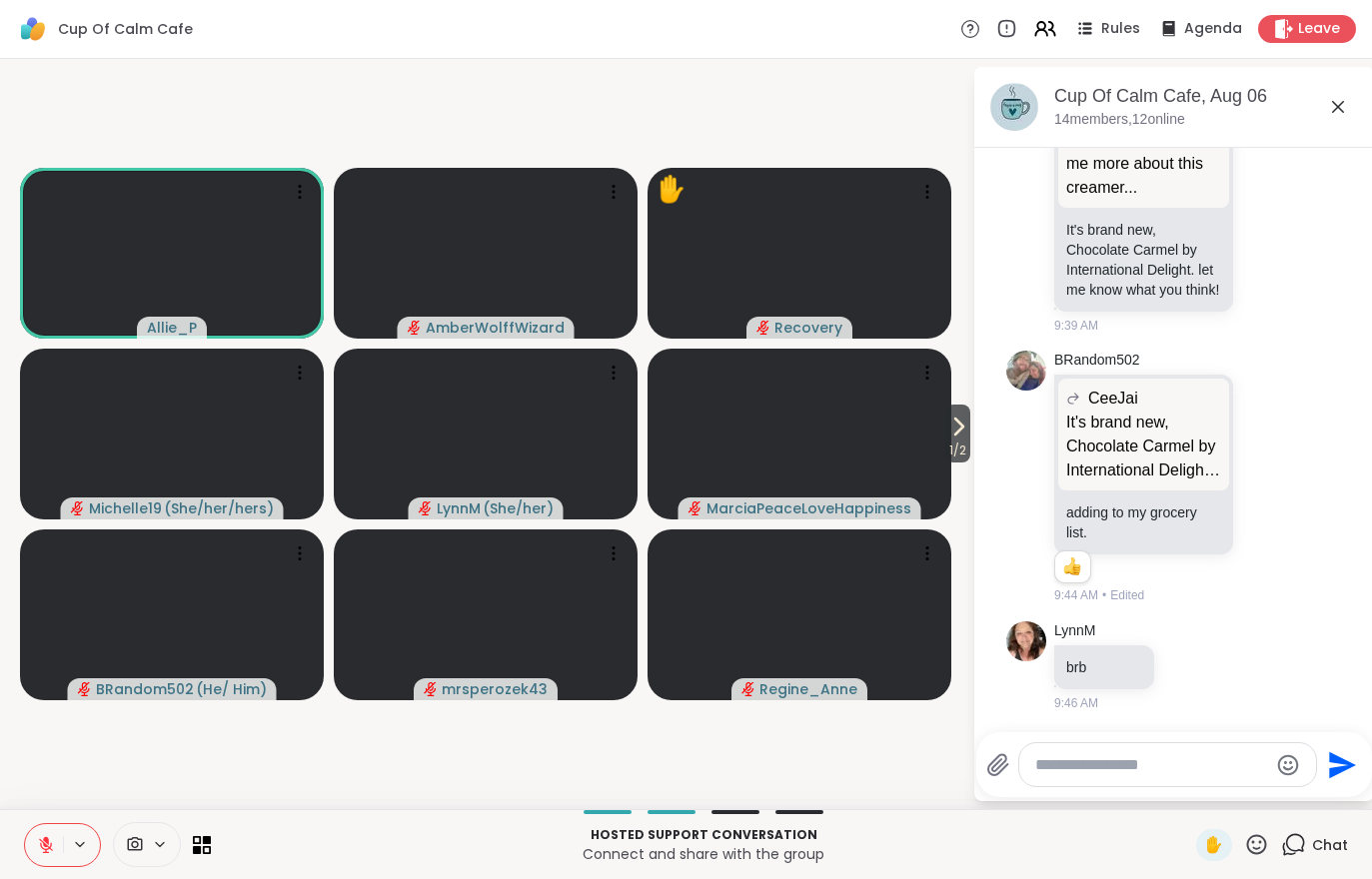 click on "✋" at bounding box center (1214, 845) 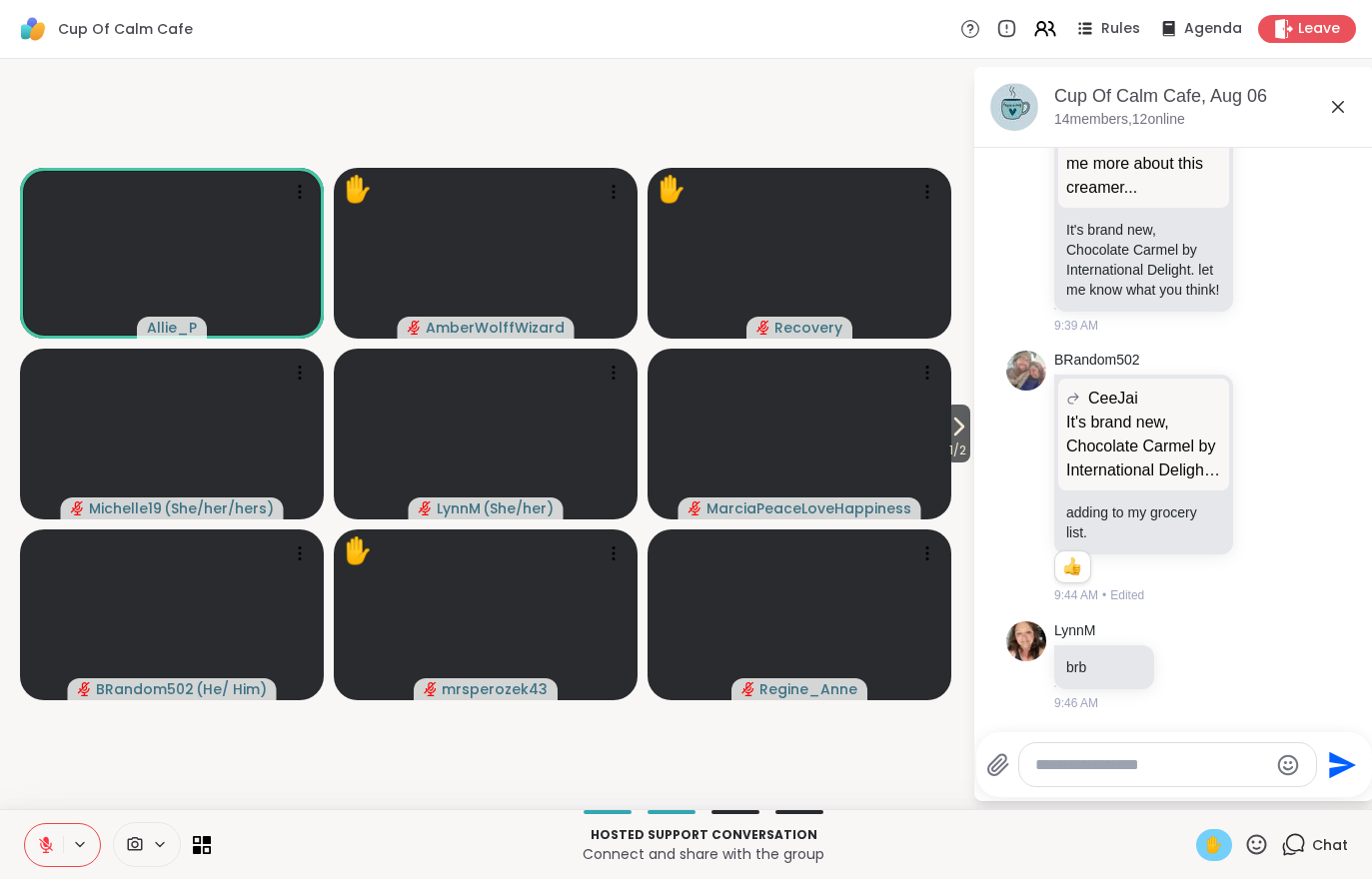 click 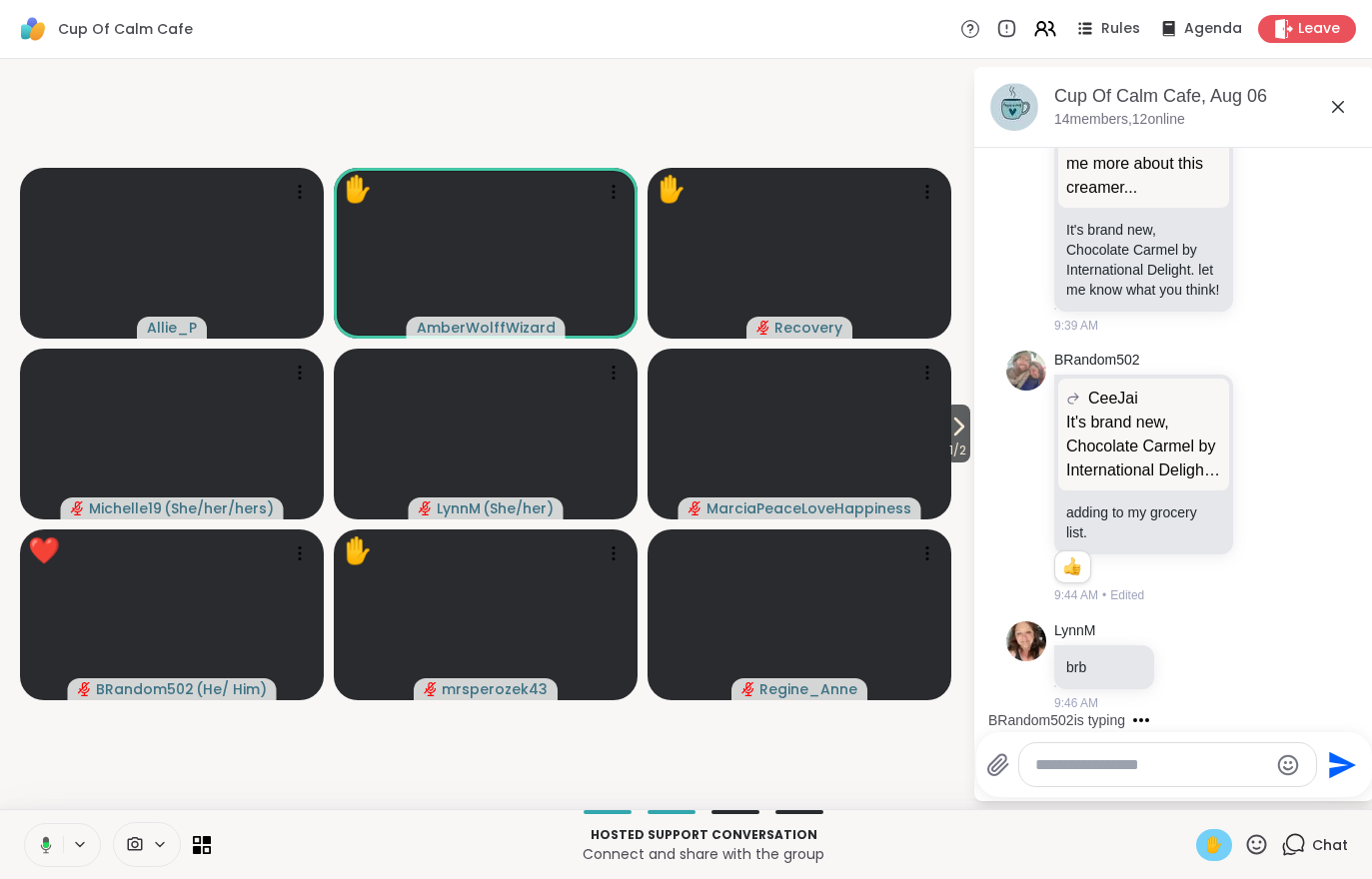 scroll, scrollTop: 1643, scrollLeft: 0, axis: vertical 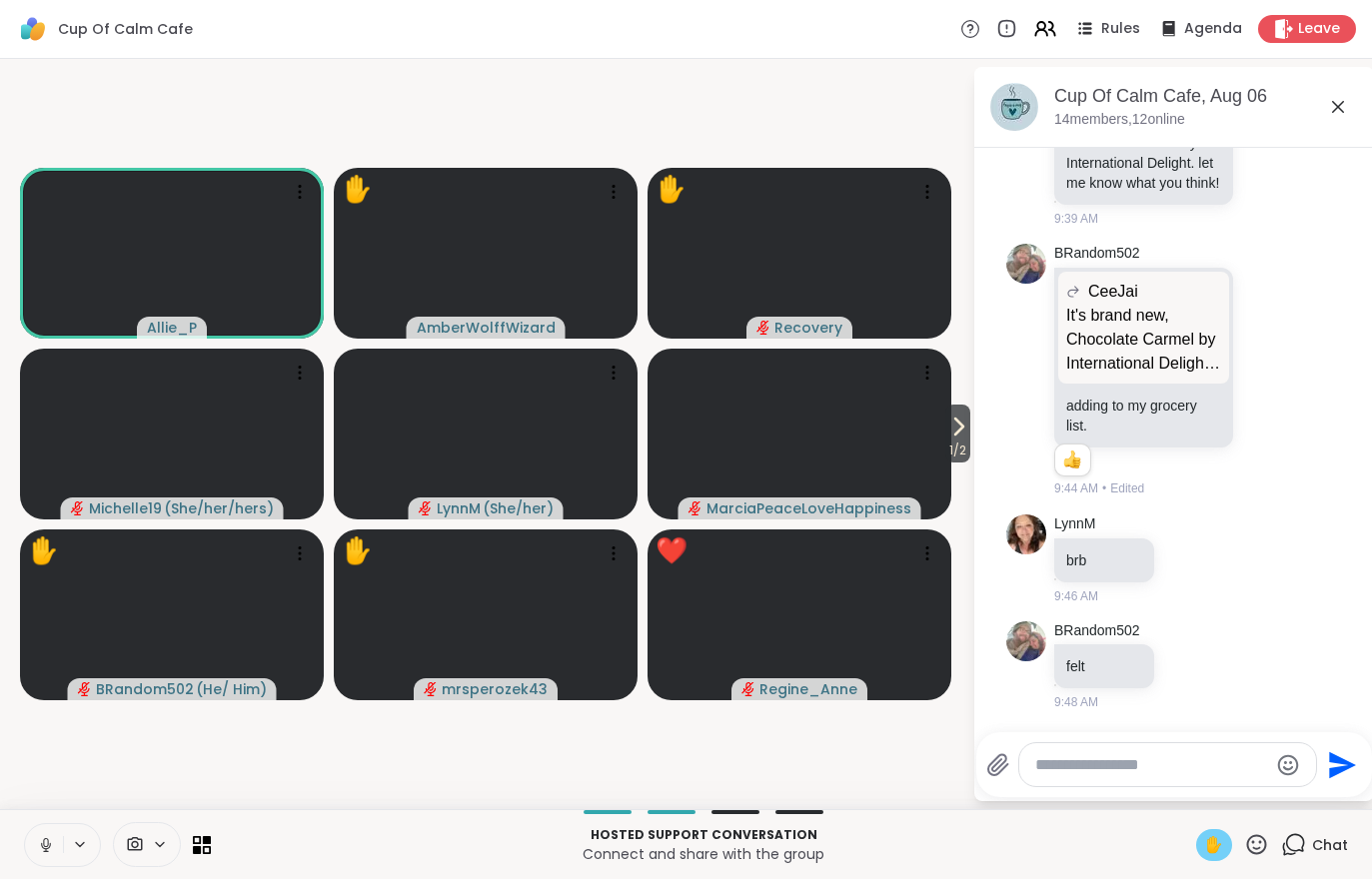 click 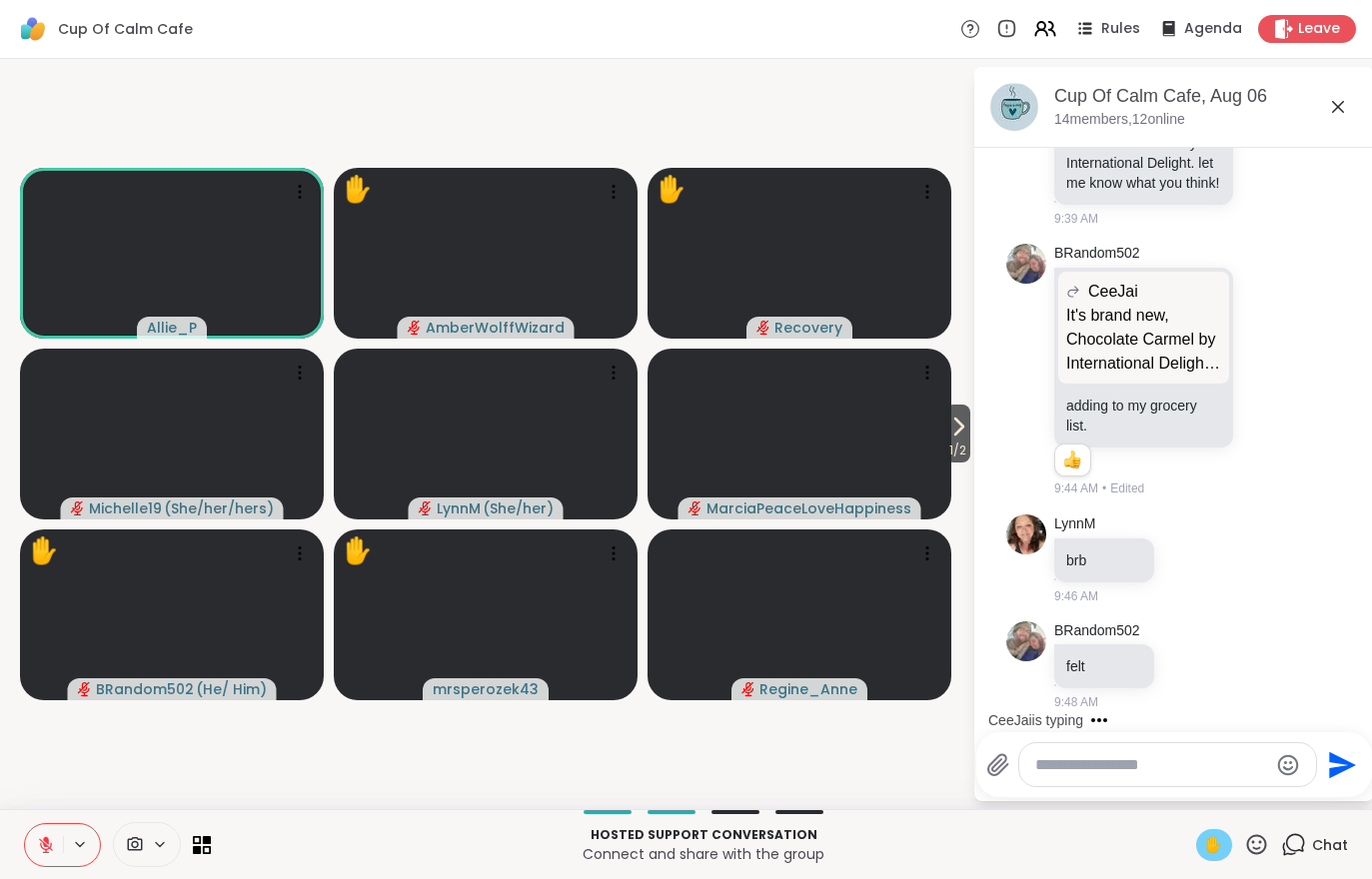 click on "✋" at bounding box center [1214, 845] 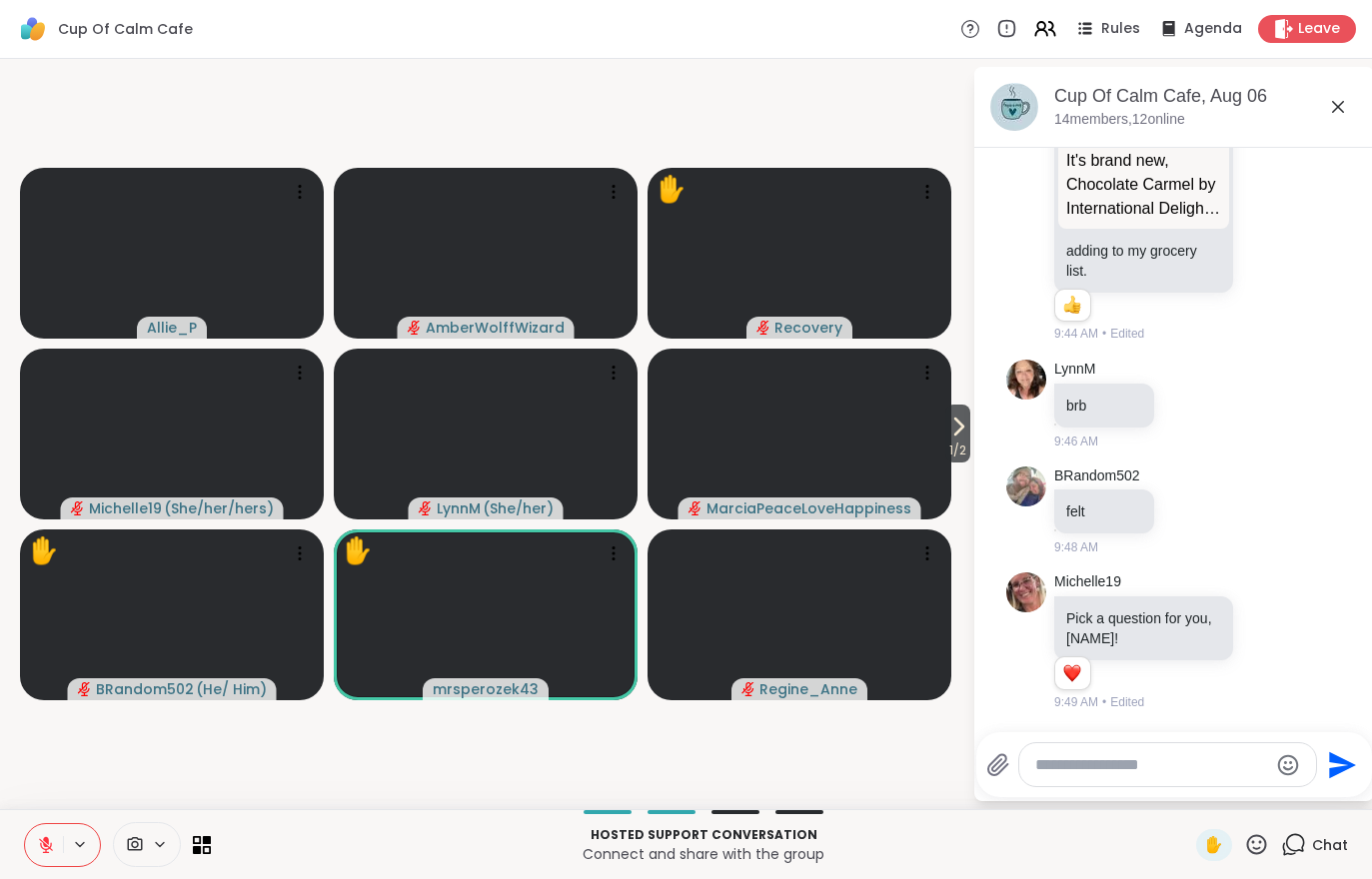 scroll, scrollTop: 1797, scrollLeft: 0, axis: vertical 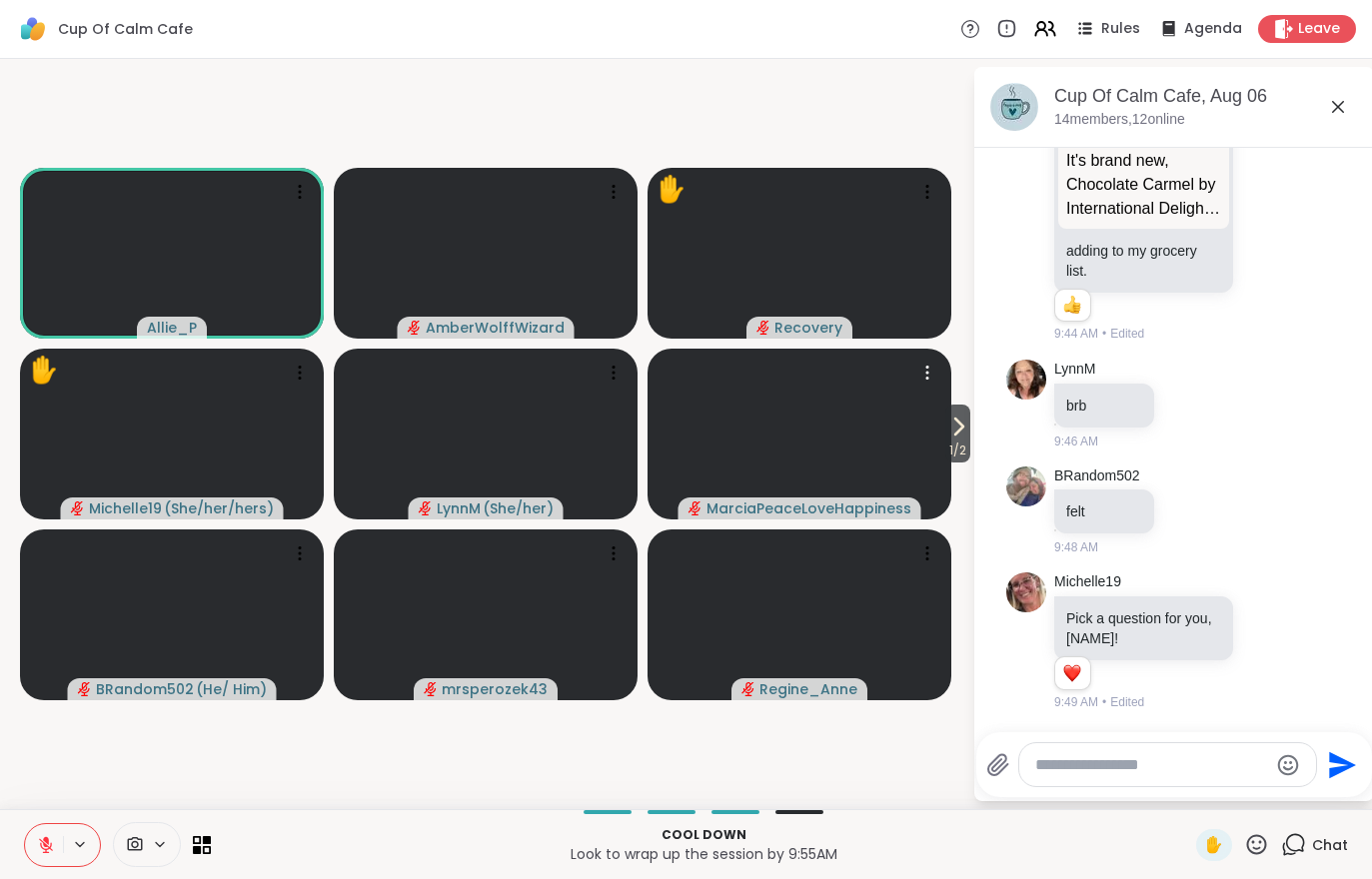click at bounding box center (799, 434) 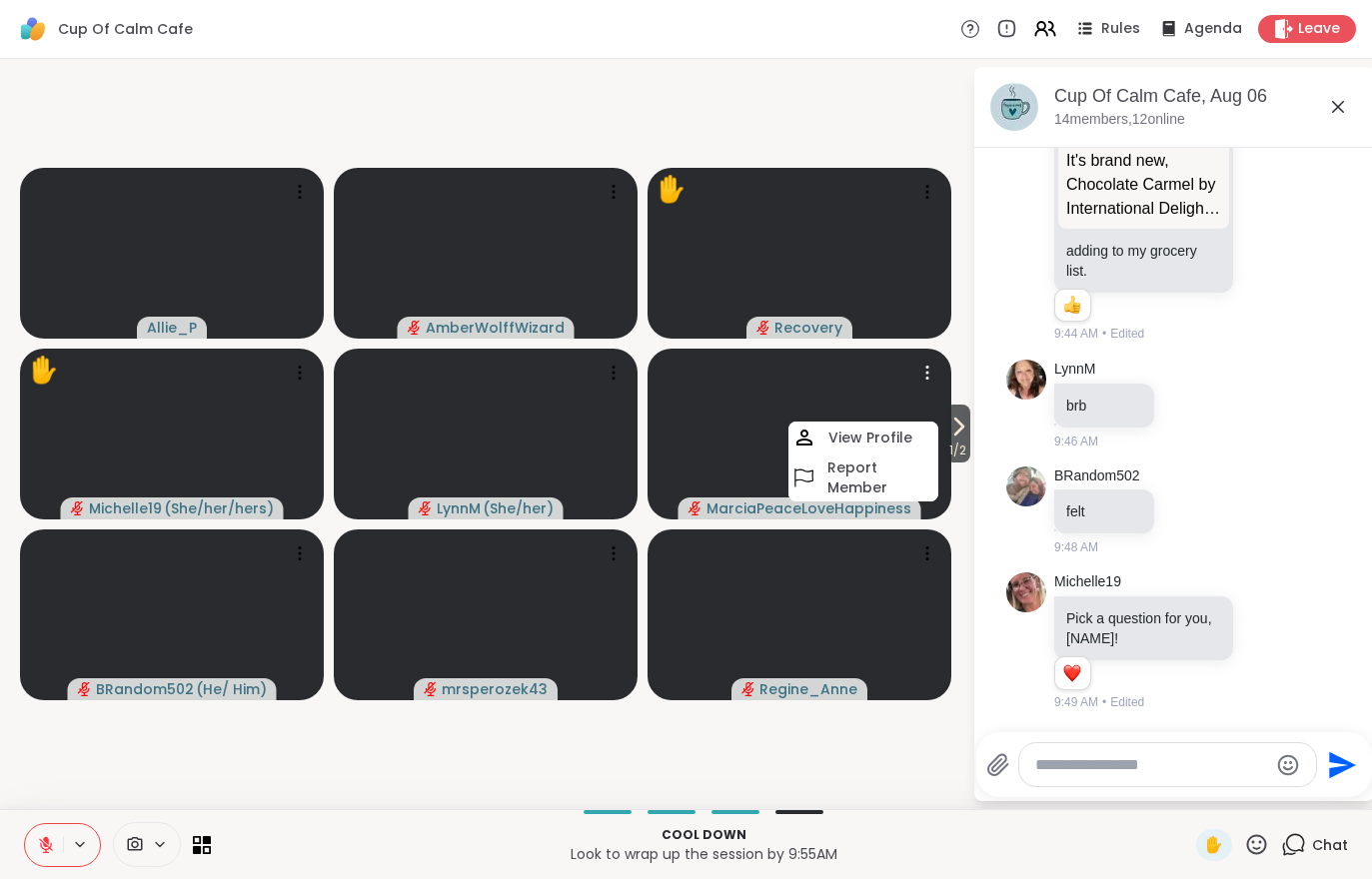 click on "1  /  2 [USERNAME] [USERNAME] ✋ Recovery ✋ [USERNAME] ( [PRONOUNS] ) [USERNAME] [USERNAME] [USERNAME] ( [PRONOUNS] ) [USERNAME]" at bounding box center (486, 434) 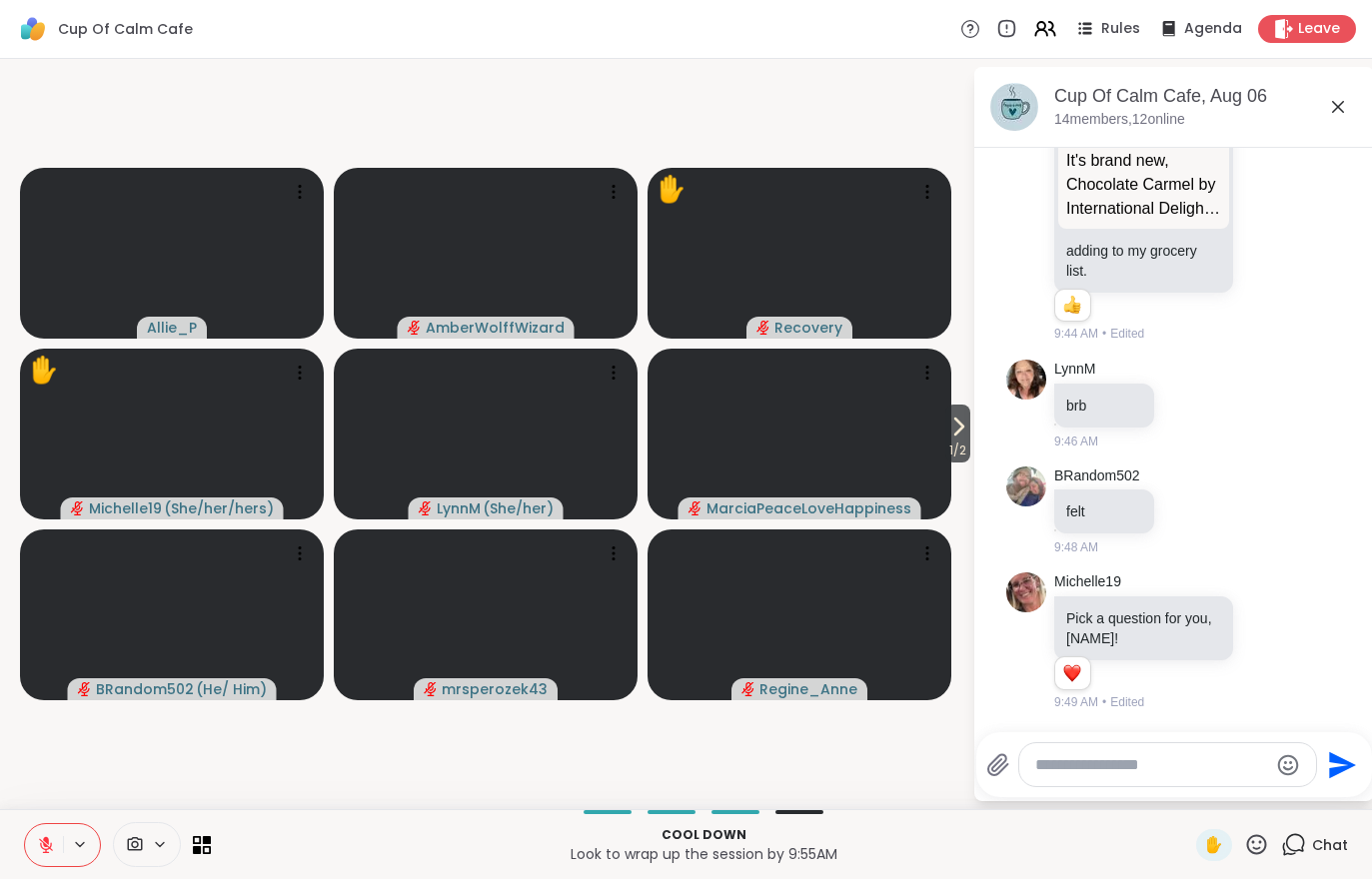 click on "1  /  2" at bounding box center [957, 450] 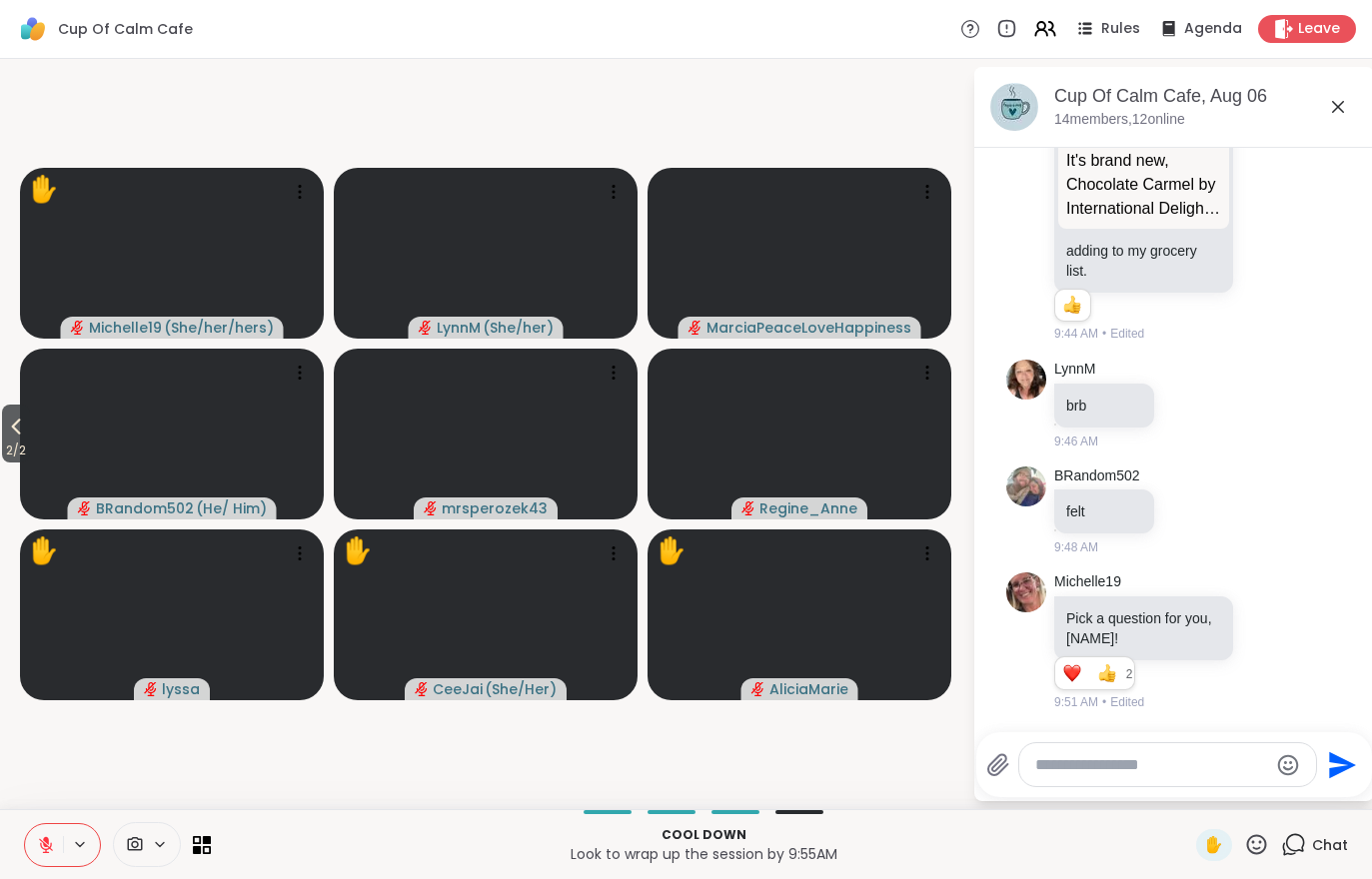 click on "2  /  2" at bounding box center (16, 450) 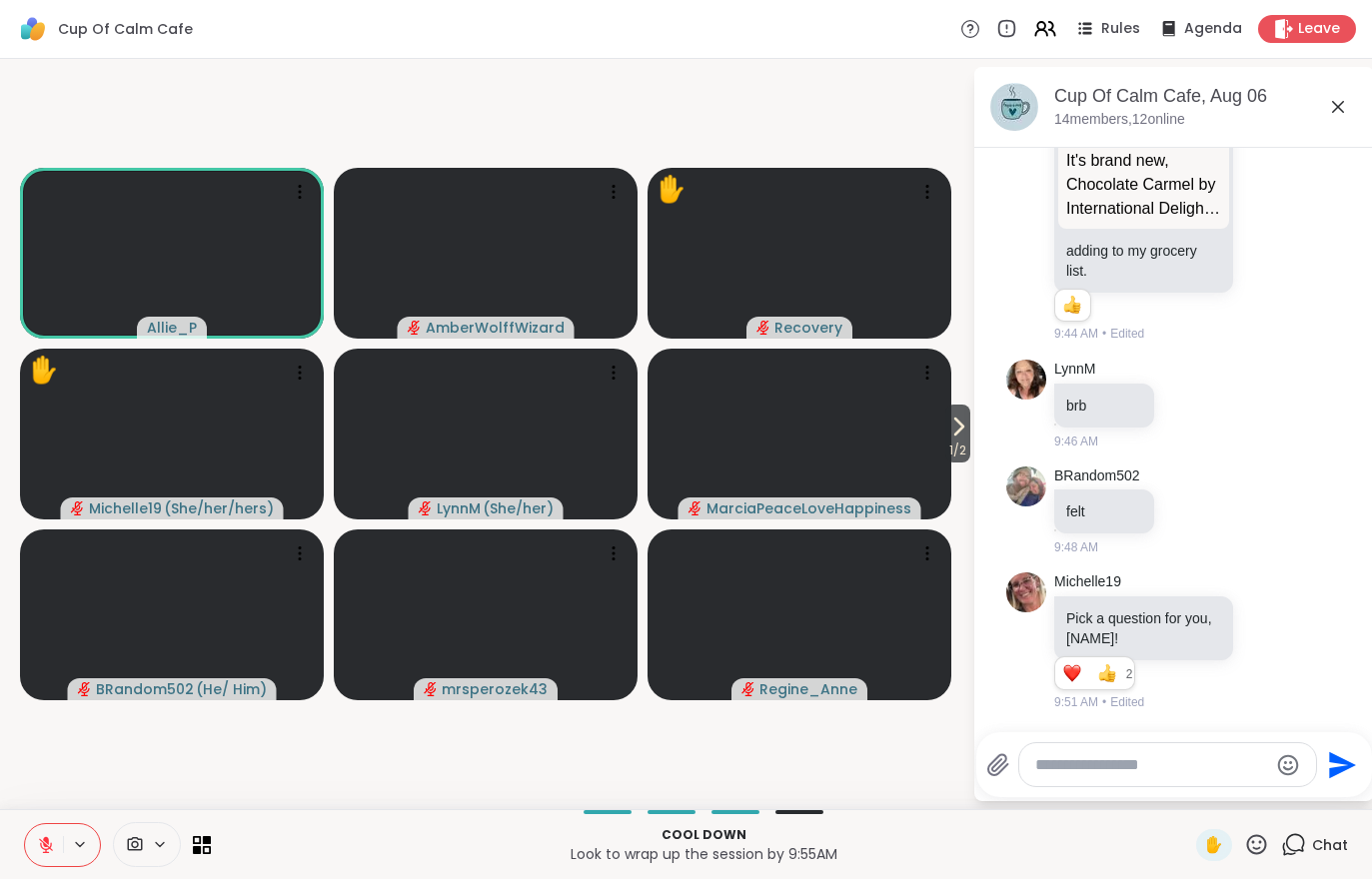 click on "1  /  2" at bounding box center [957, 450] 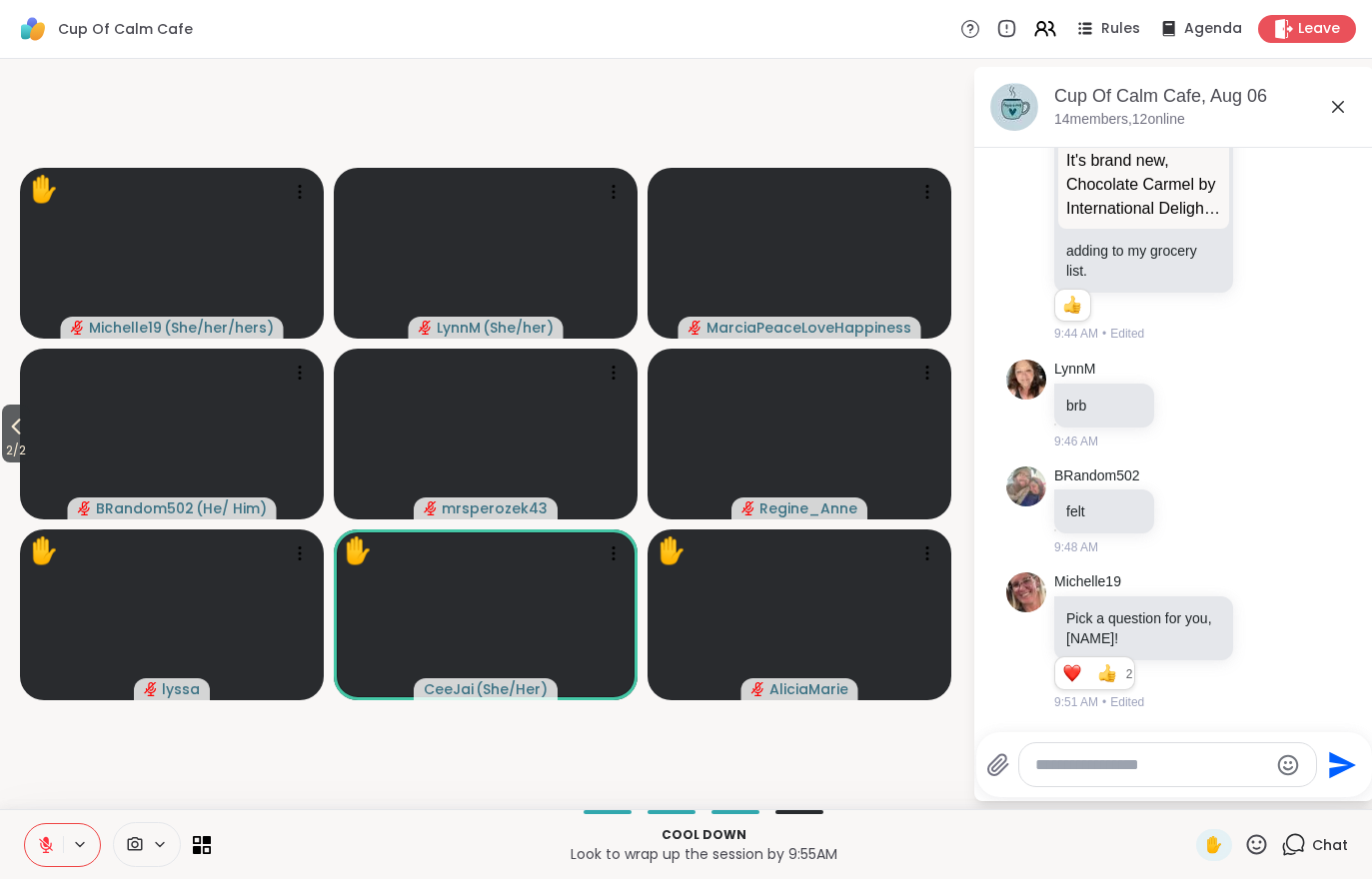 click 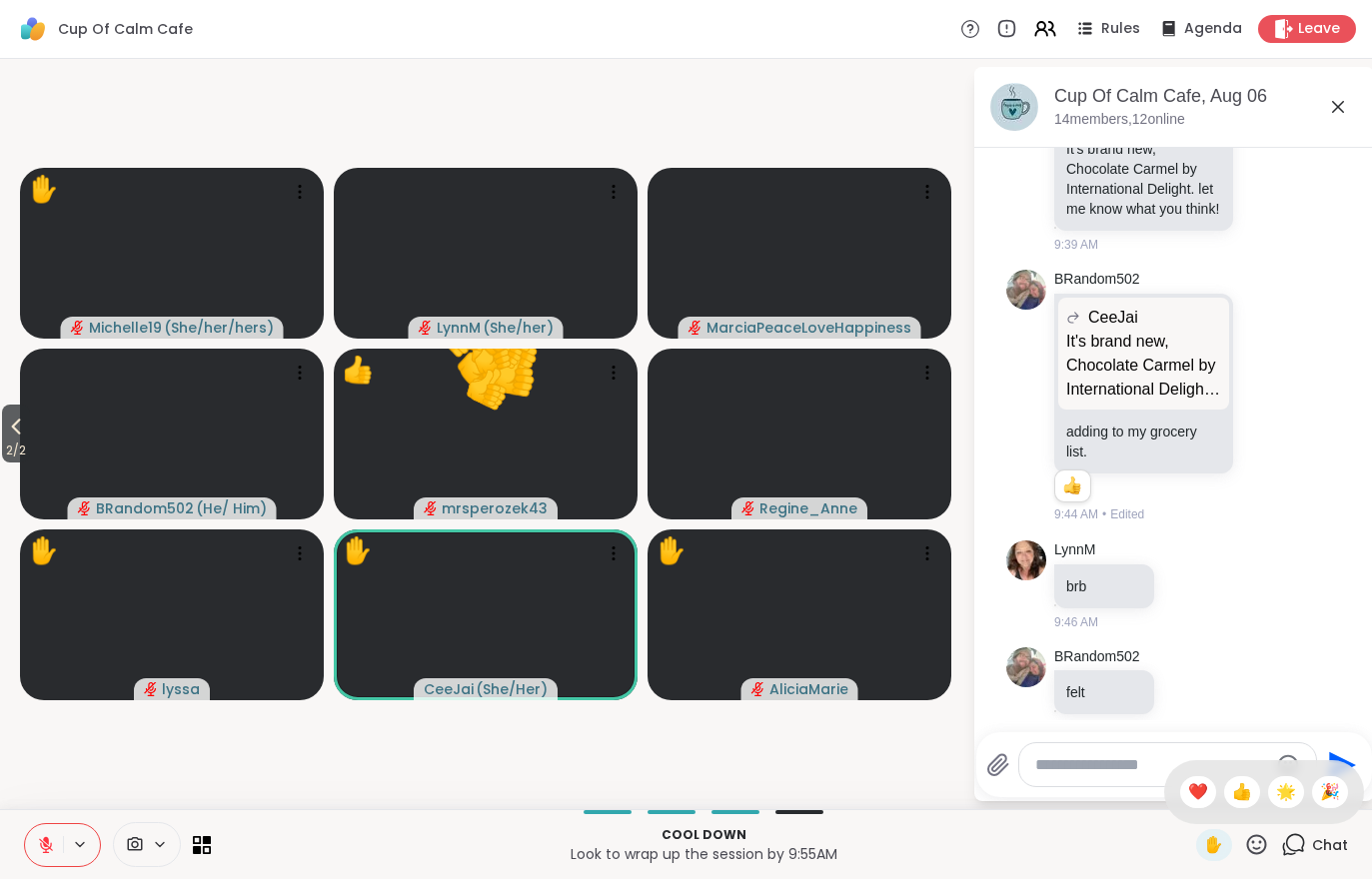 scroll, scrollTop: 1797, scrollLeft: 0, axis: vertical 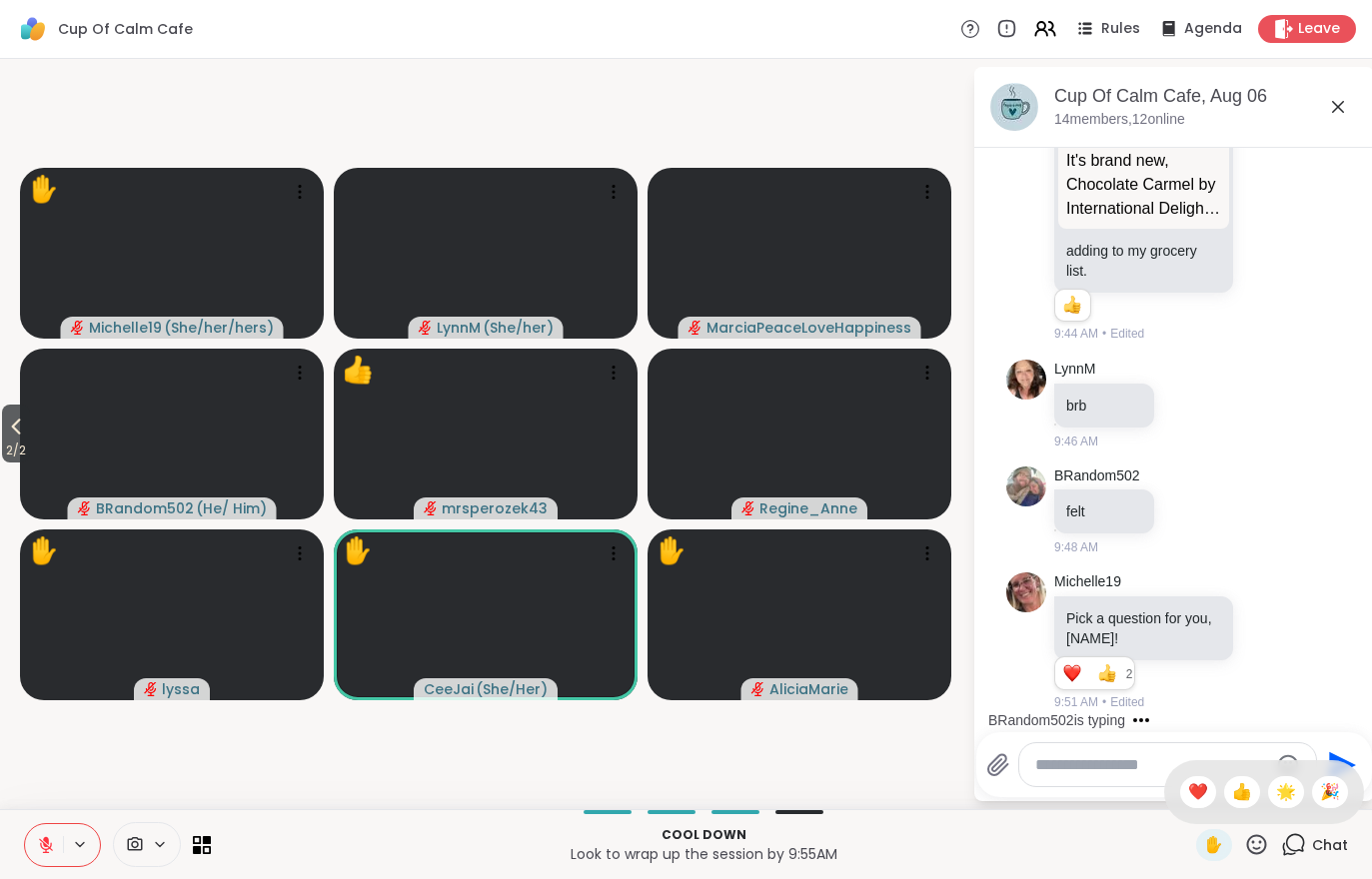 click on "2  /  2" at bounding box center [16, 450] 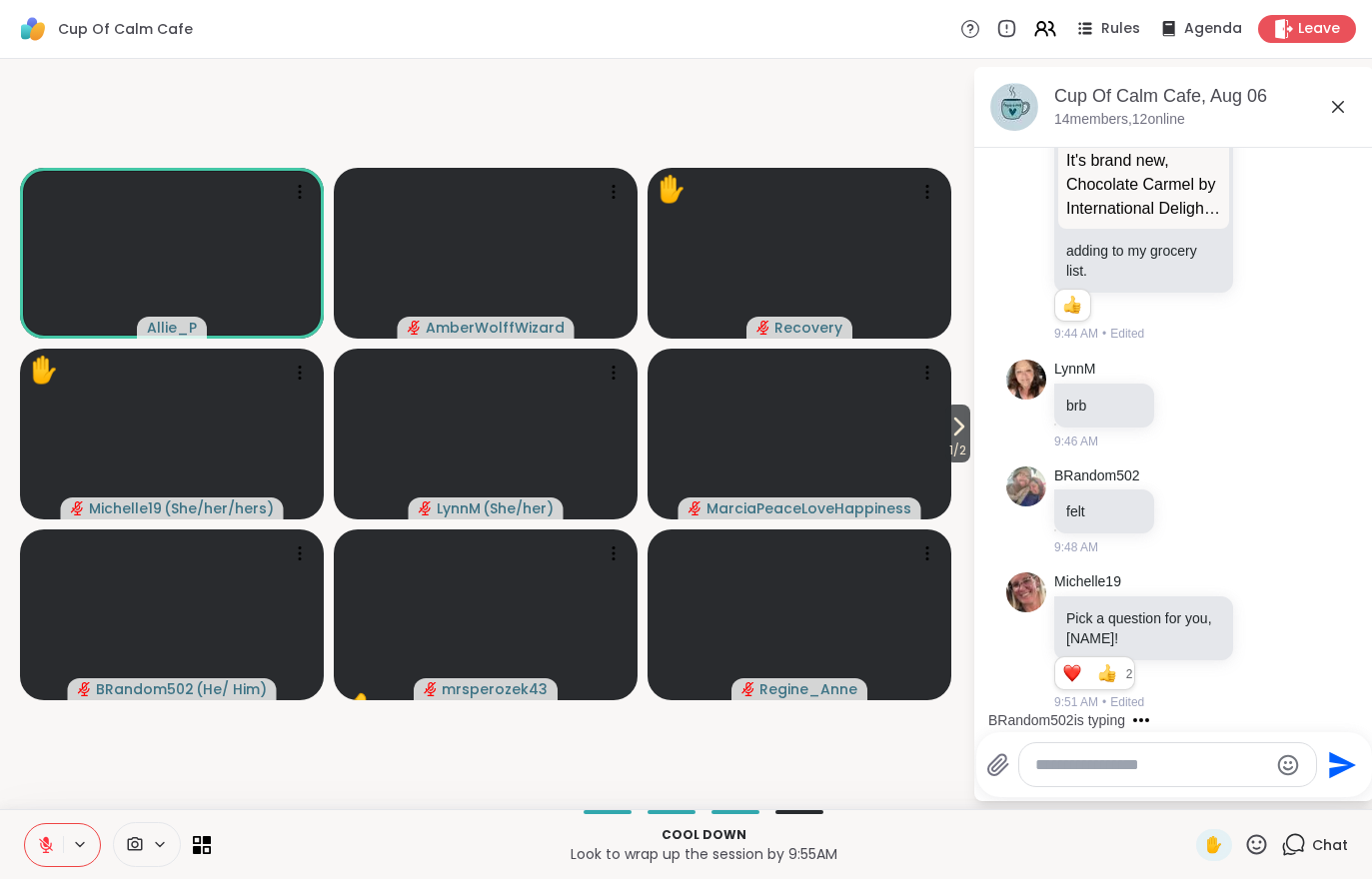 click 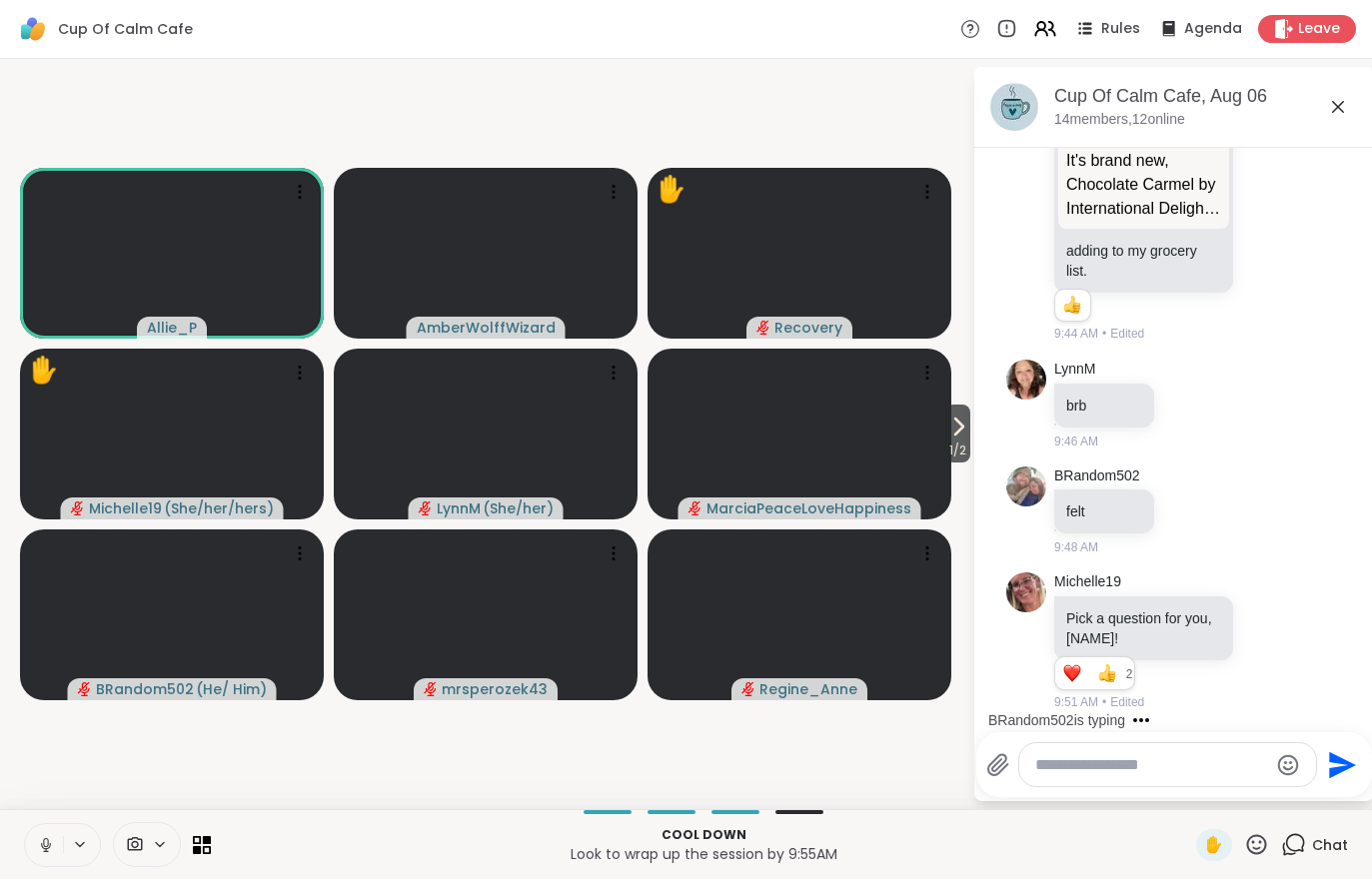 scroll, scrollTop: 1903, scrollLeft: 0, axis: vertical 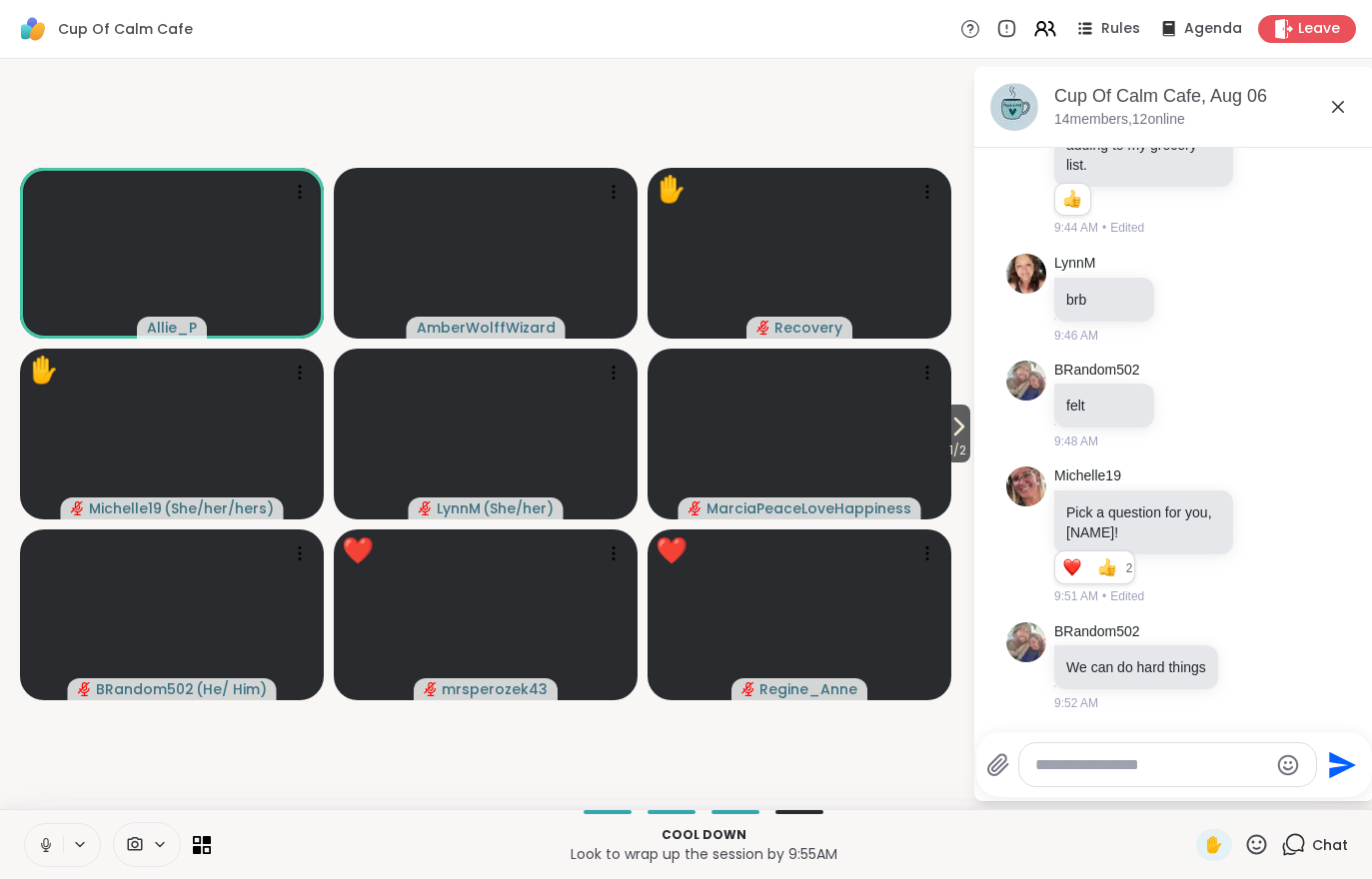 click 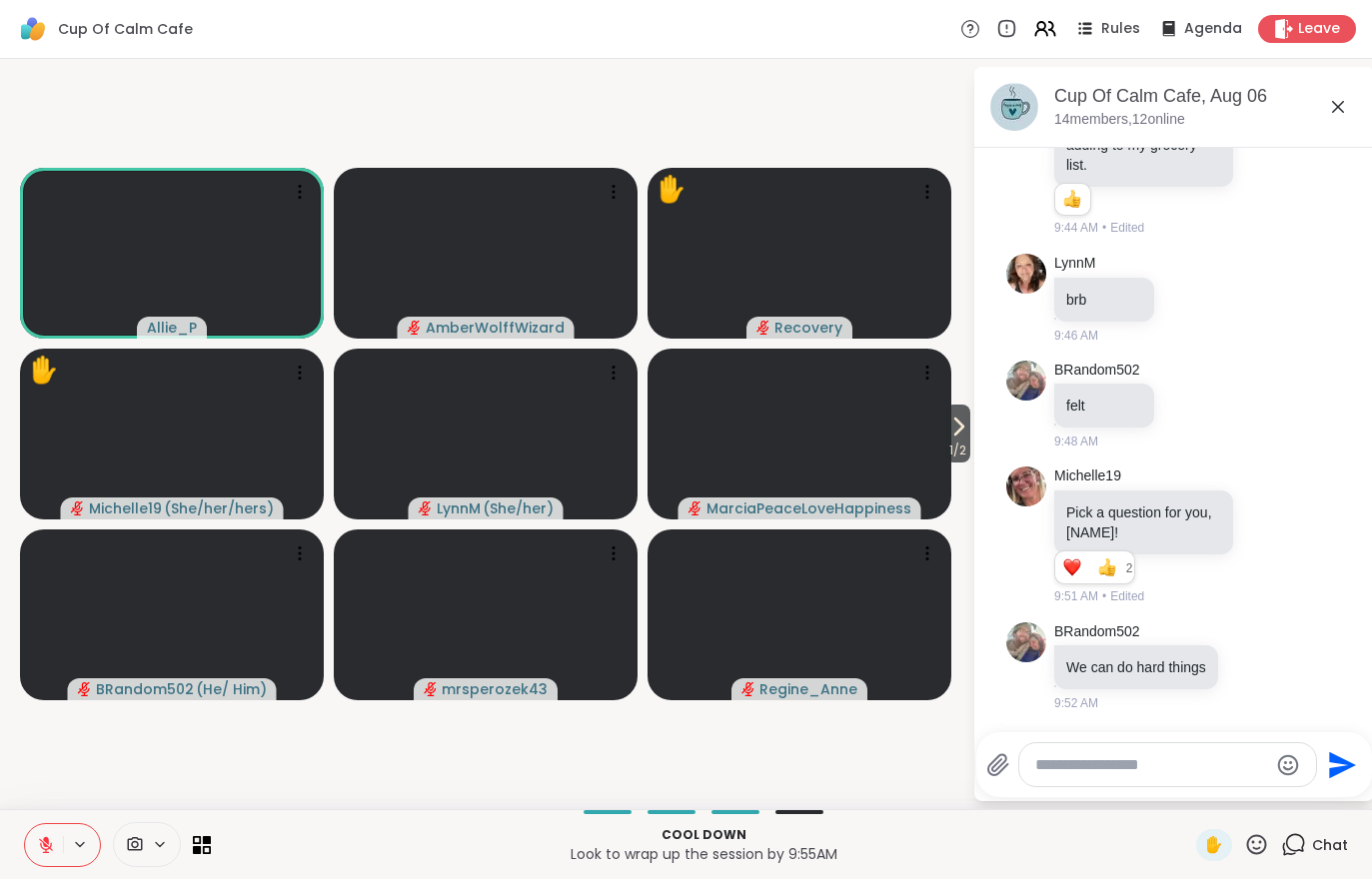 click 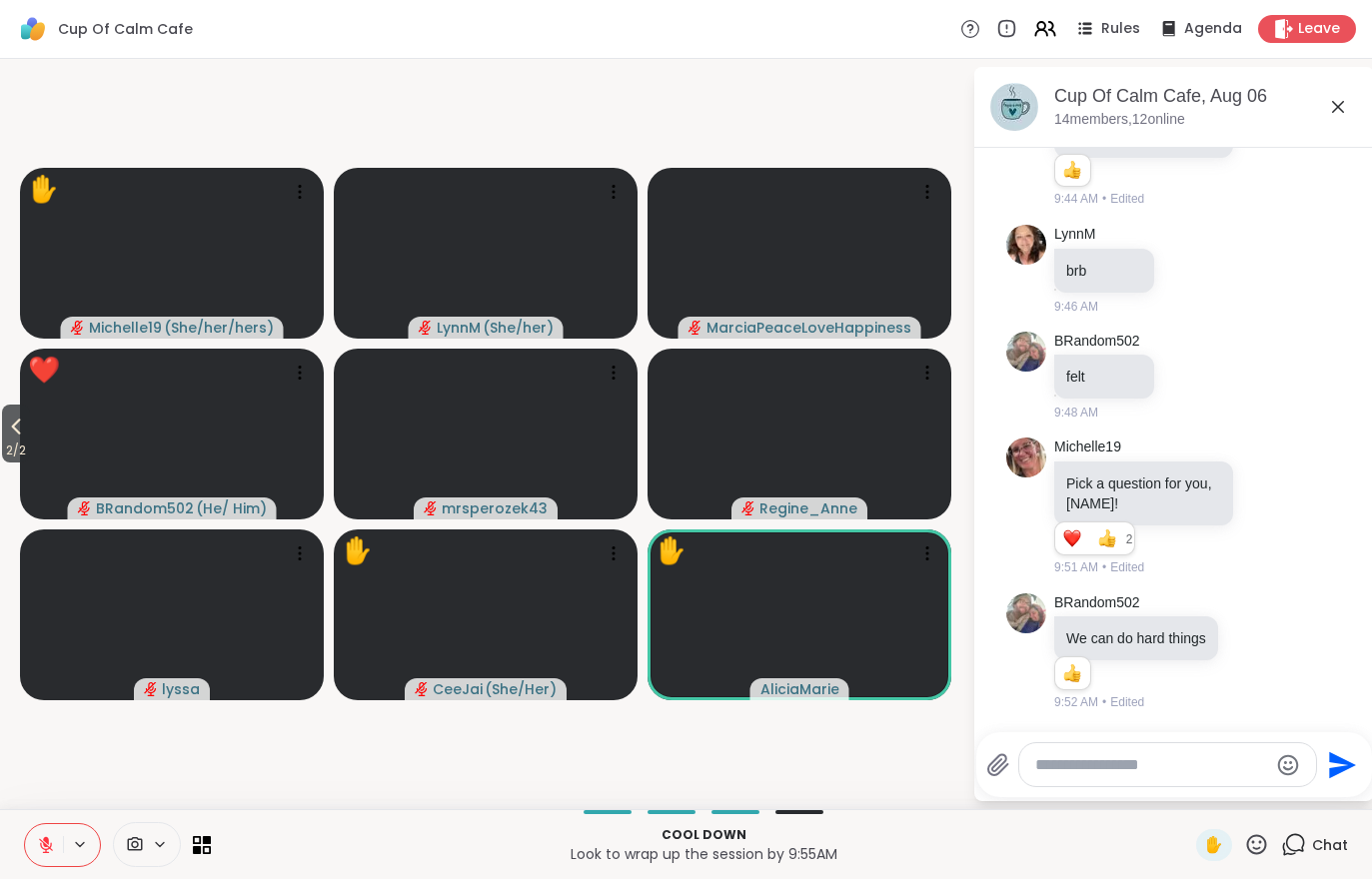scroll, scrollTop: 1931, scrollLeft: 0, axis: vertical 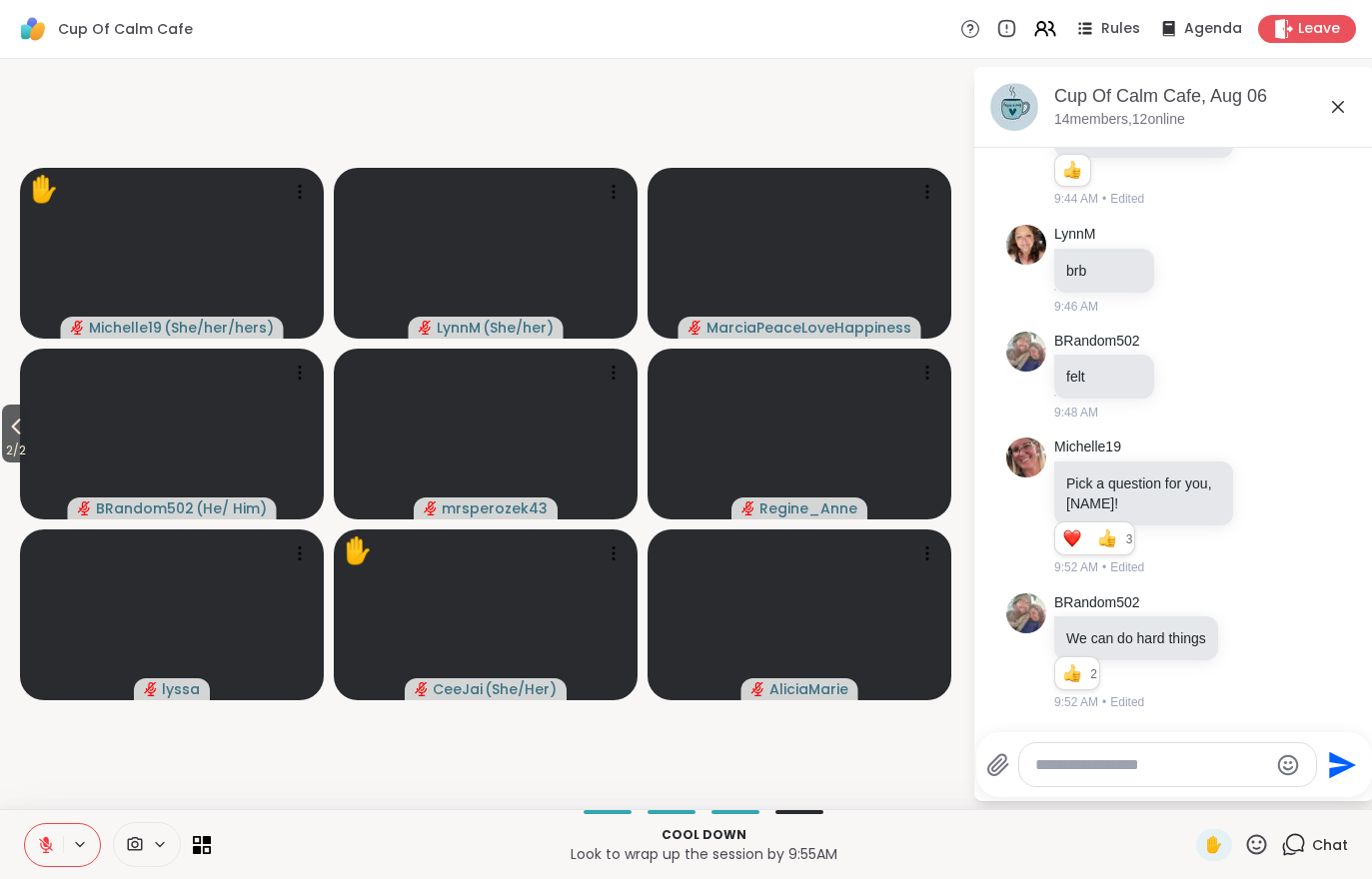 click 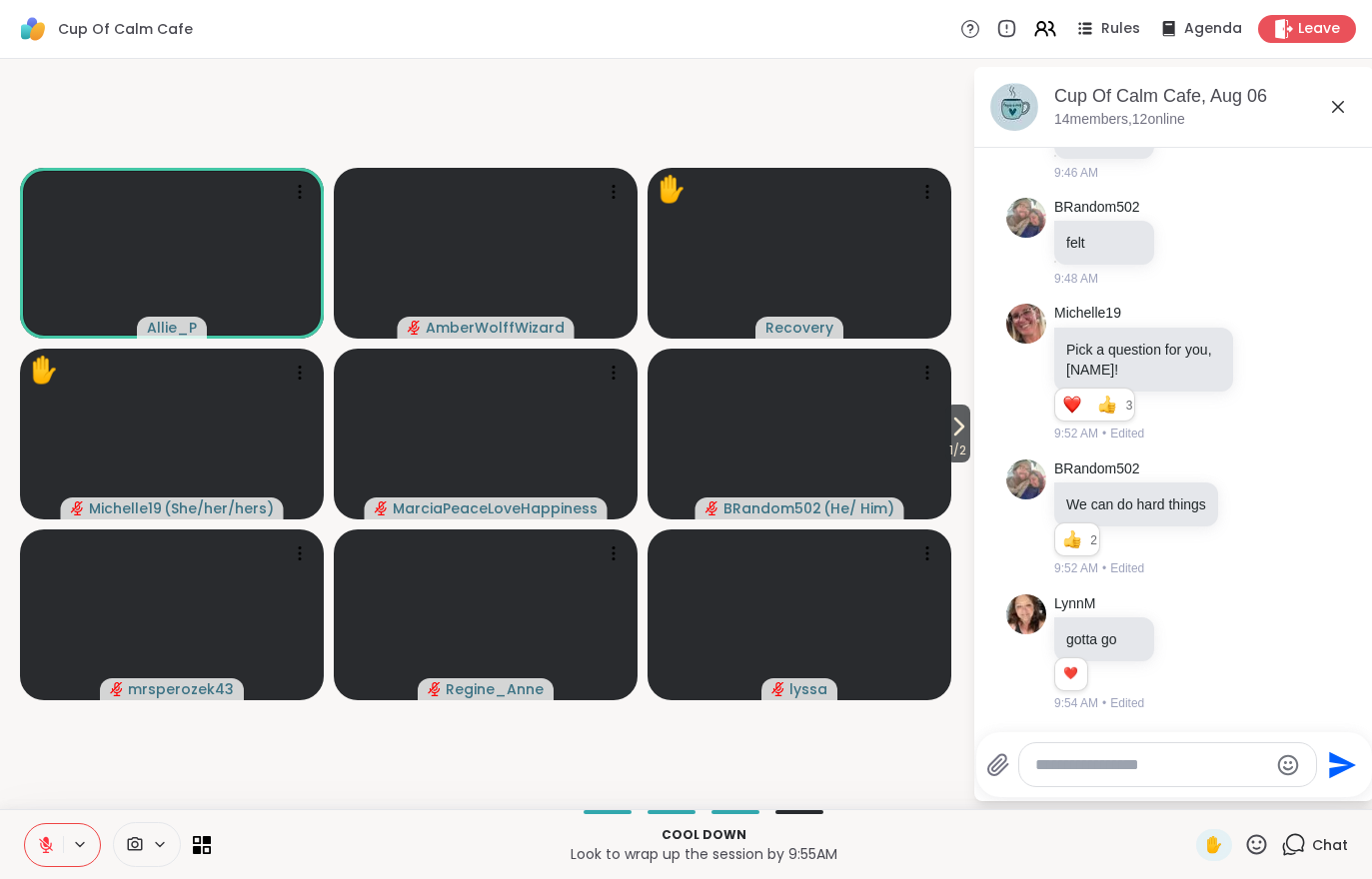 scroll, scrollTop: 2065, scrollLeft: 0, axis: vertical 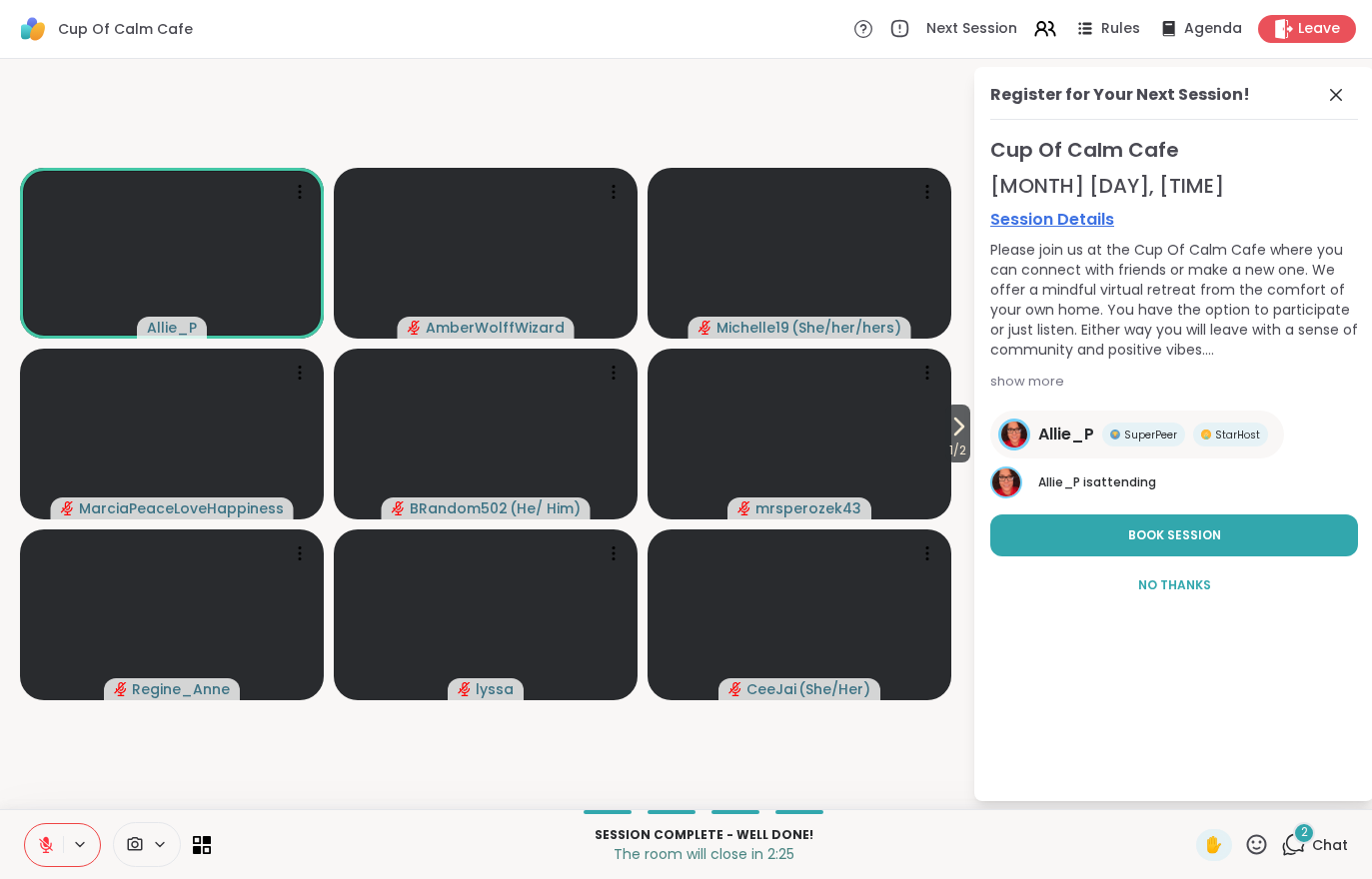 click on "Chat" at bounding box center (1330, 845) 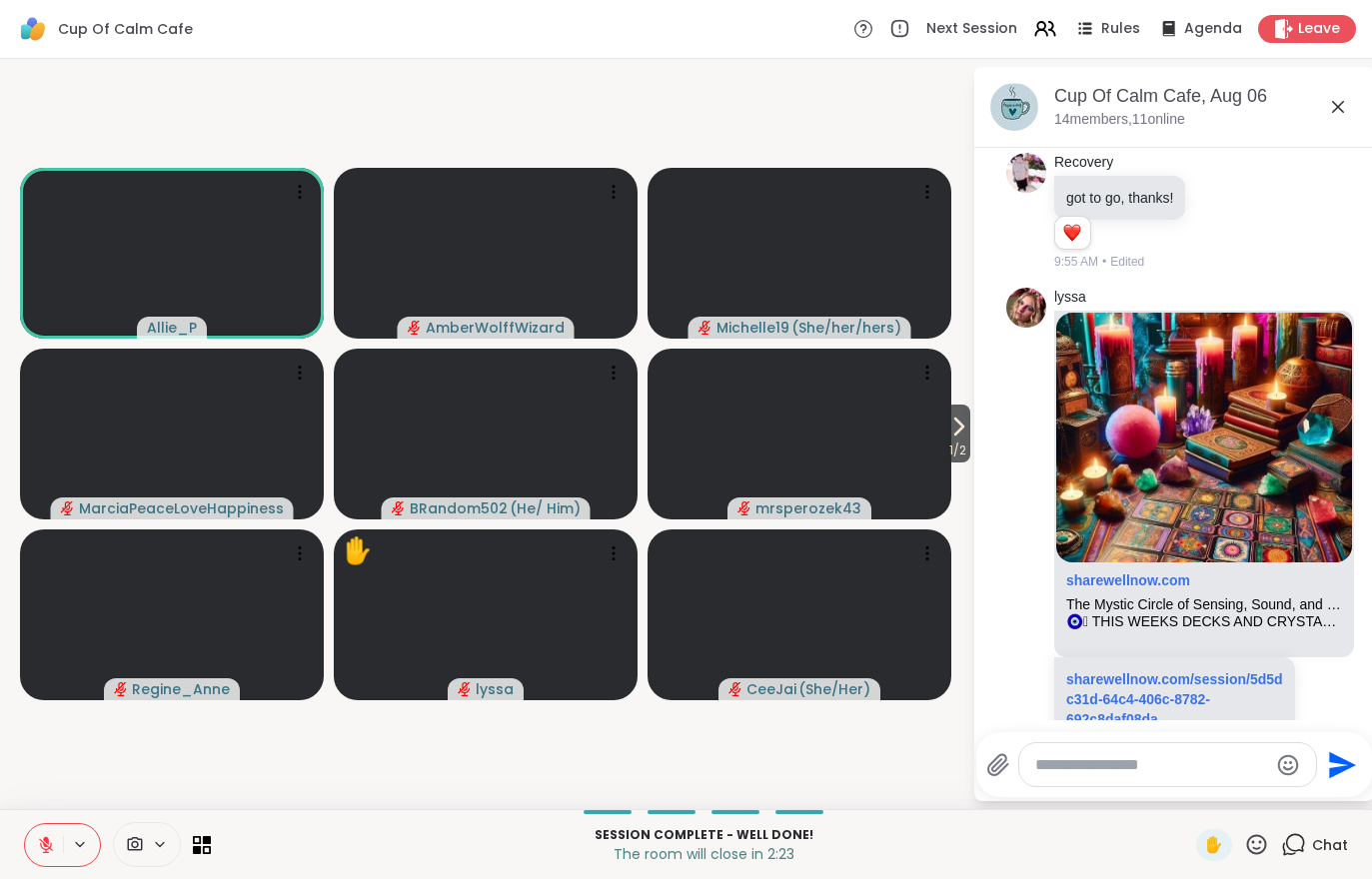 scroll, scrollTop: 2662, scrollLeft: 0, axis: vertical 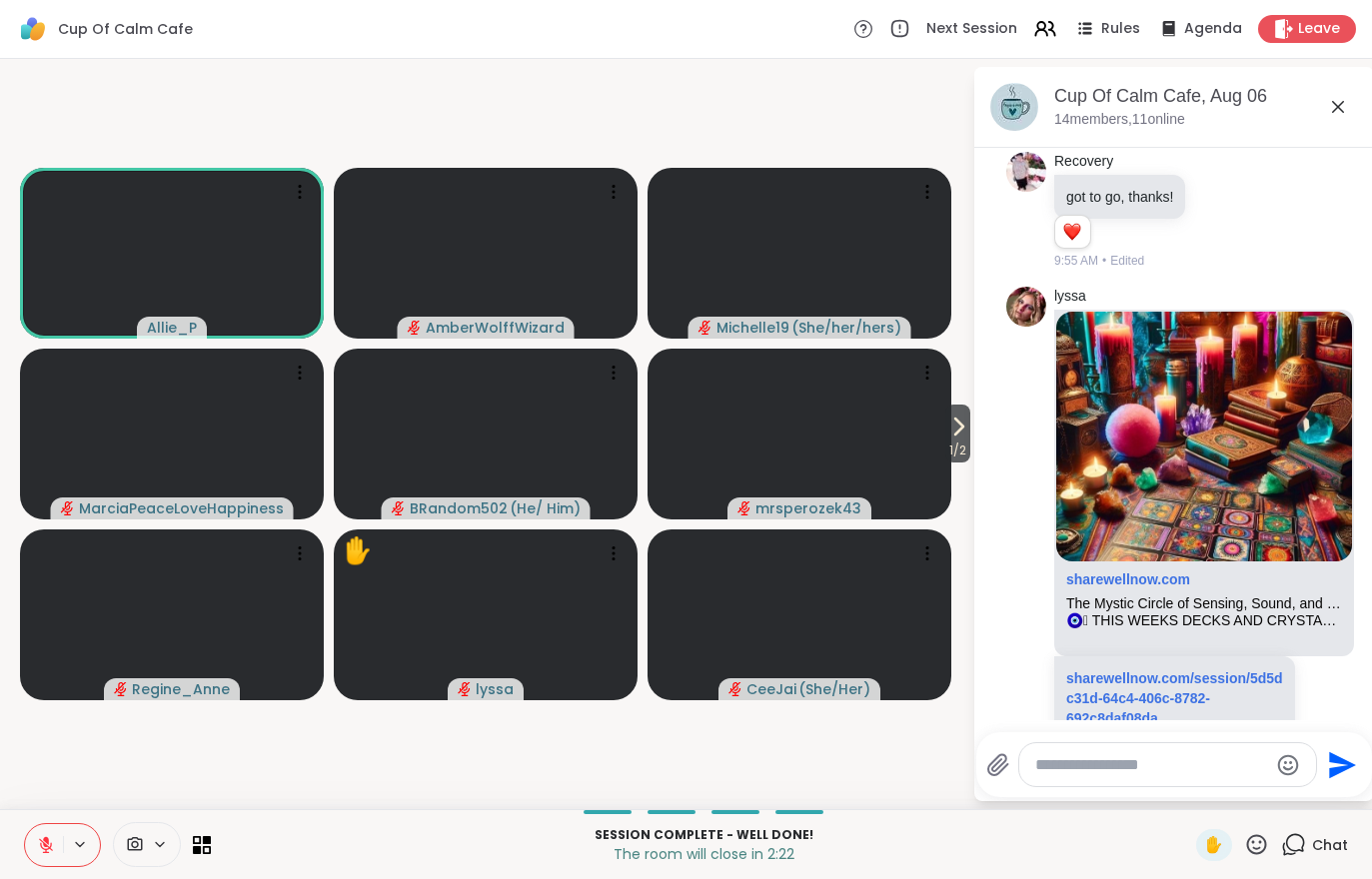 click at bounding box center [44, 845] 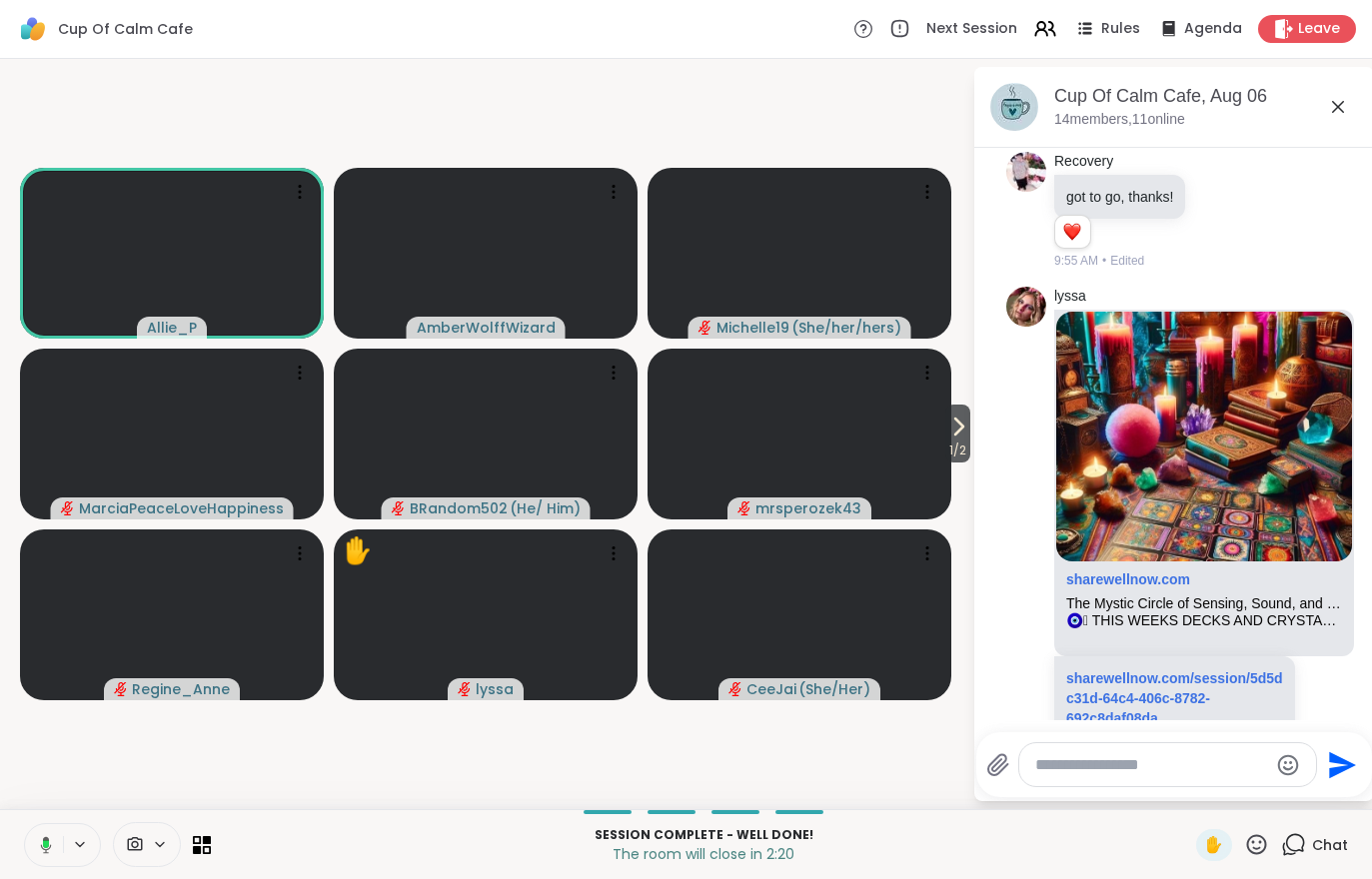 click 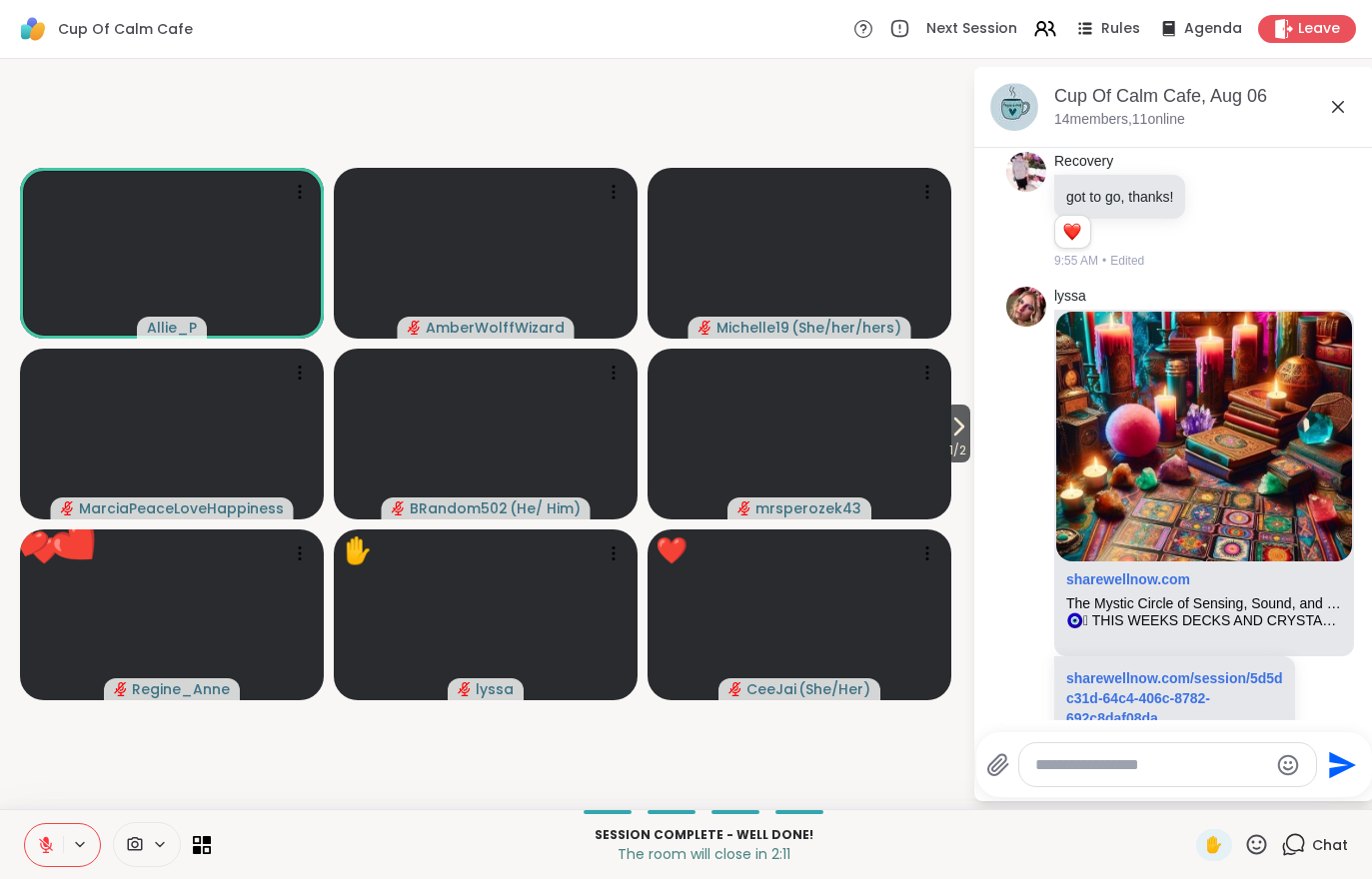 click at bounding box center (44, 845) 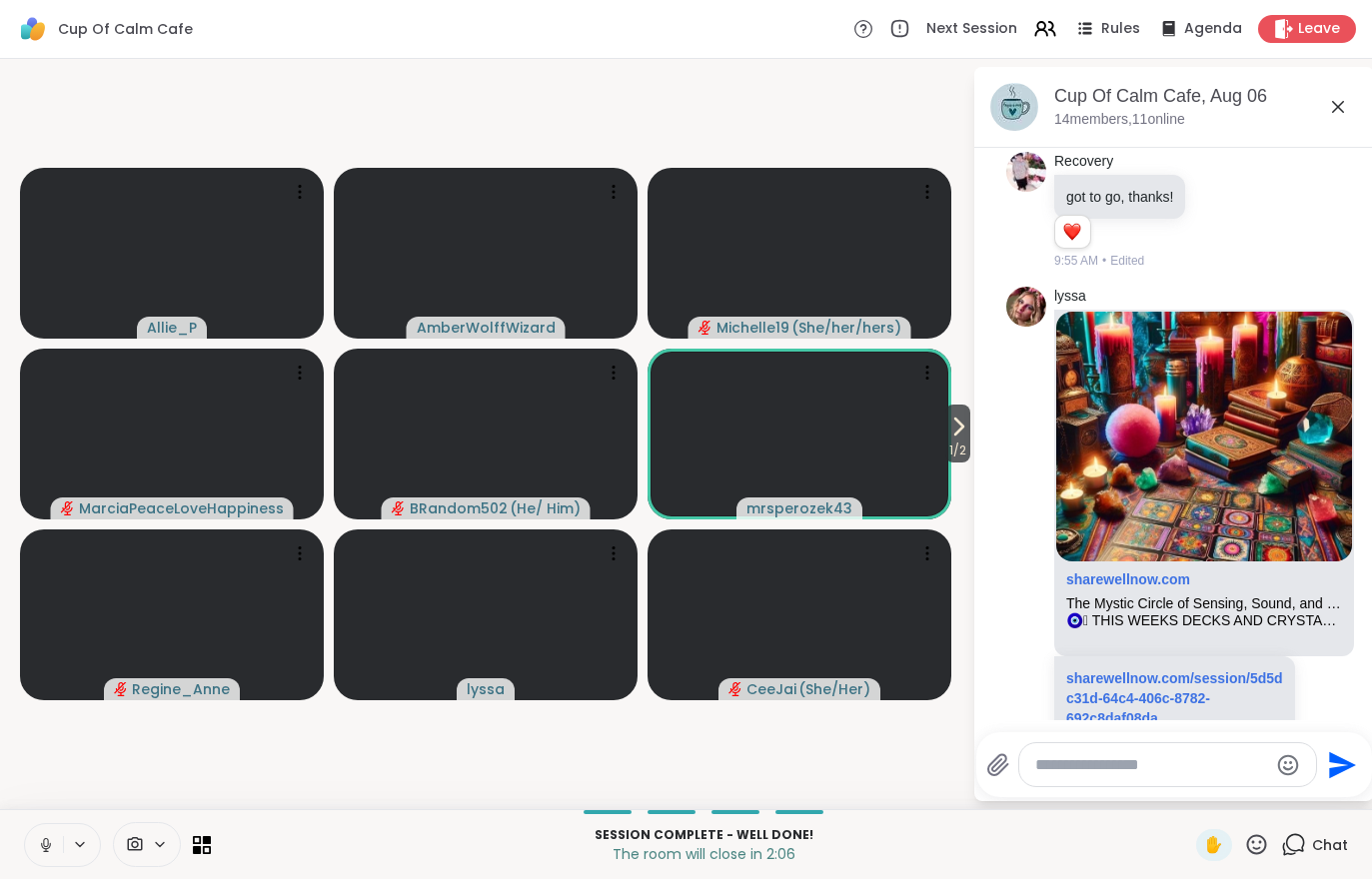 click at bounding box center [44, 845] 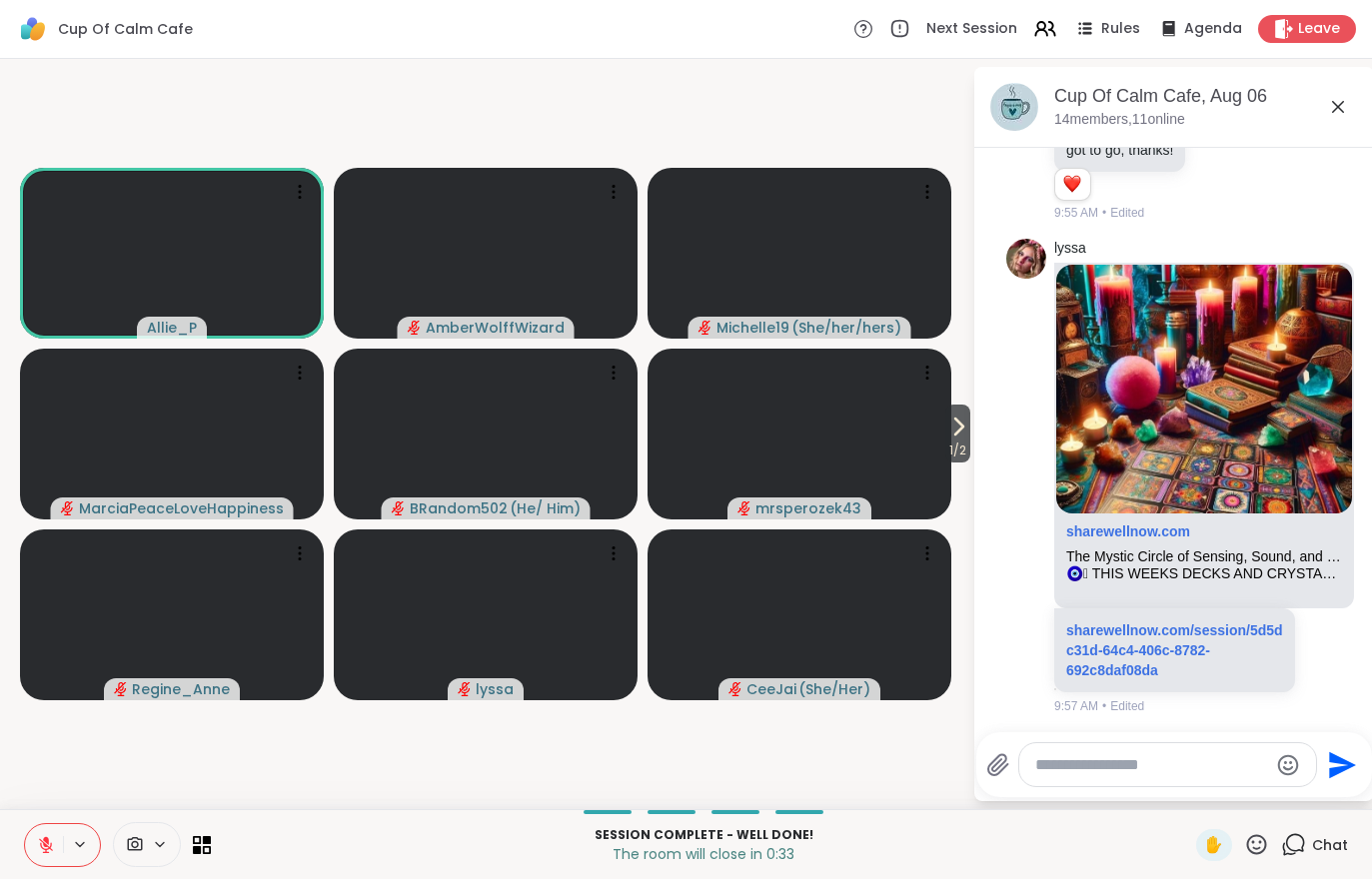 scroll, scrollTop: 2854, scrollLeft: 0, axis: vertical 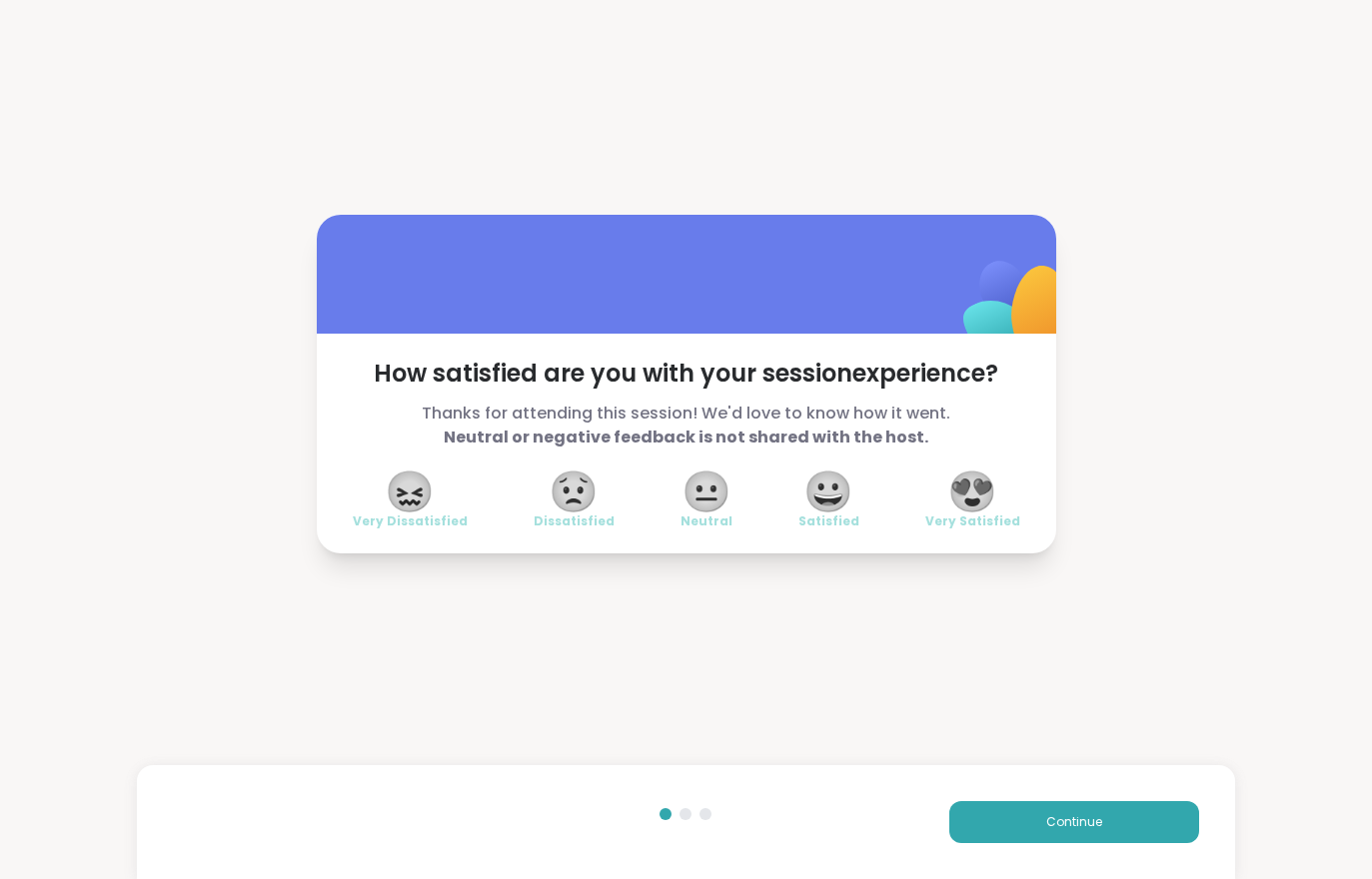 click on "Continue" at bounding box center [1074, 822] 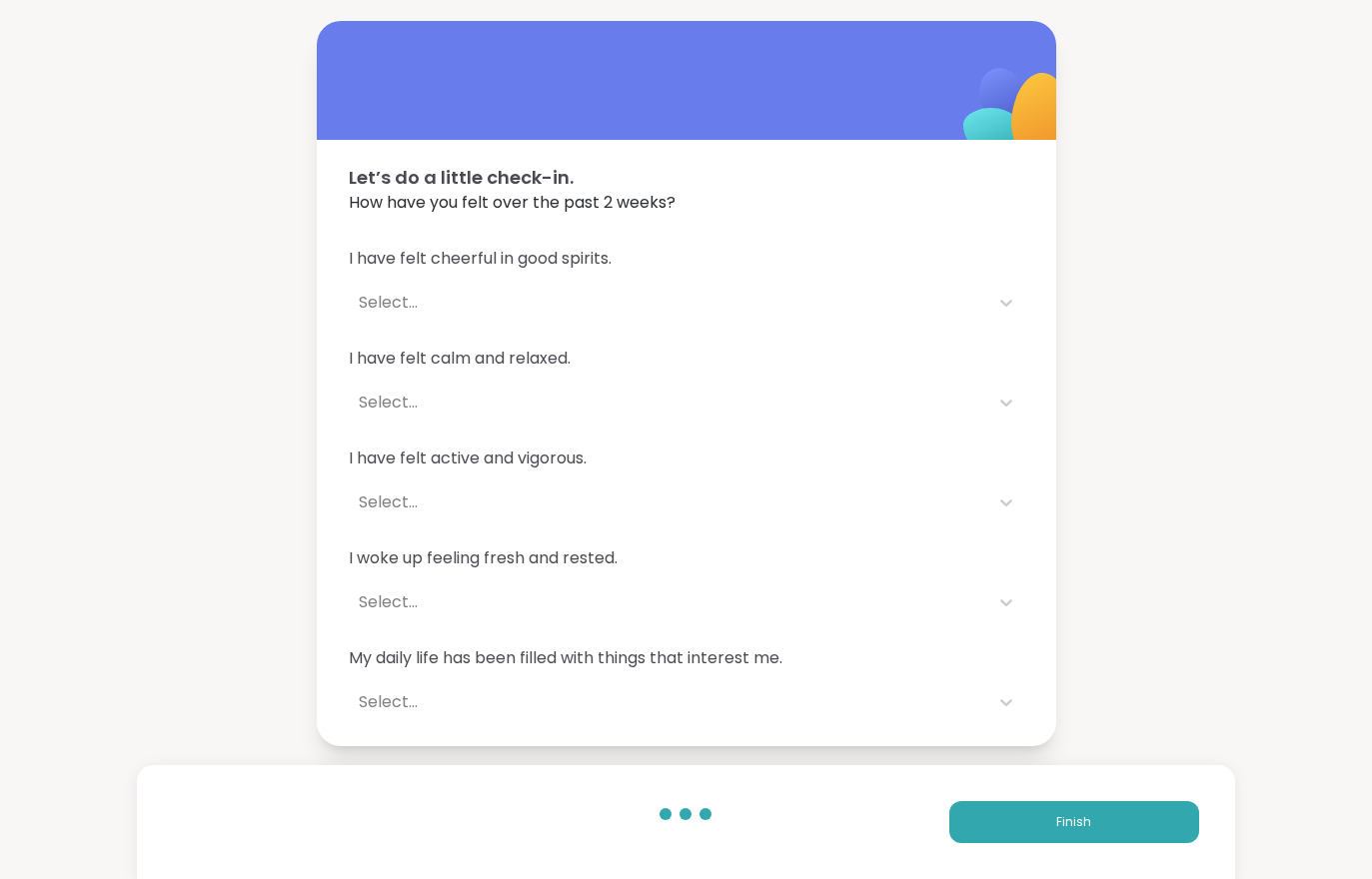 click on "Finish" at bounding box center [1074, 822] 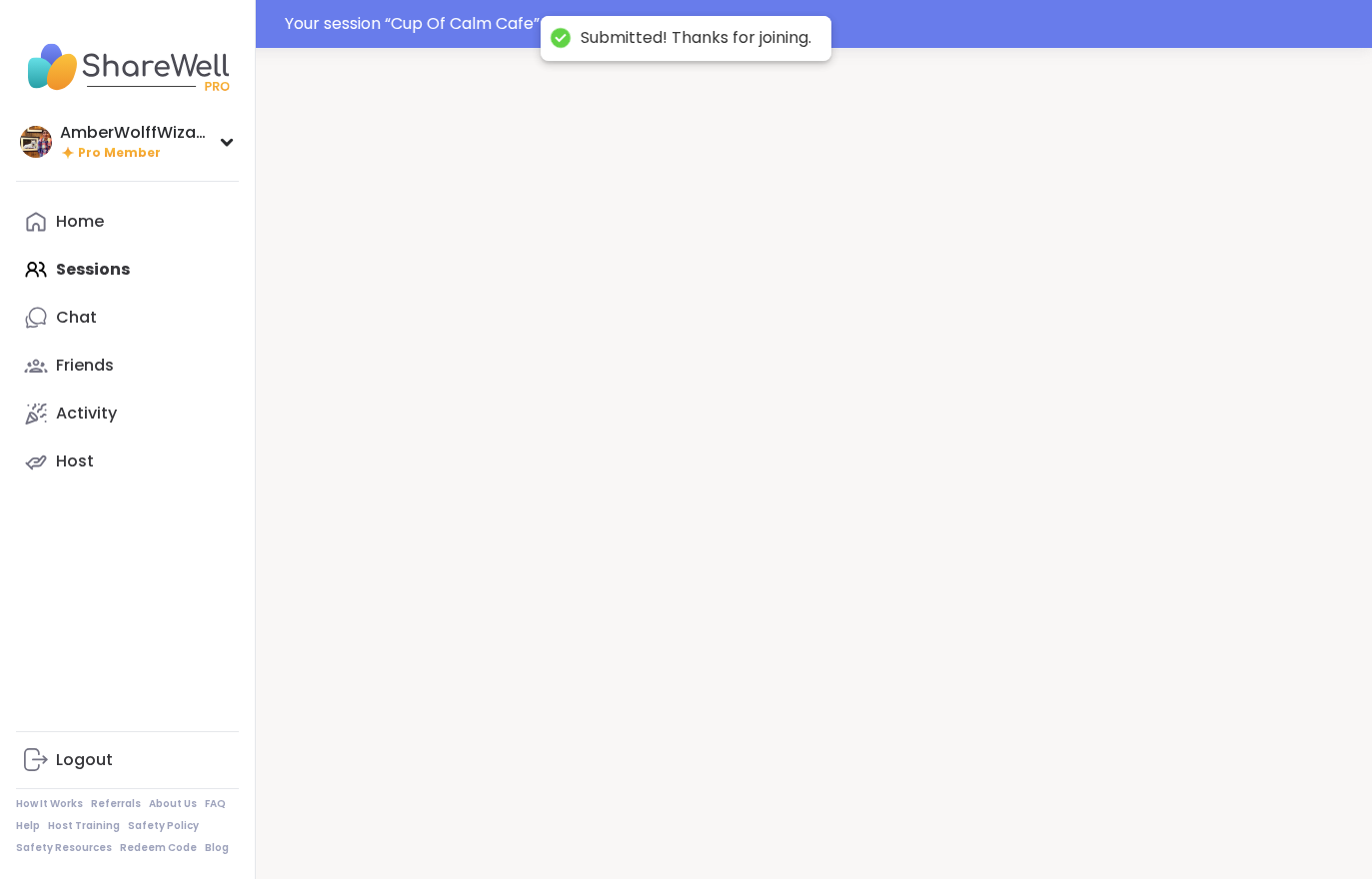 click at bounding box center (813, 487) 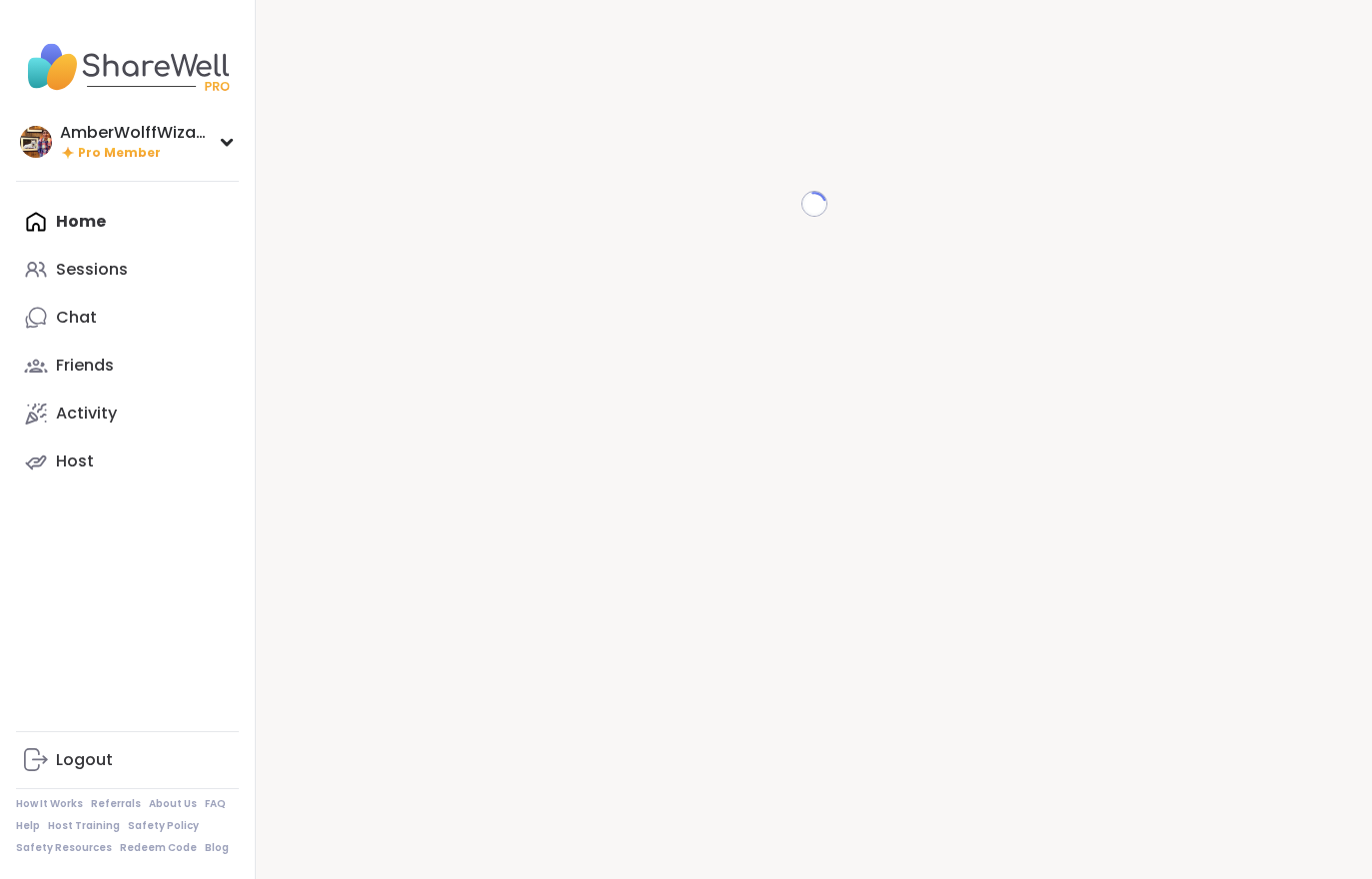 scroll, scrollTop: 0, scrollLeft: 0, axis: both 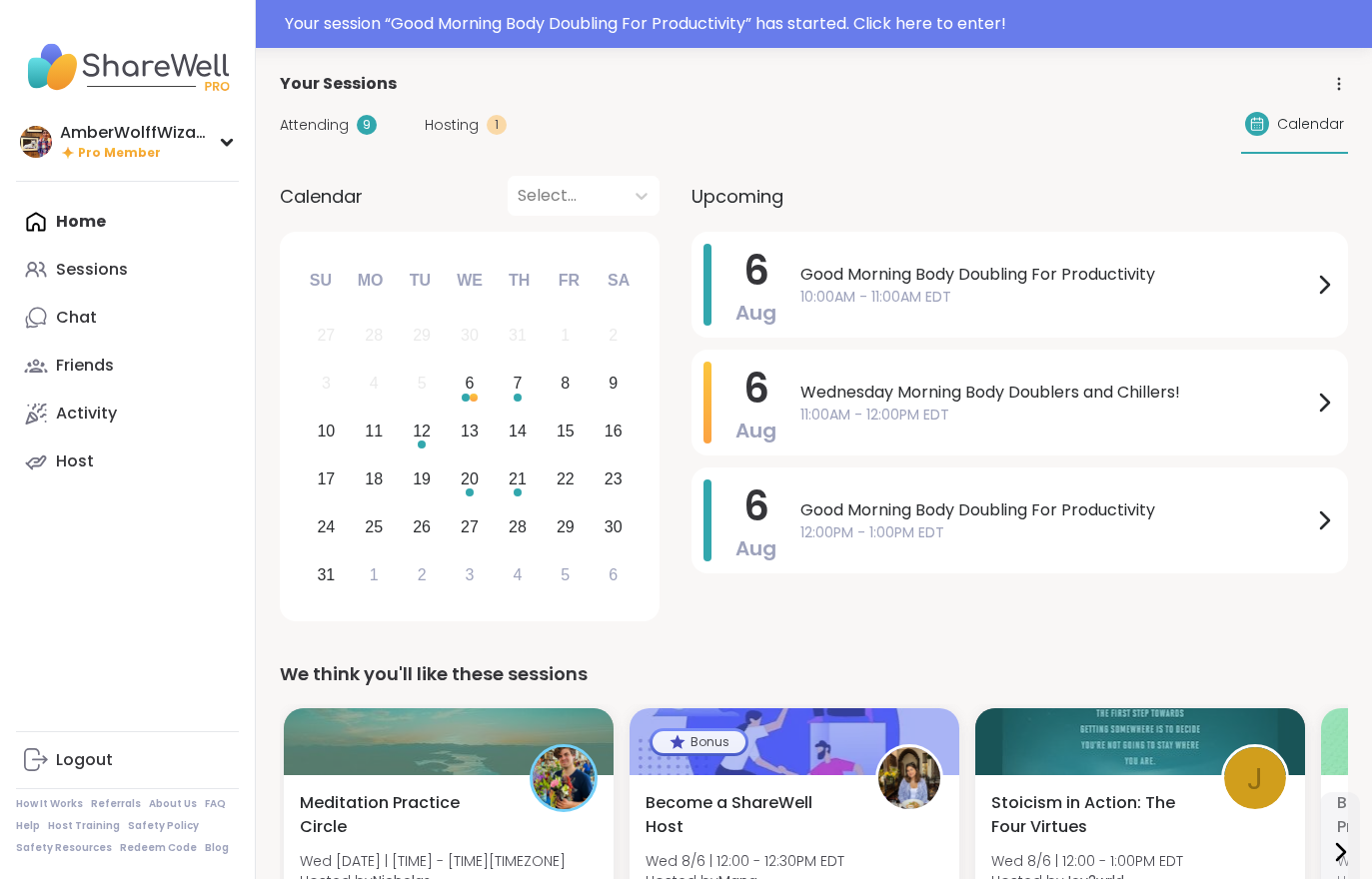 click on "Hosting" at bounding box center (452, 125) 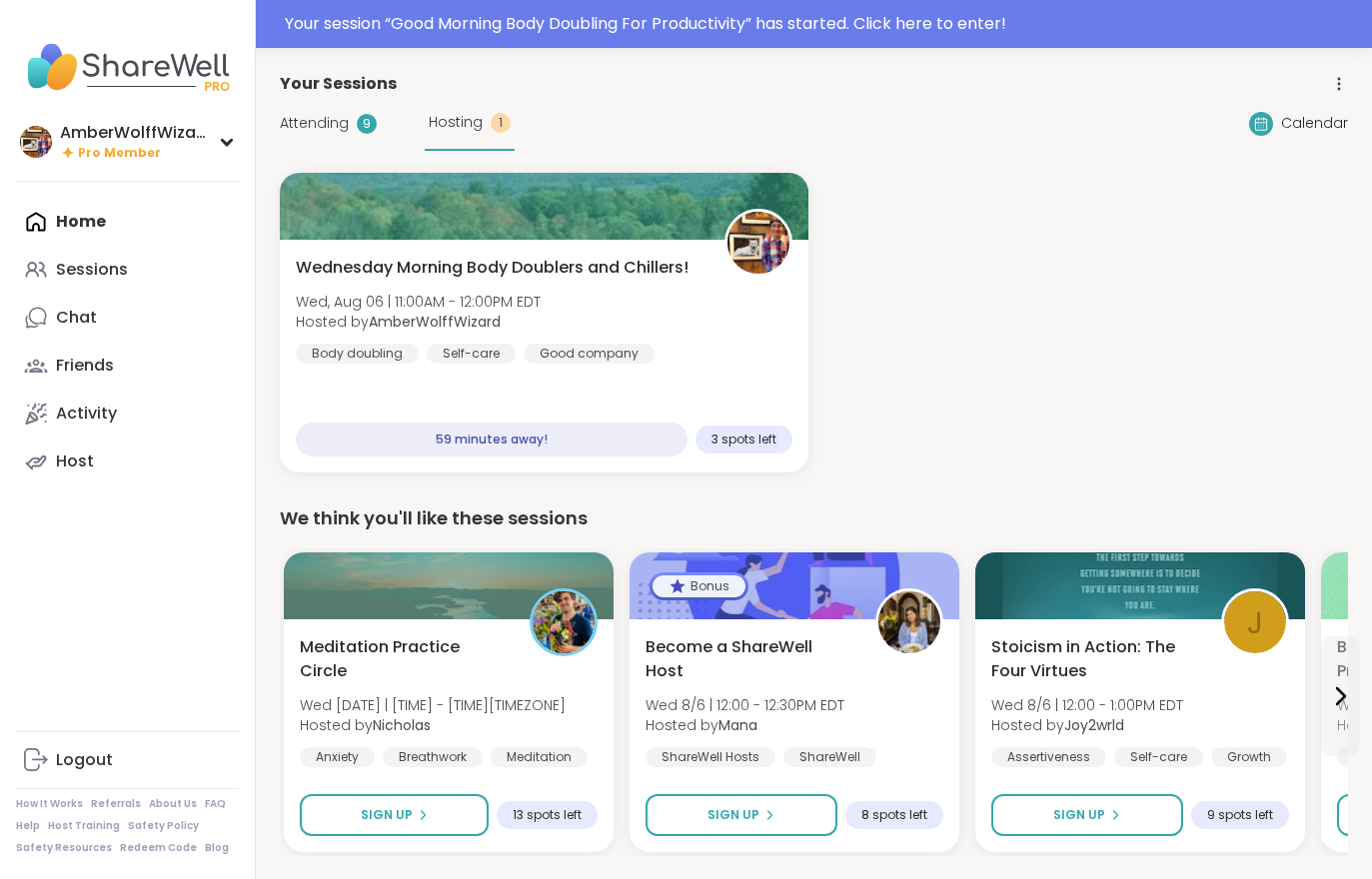 click on "Wednesday Morning Body Doublers and Chillers! Wed, [DATE] | [TIME] - [TIME] [TIMEZONE] Hosted by [USERNAME] Body doubling Self-care Good company" at bounding box center [544, 310] 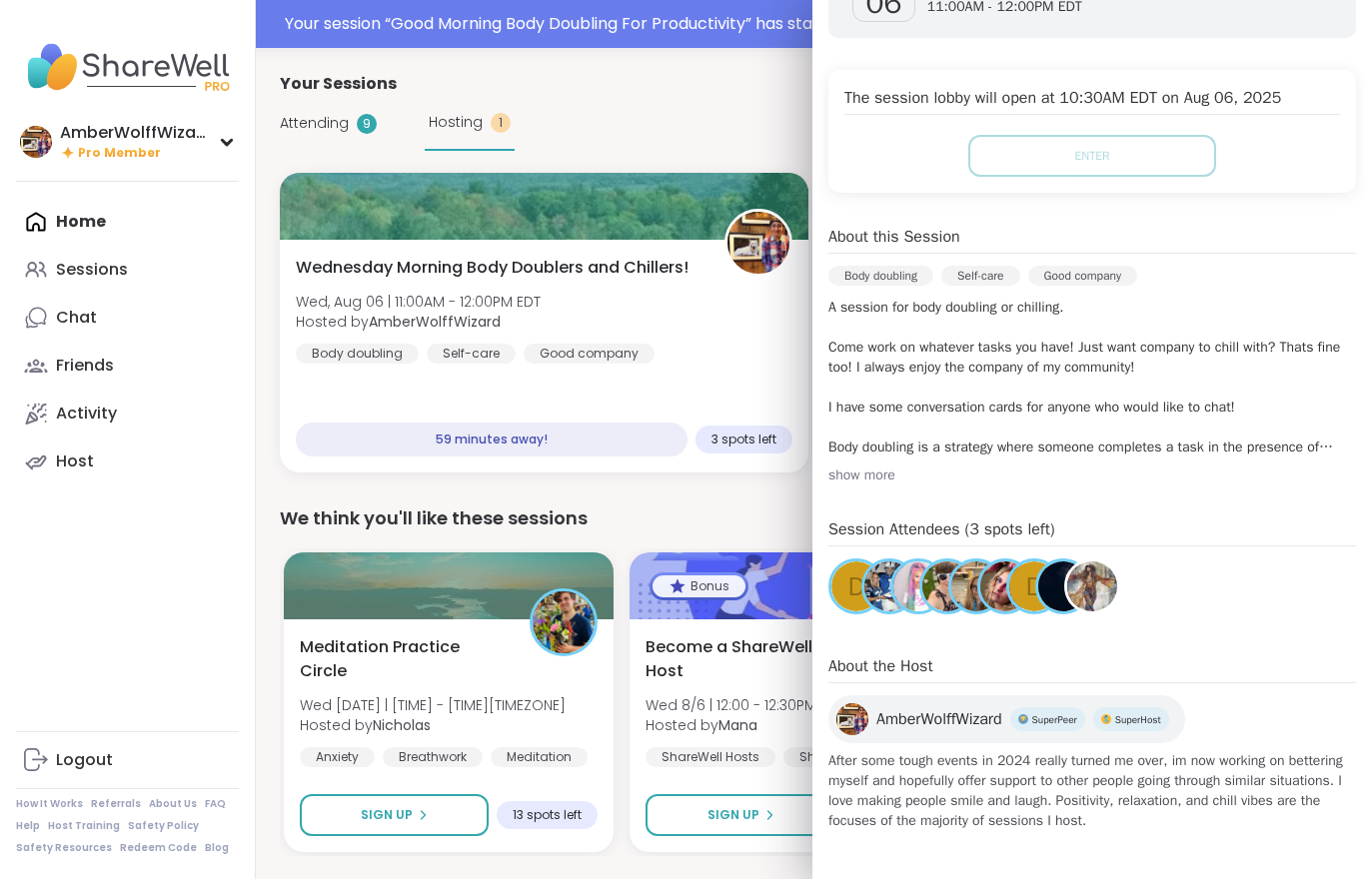 scroll, scrollTop: 388, scrollLeft: 0, axis: vertical 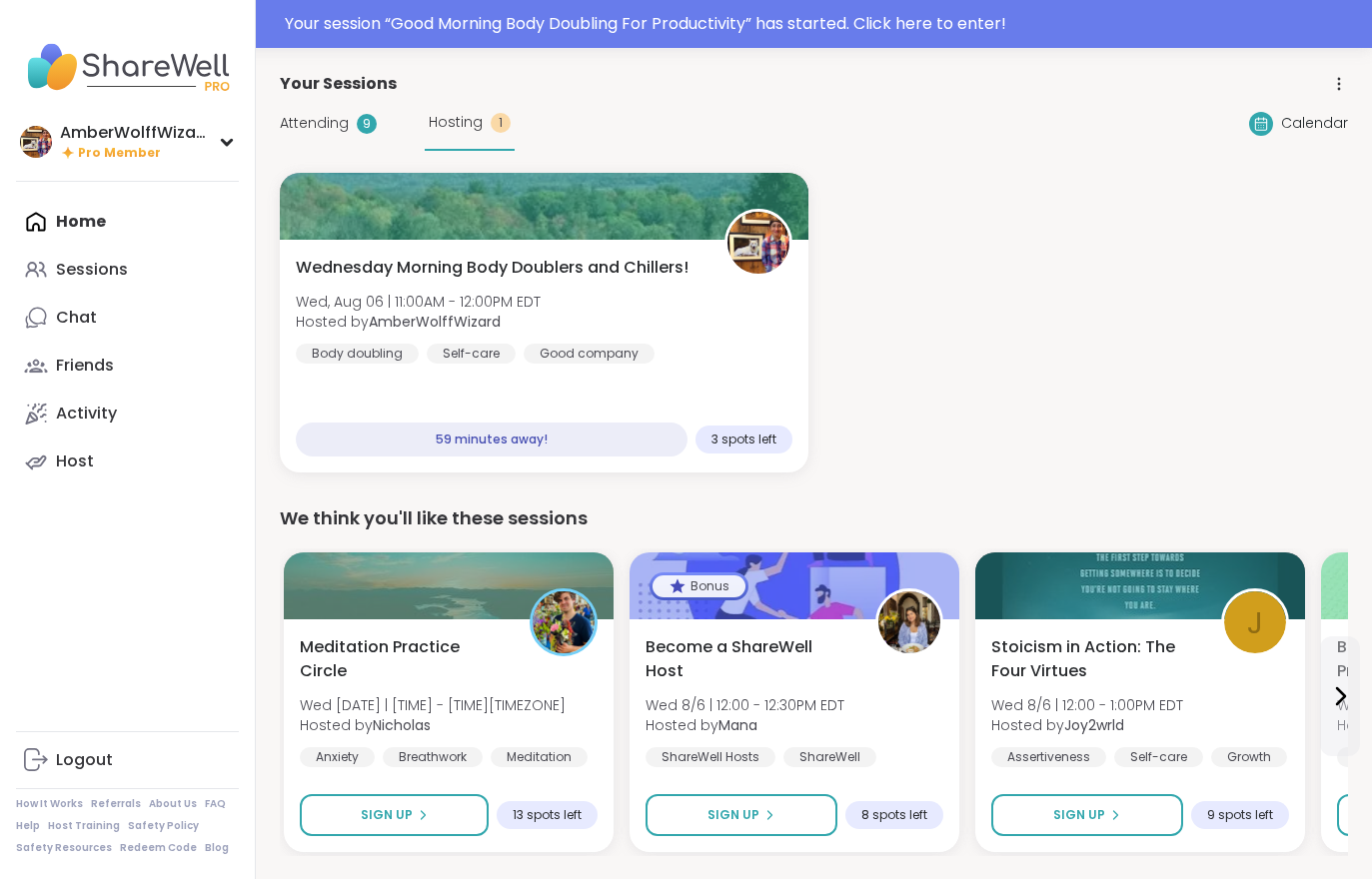click on "Attending" at bounding box center [314, 123] 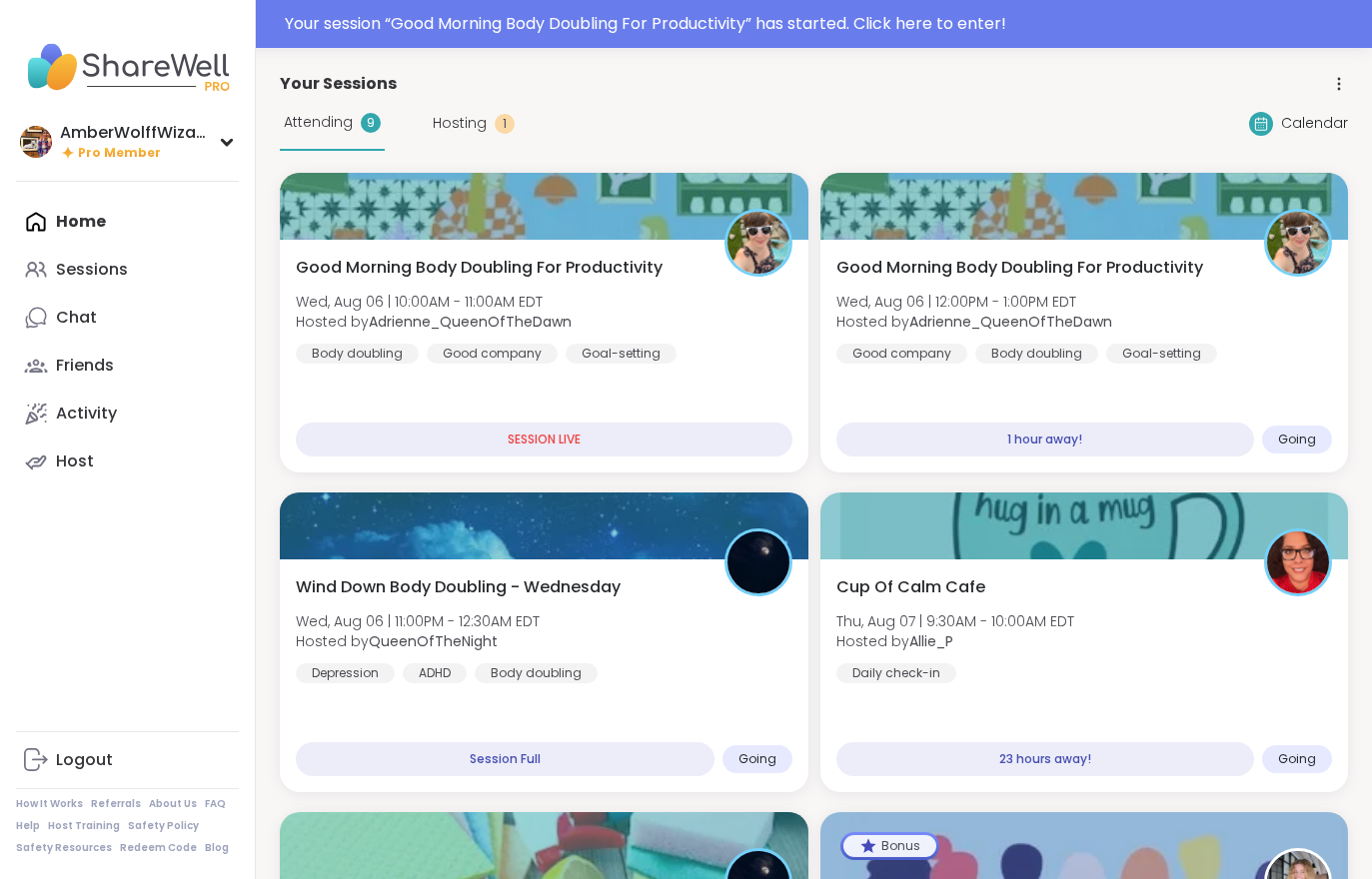 click on "Good Morning Body Doubling For Productivity Wed, Aug 06 | 12:00PM - 1:00PM EDT Hosted by  Adrienne_QueenOfTheDawn Good company Body doubling Goal-setting" at bounding box center (1084, 310) 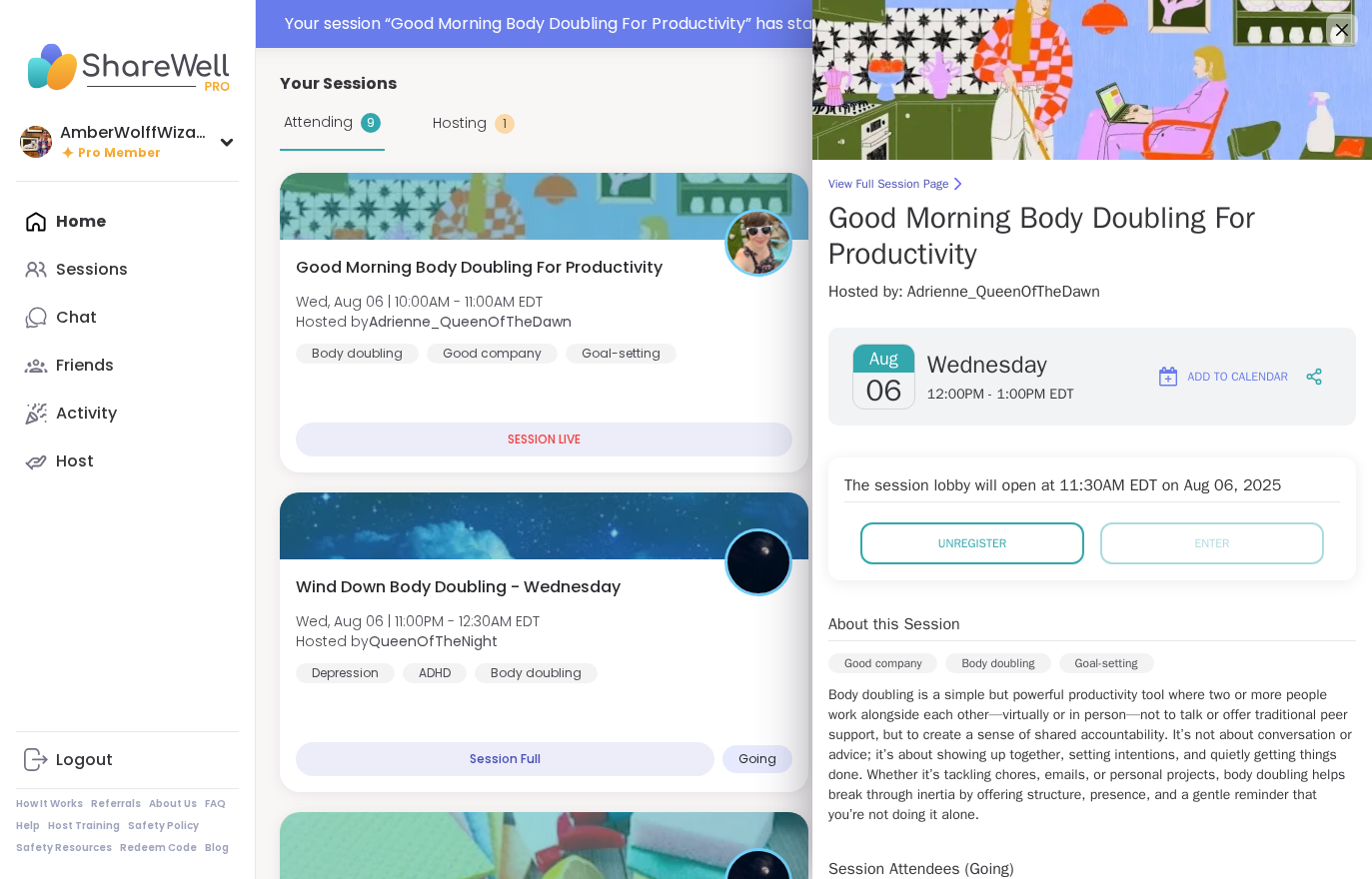 click on "Good Morning Body Doubling For Productivity Wed, Aug 06 | 10:00AM - 11:00AM EDT Hosted by  Adrienne_QueenOfTheDawn Body doubling Good company Goal-setting" at bounding box center (544, 310) 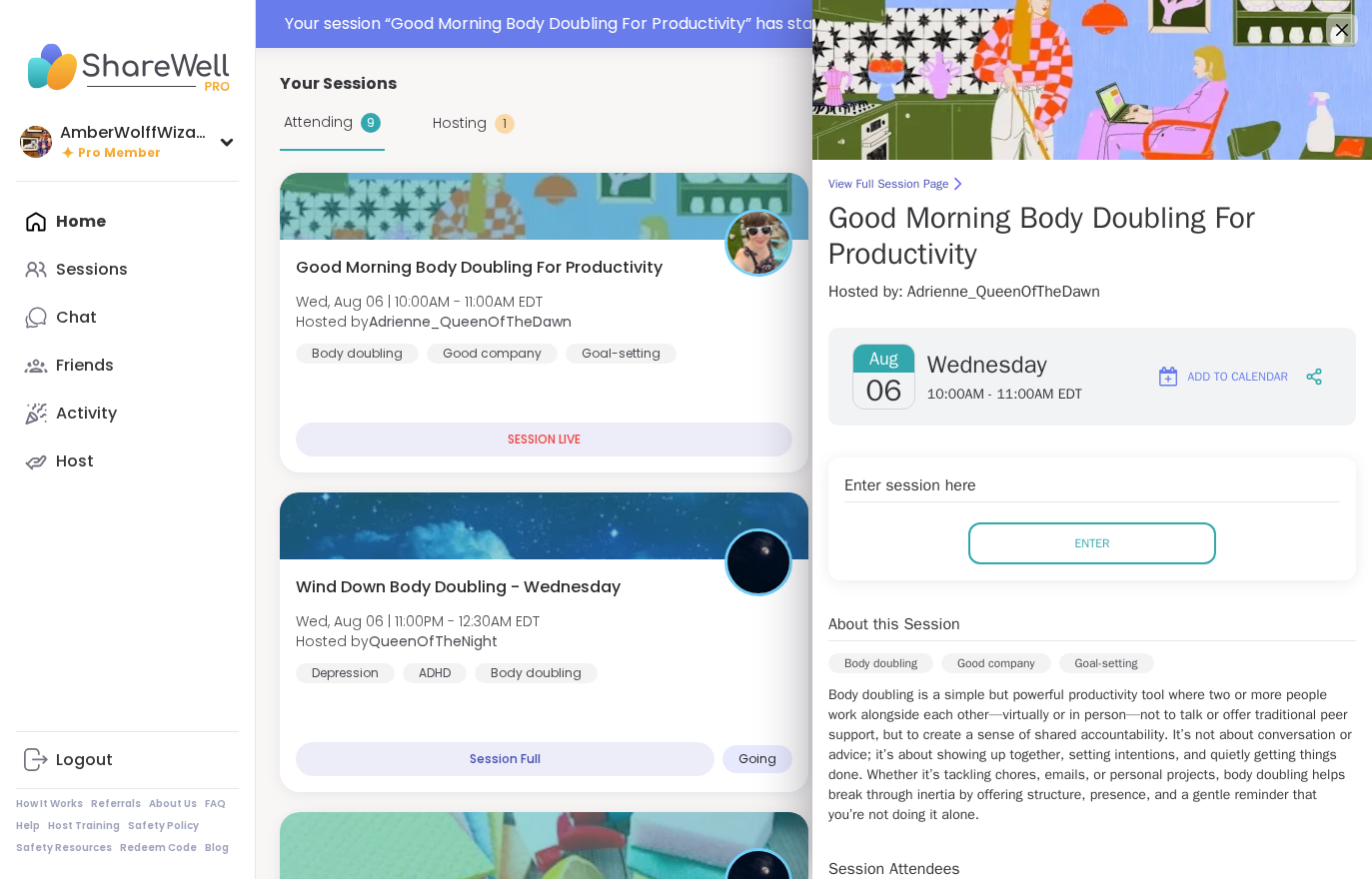 click on "Good Morning Body Doubling For Productivity Wed, Aug 06 | 10:00AM - 11:00AM EDT Hosted by  Adrienne_QueenOfTheDawn Body doubling Good company Goal-setting" at bounding box center [544, 310] 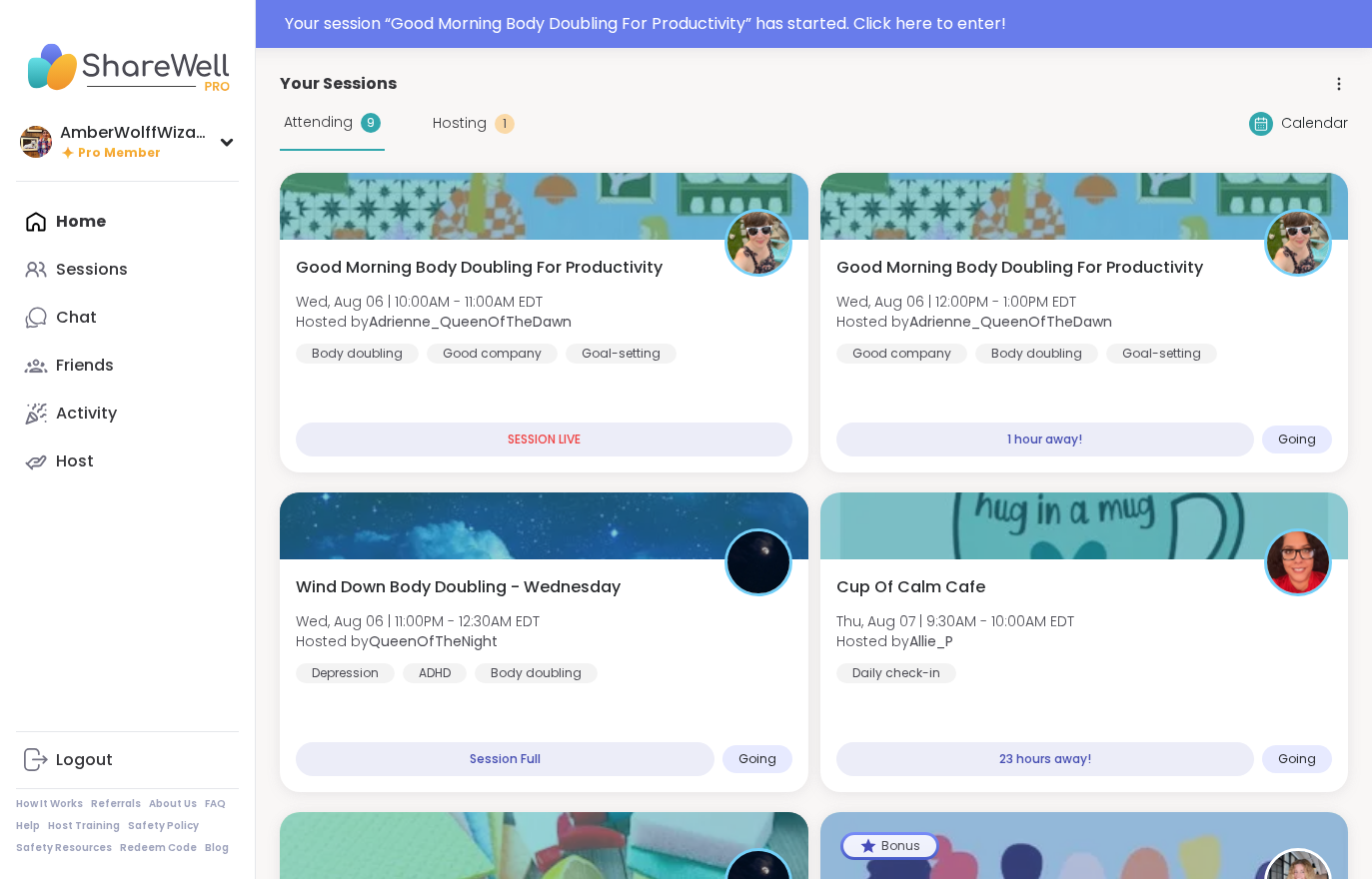 click on "Good Morning Body Doubling For Productivity Wed, Aug 06 | 10:00AM - 11:00AM EDT Hosted by  Adrienne_QueenOfTheDawn Body doubling Good company Goal-setting SESSION LIVE" at bounding box center (544, 356) 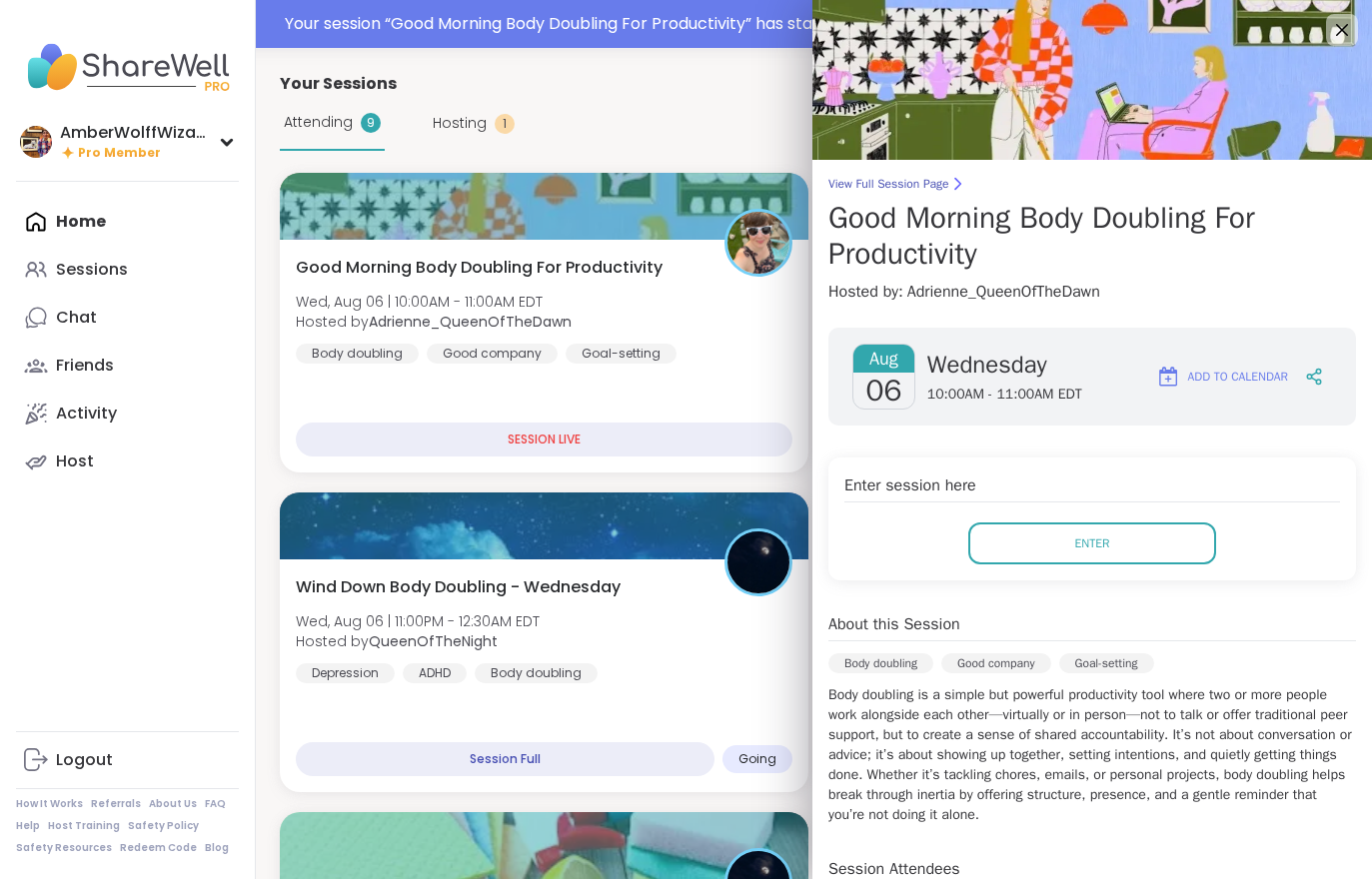 click on "Enter" at bounding box center [1092, 543] 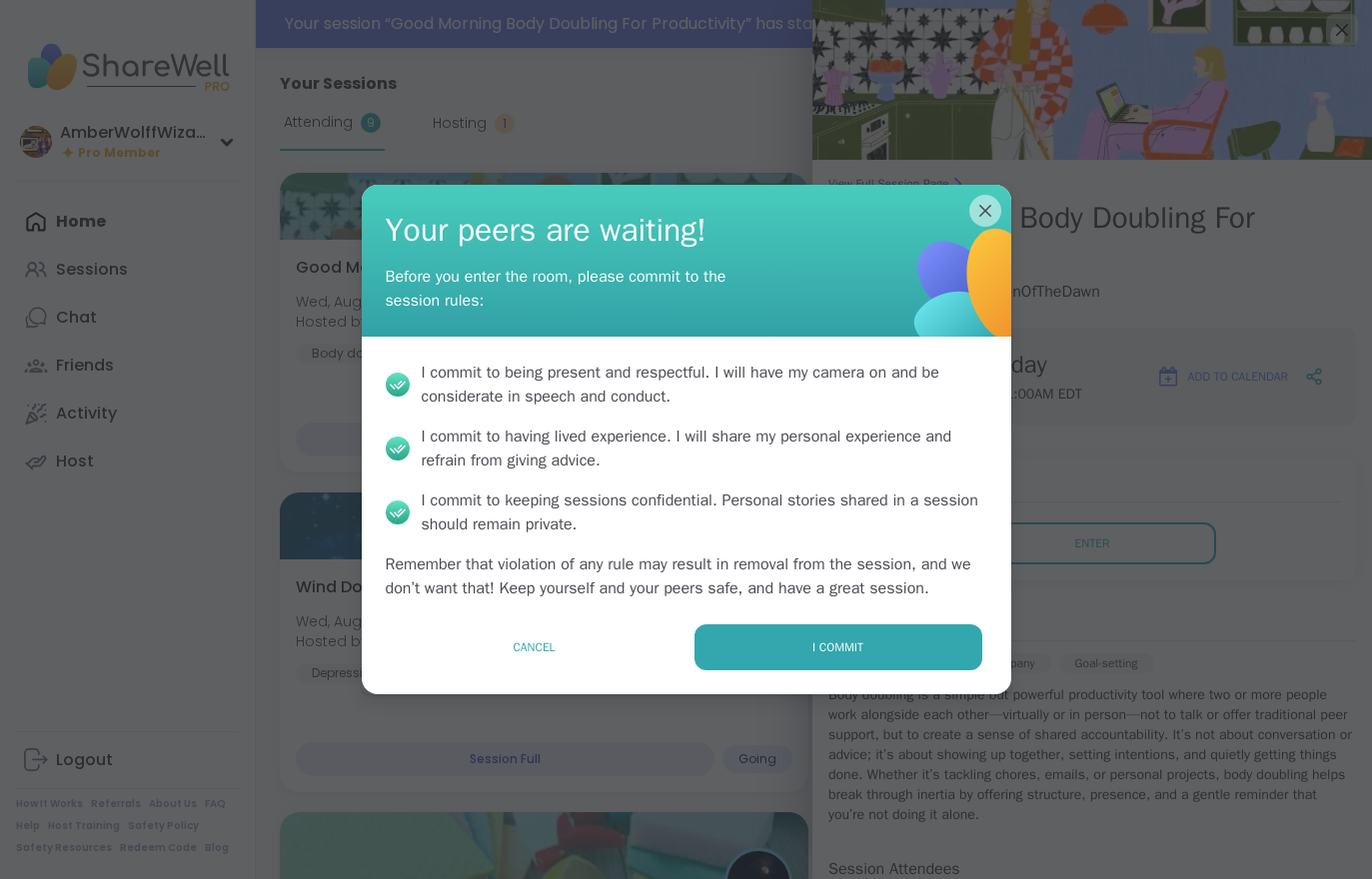 click on "I commit" at bounding box center (838, 647) 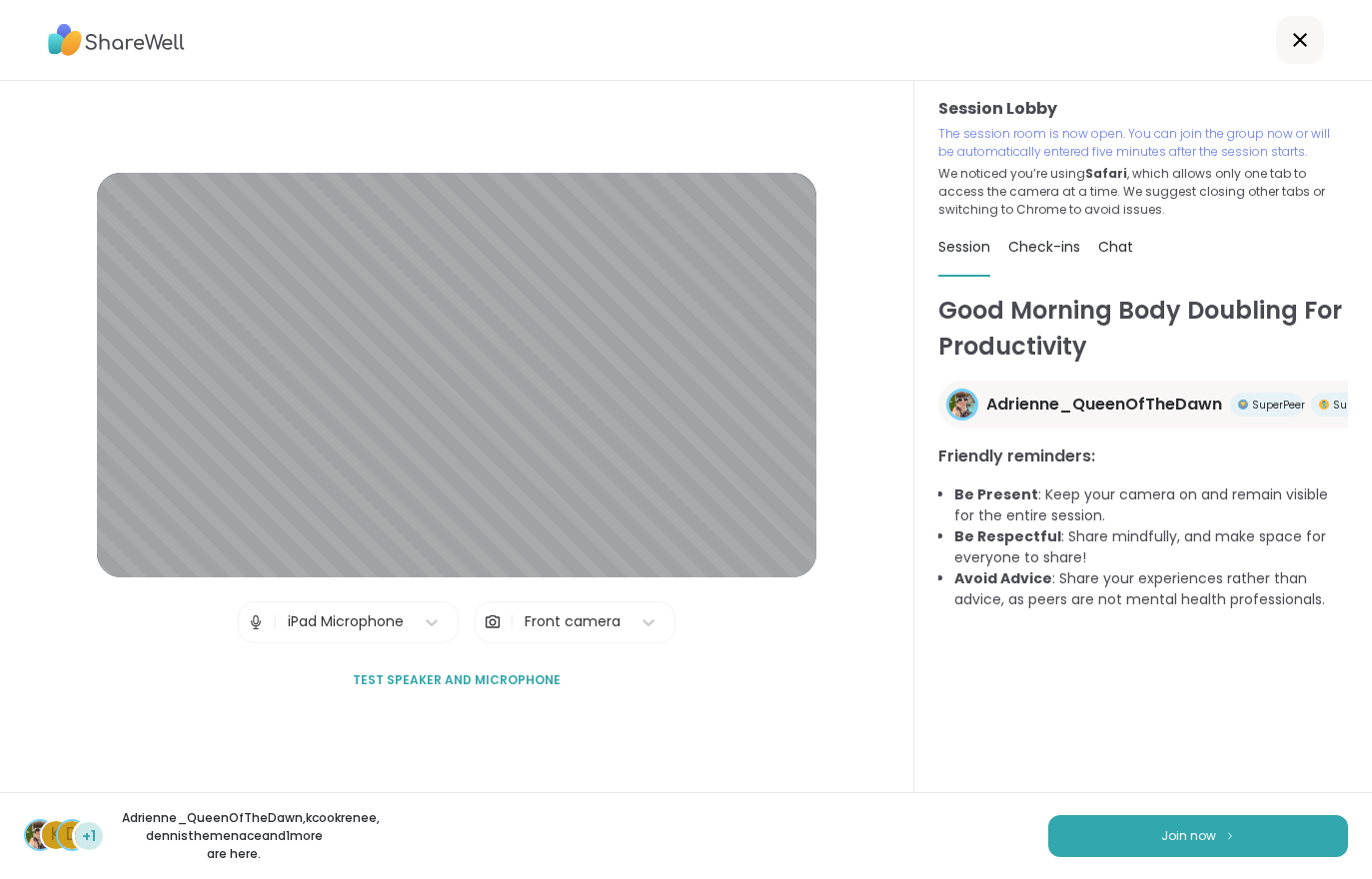 click on "Join now" at bounding box center [1198, 836] 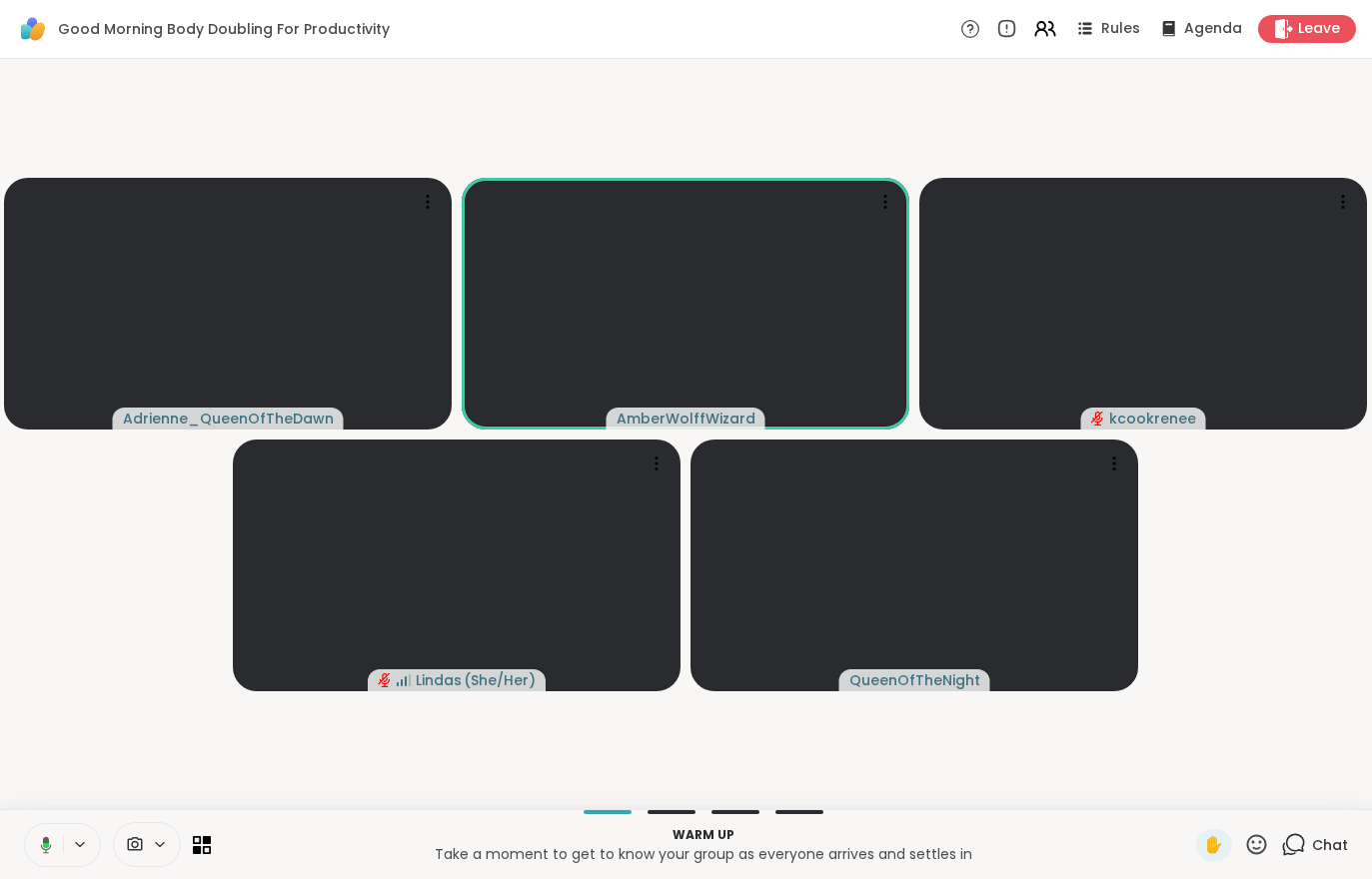 click on "Chat" at bounding box center (1330, 845) 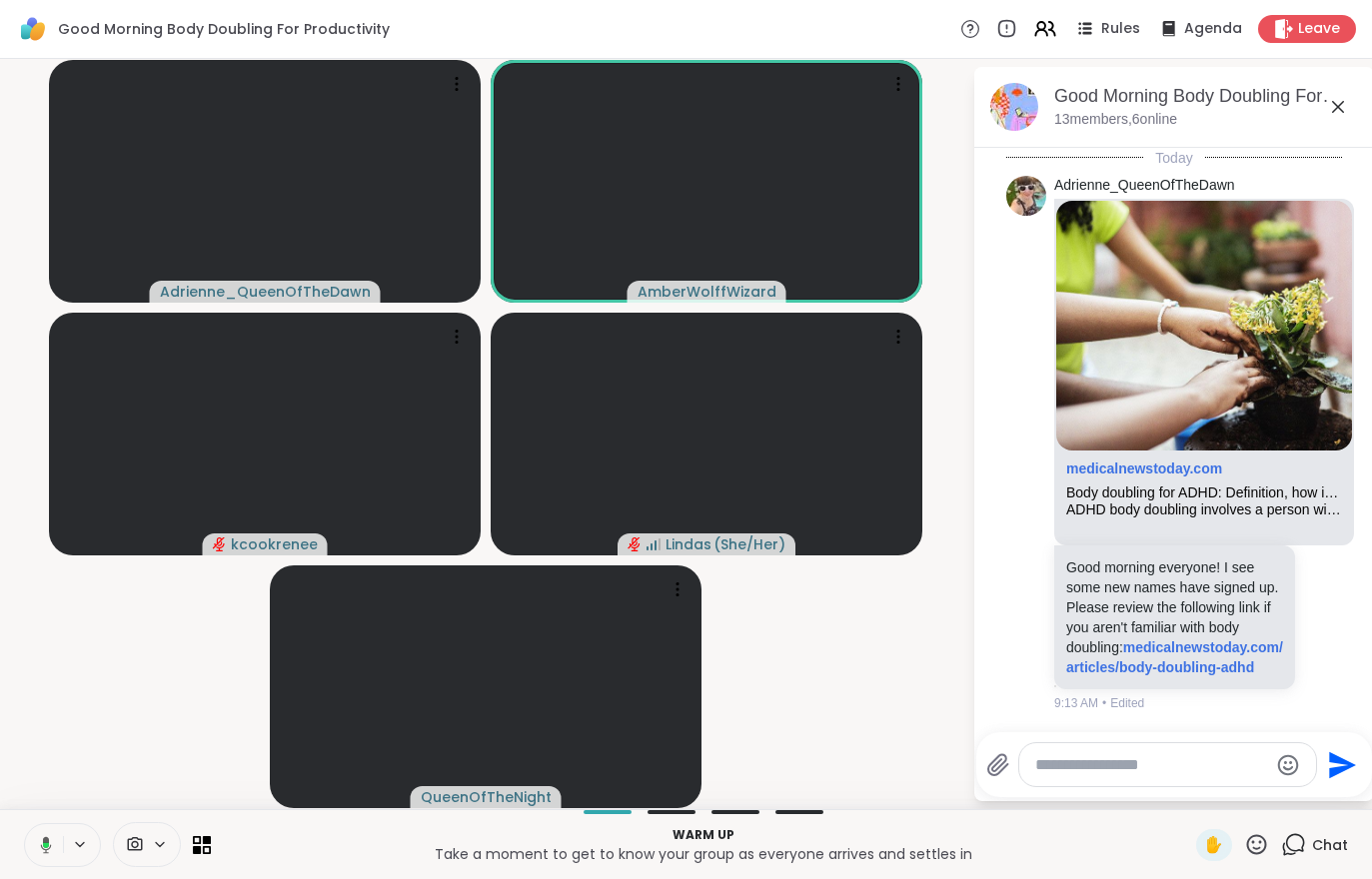 scroll, scrollTop: 2216, scrollLeft: 0, axis: vertical 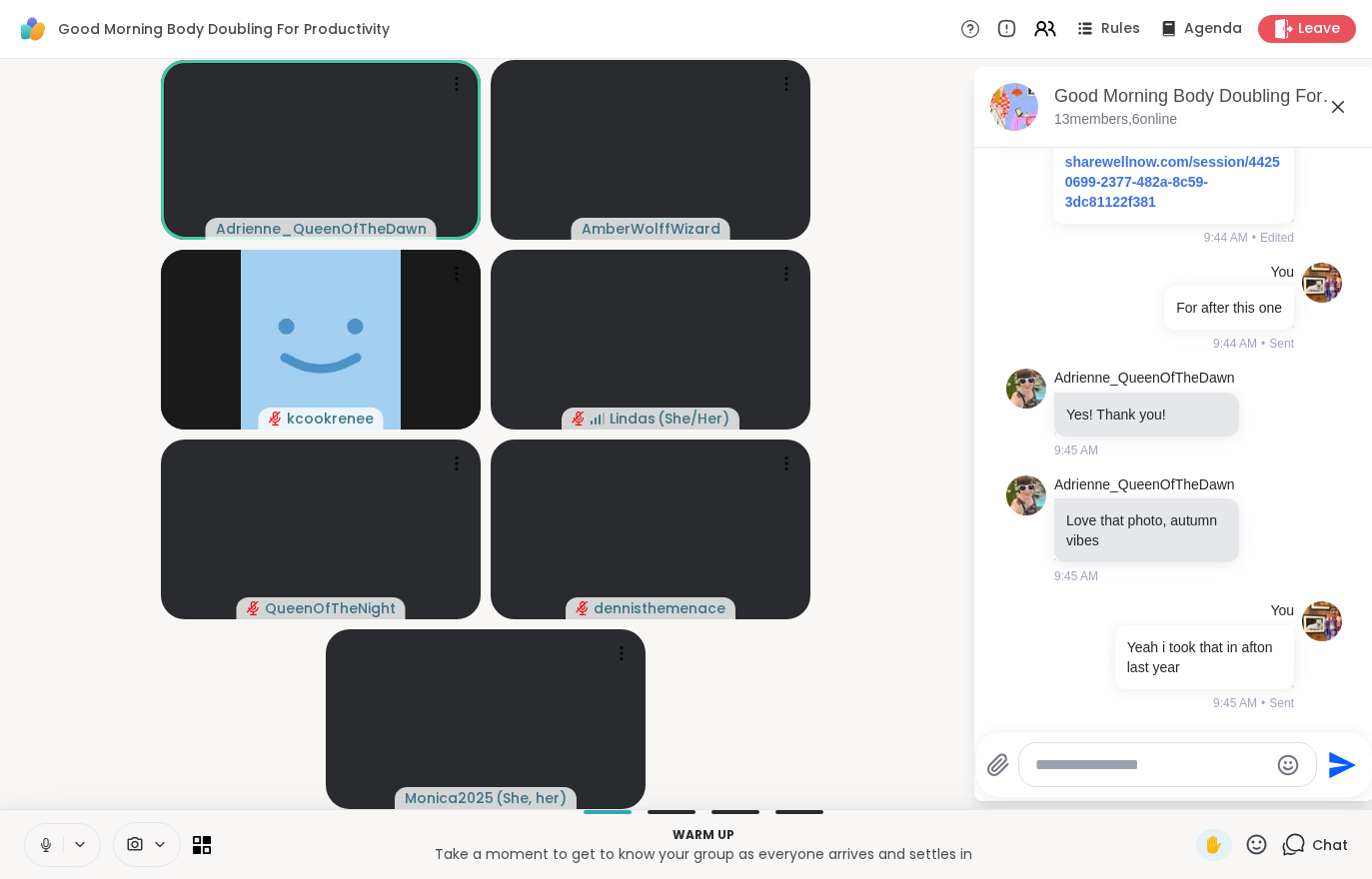 click 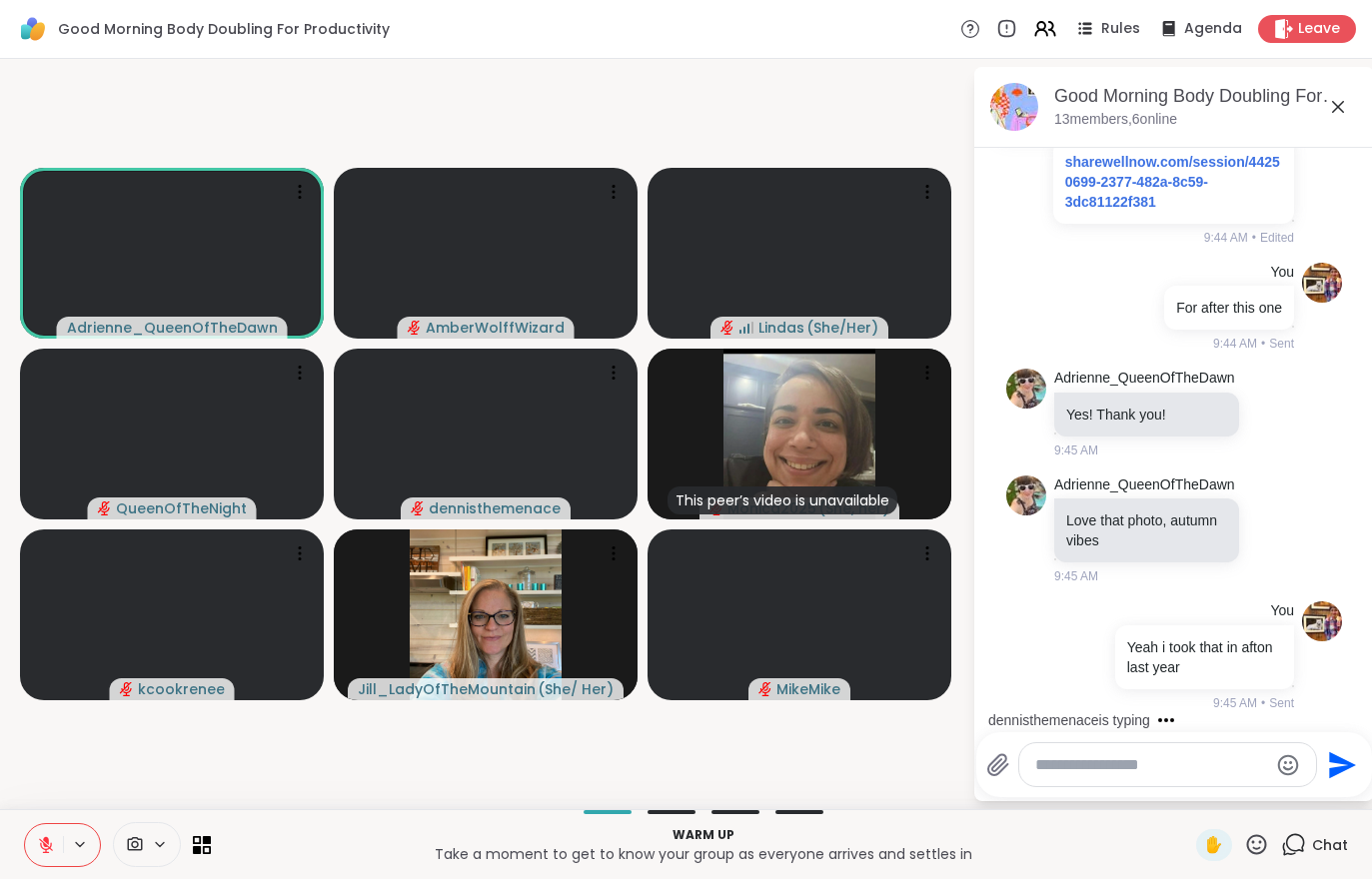 click at bounding box center [44, 845] 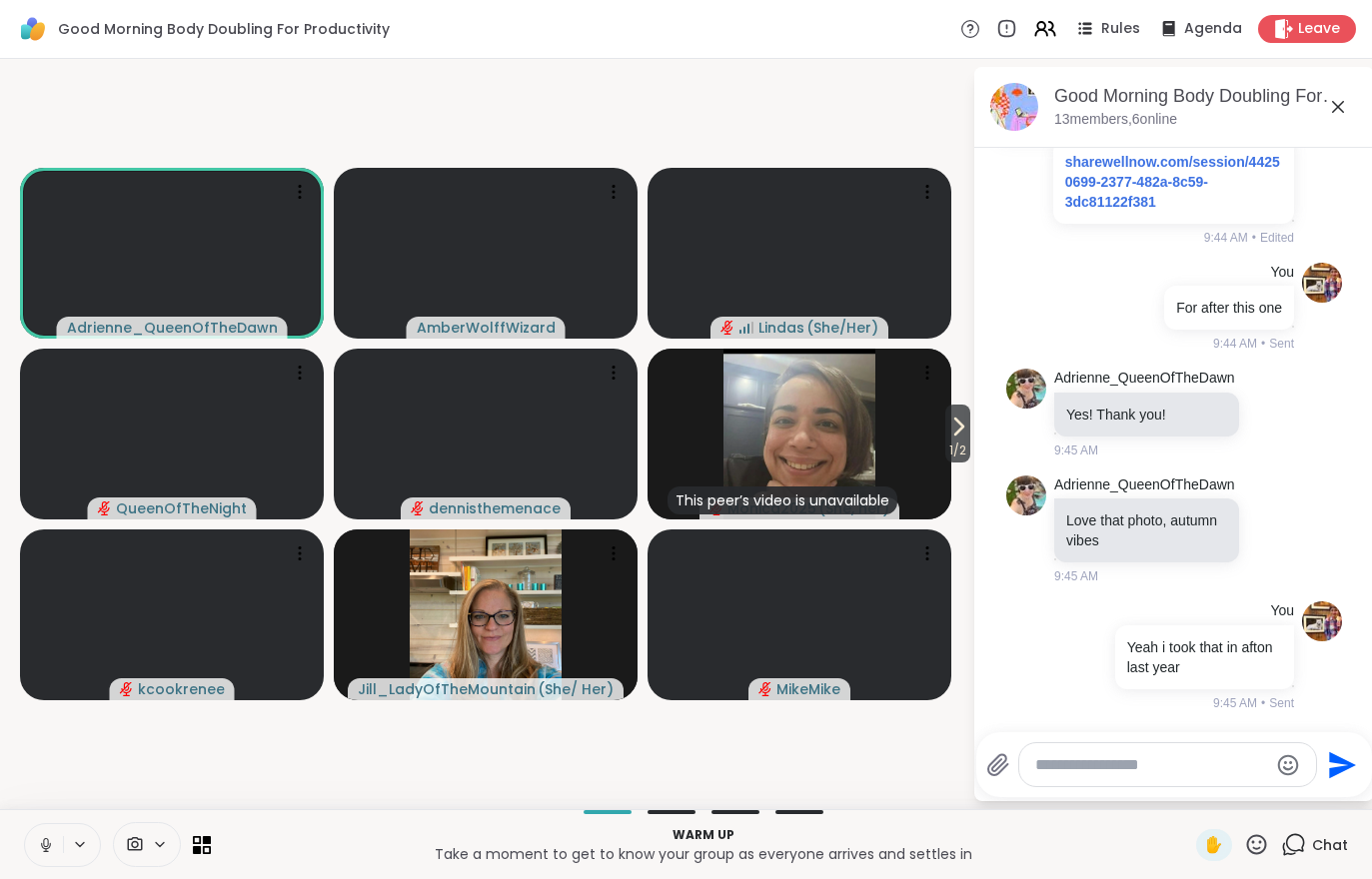 click on "1  /  2" at bounding box center [957, 450] 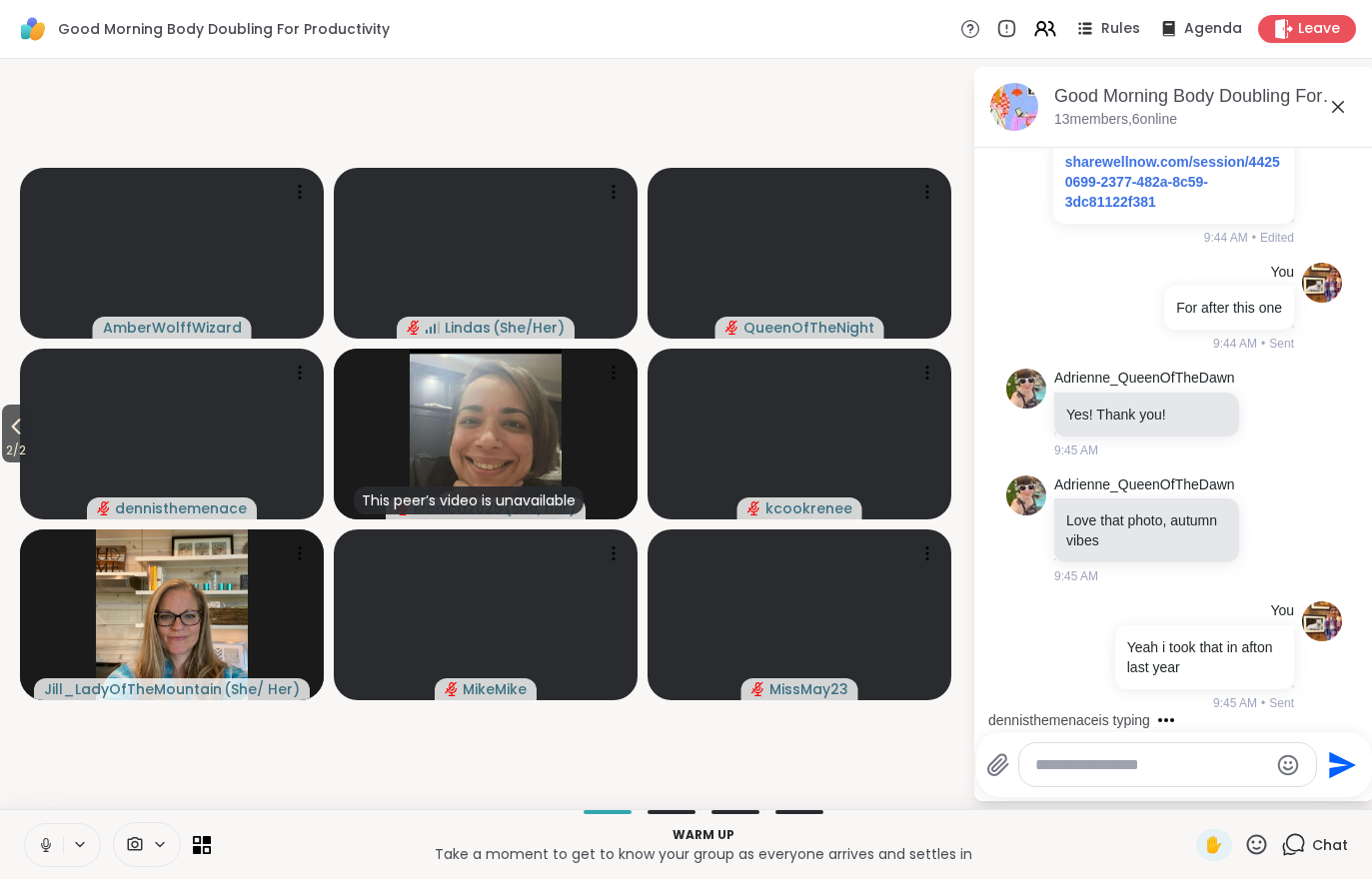 click on "2  /  2" at bounding box center (16, 450) 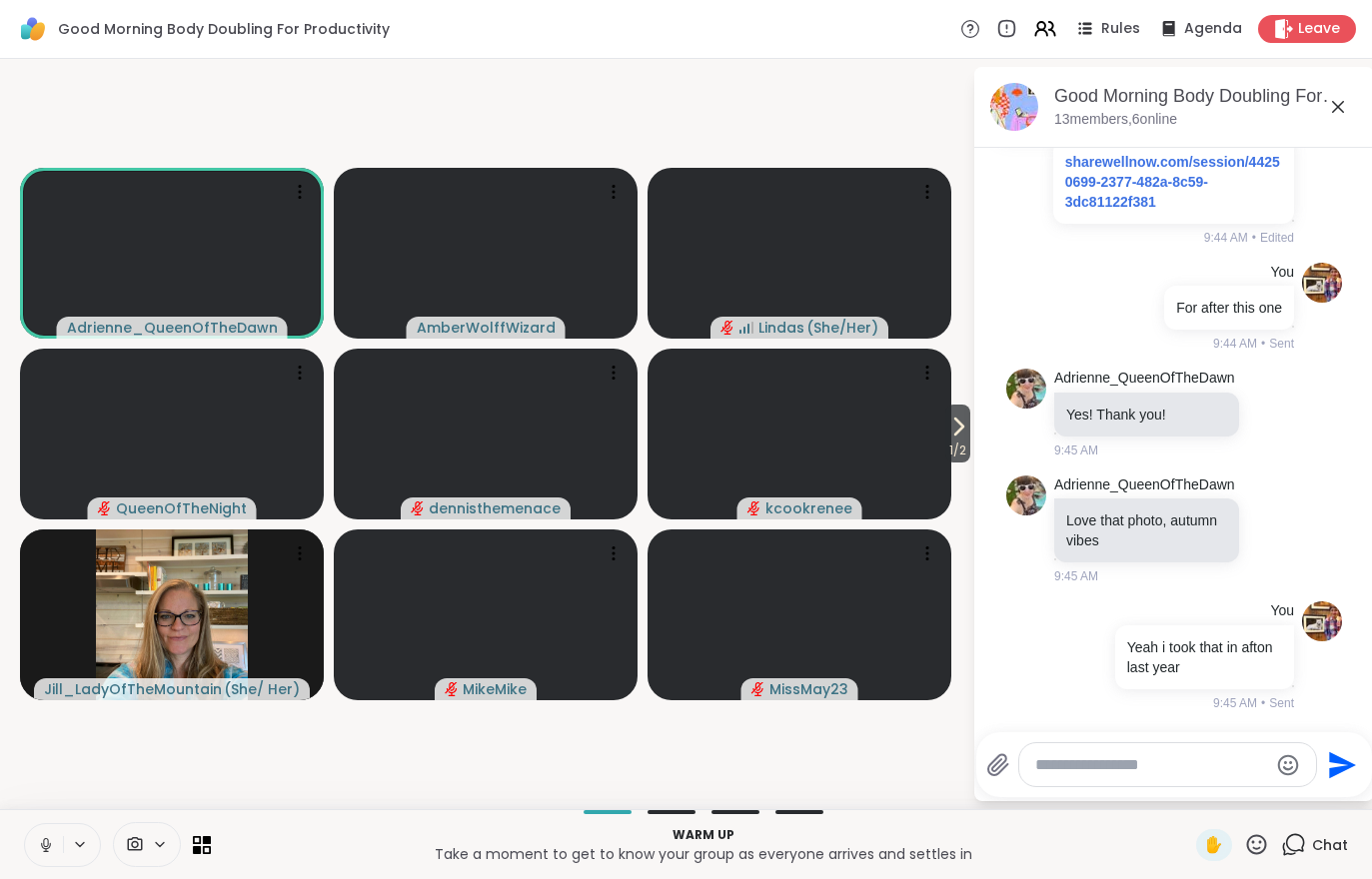 click on "1  /  2" at bounding box center [957, 450] 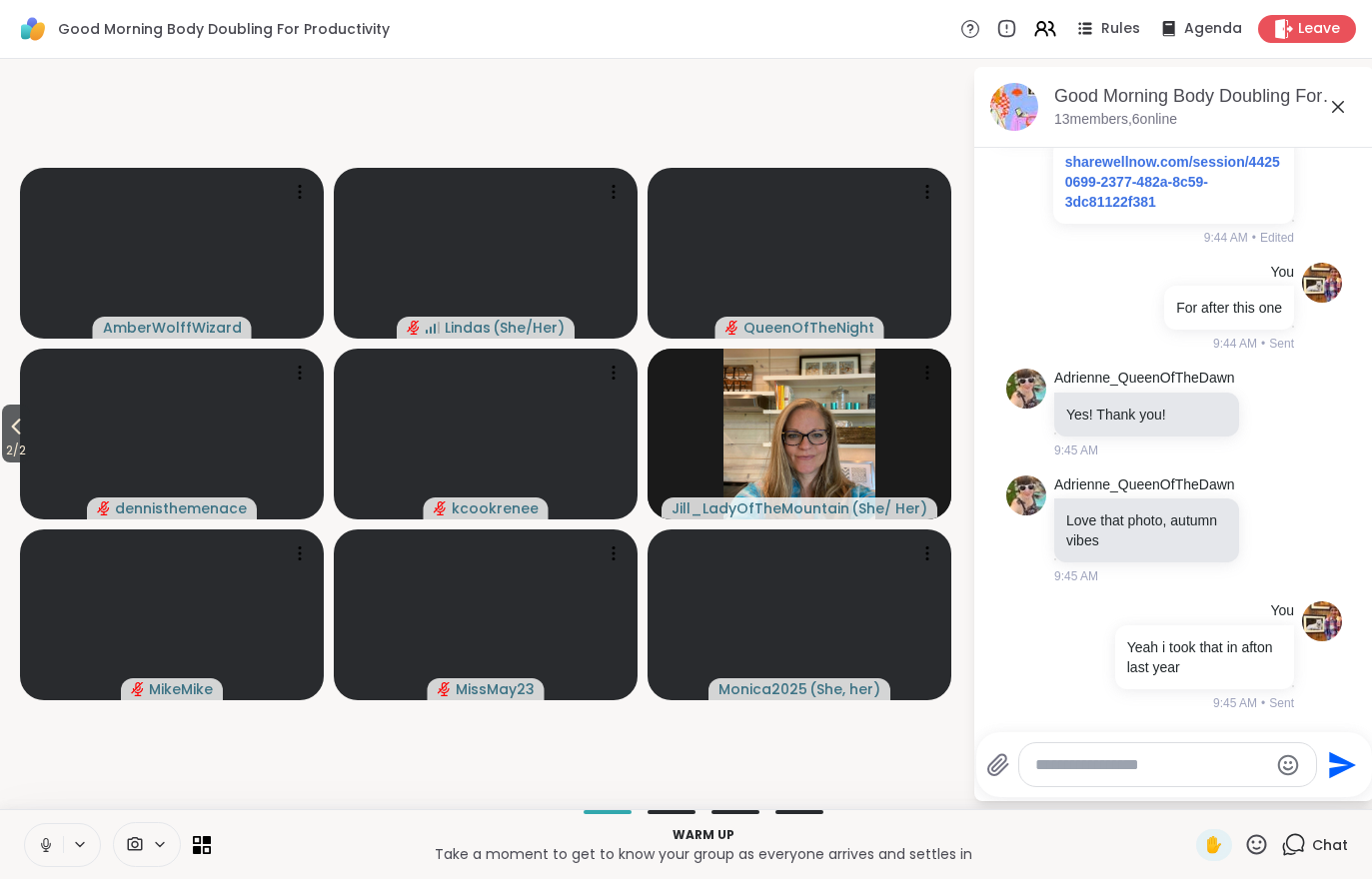click on "2  /  2" at bounding box center [16, 450] 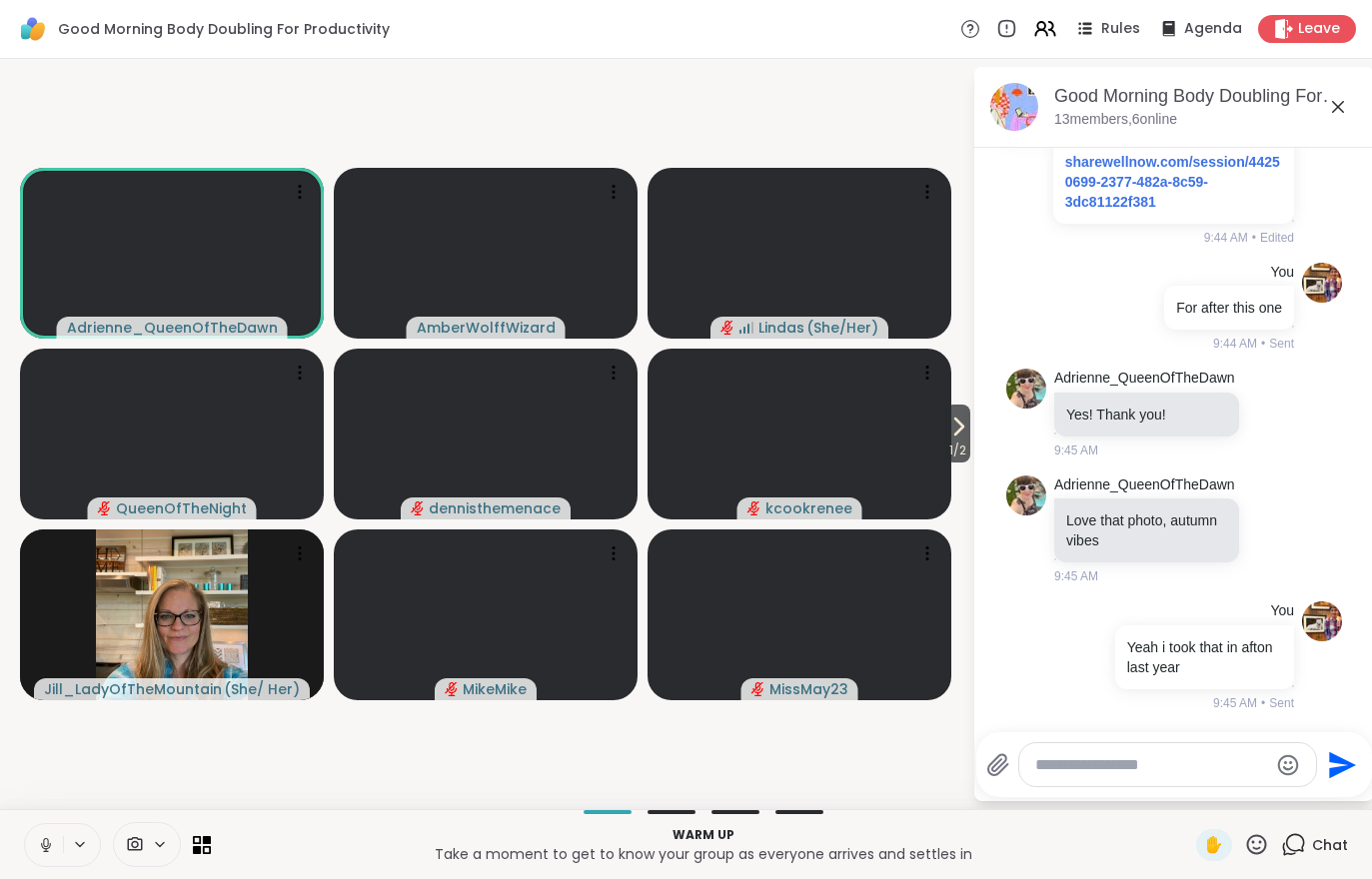 click on "1  /  2" at bounding box center (957, 434) 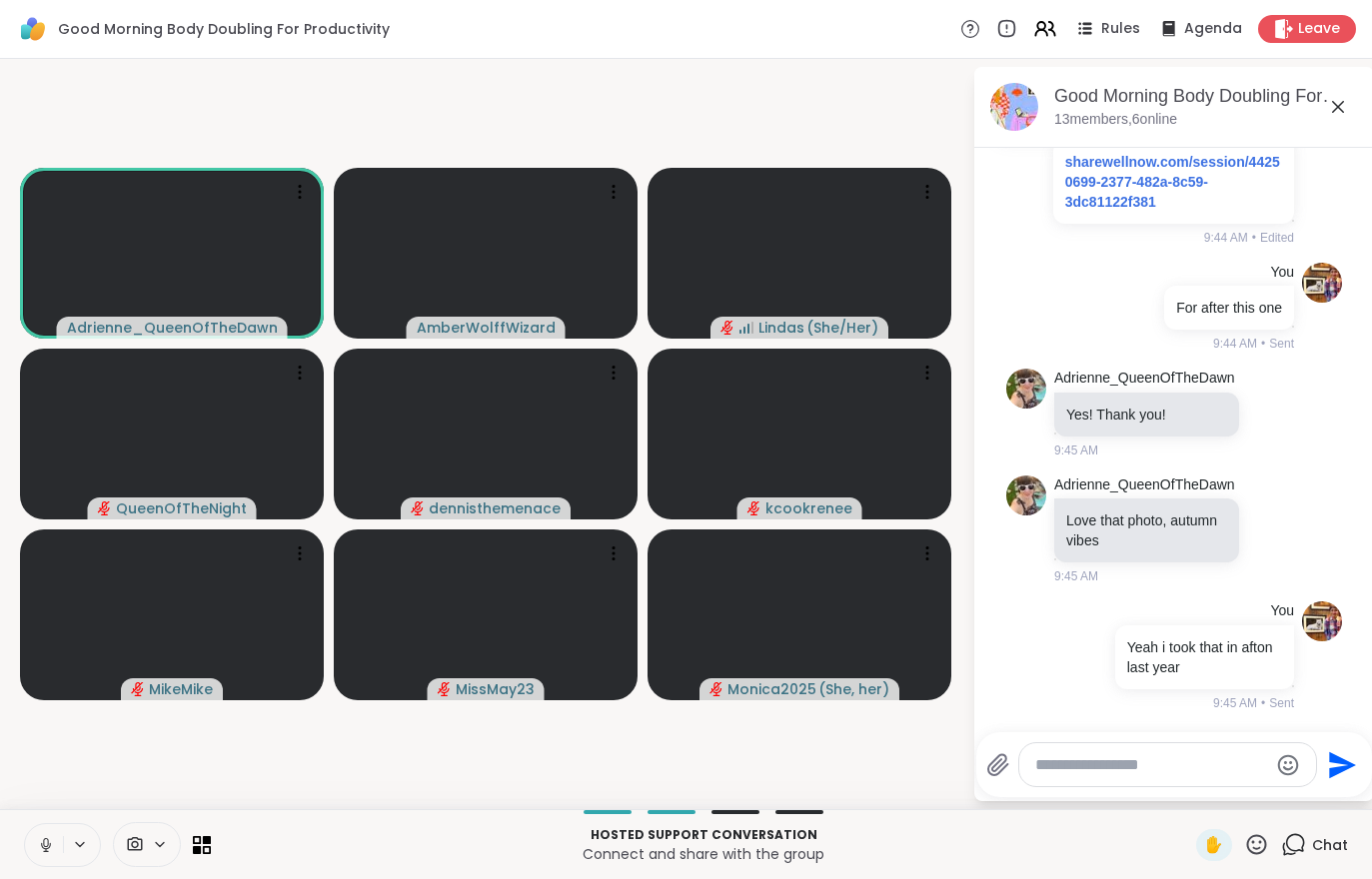 click at bounding box center (44, 845) 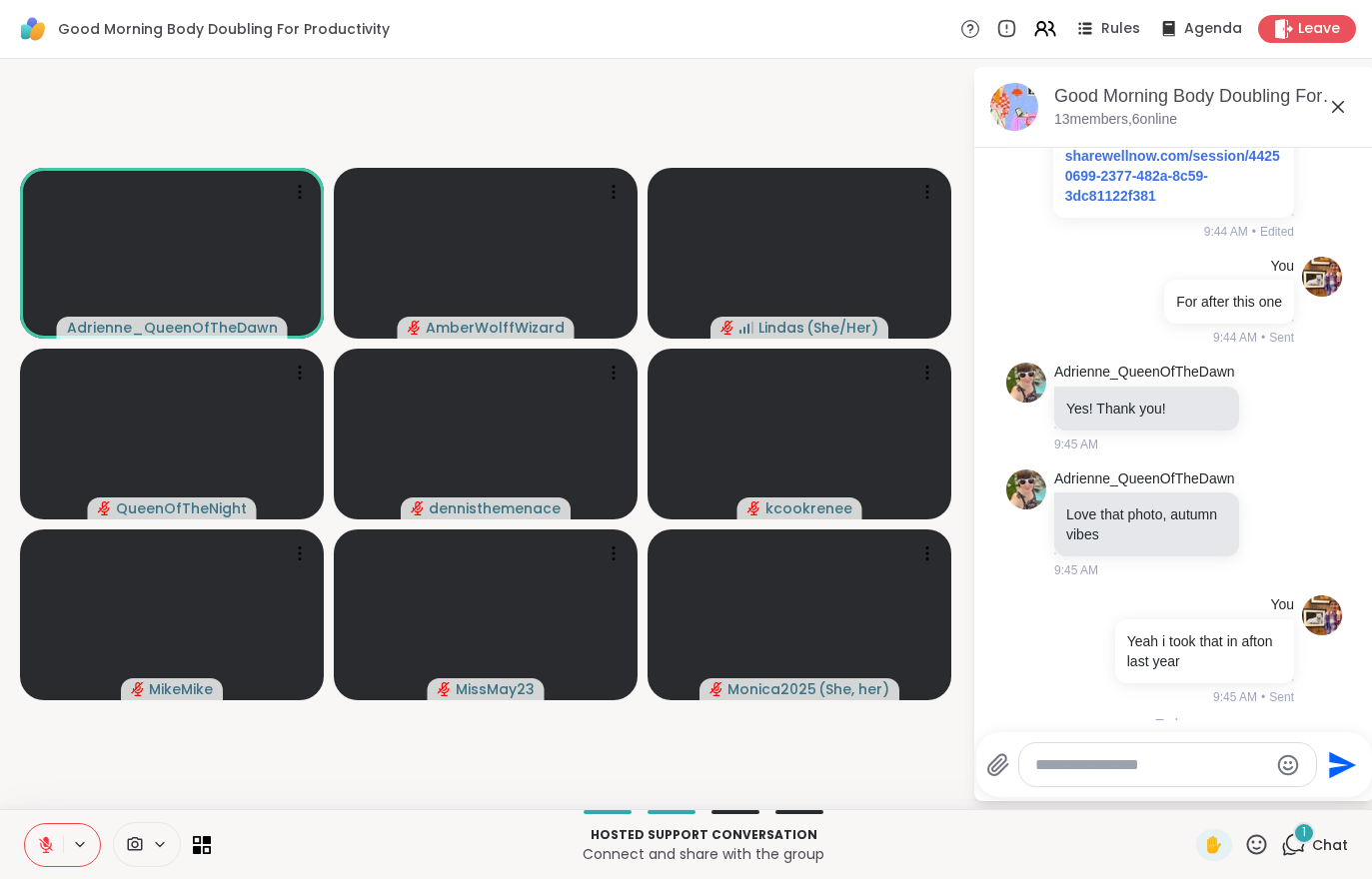 scroll, scrollTop: 2342, scrollLeft: 0, axis: vertical 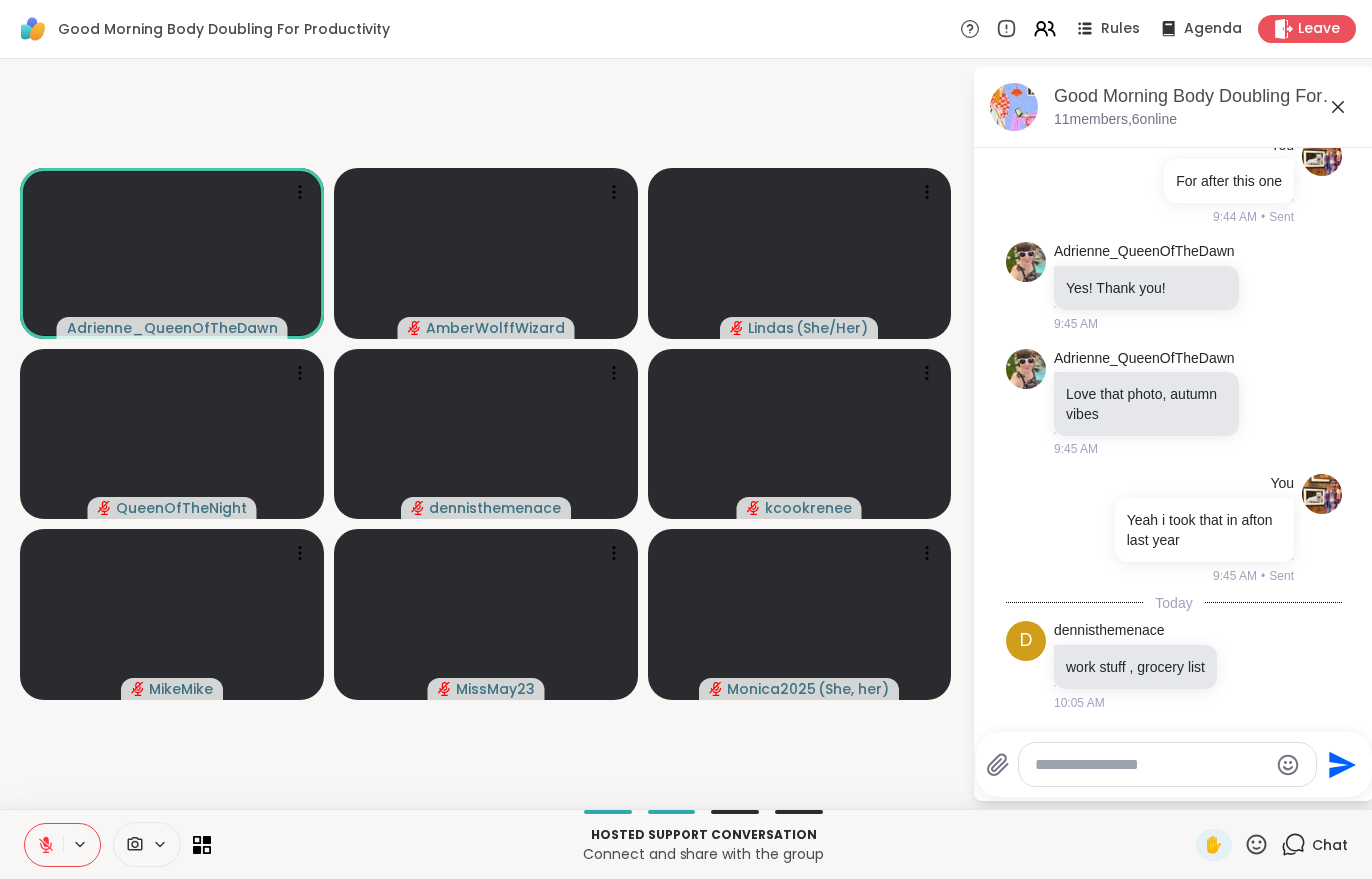 click 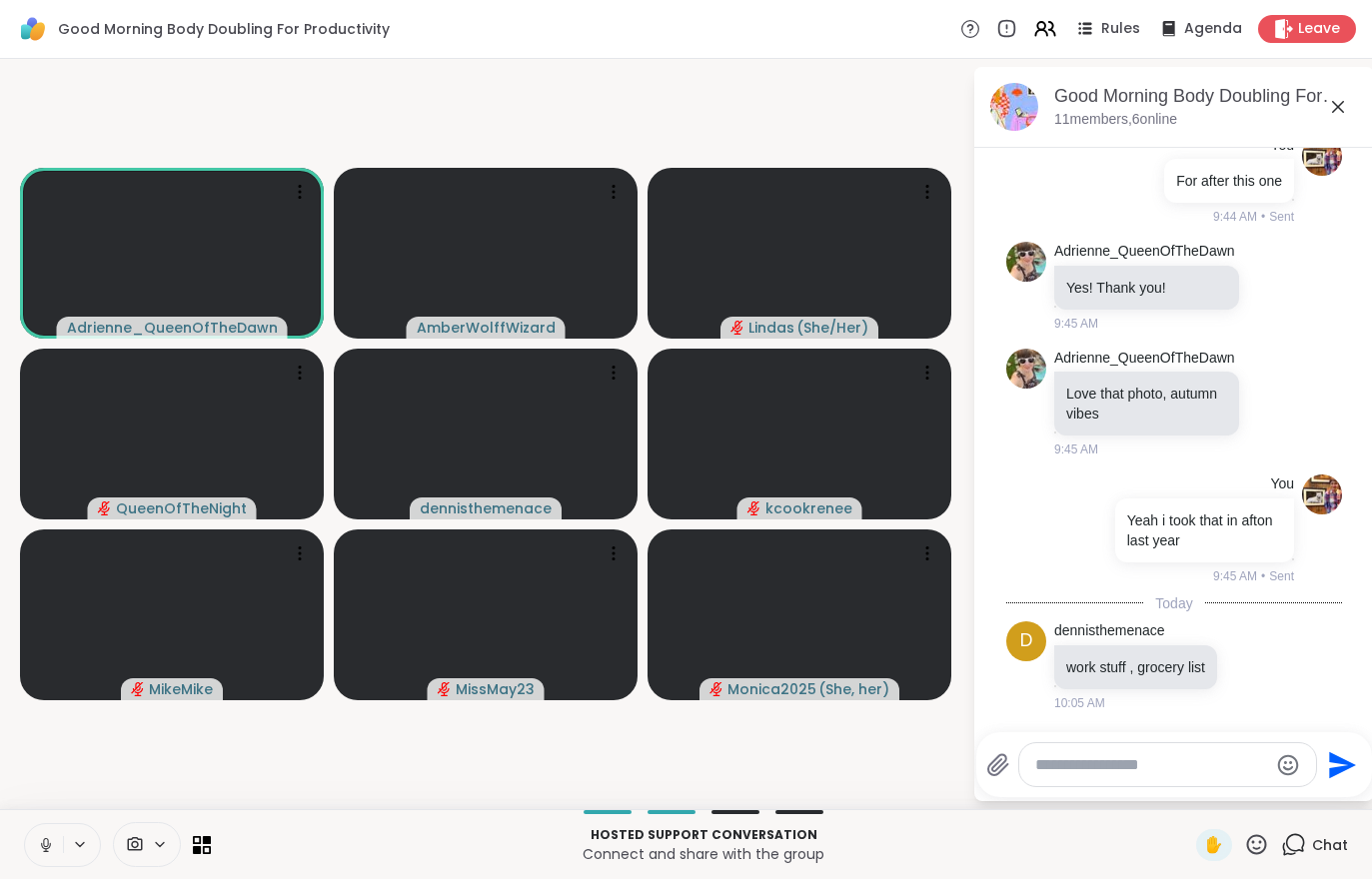 click 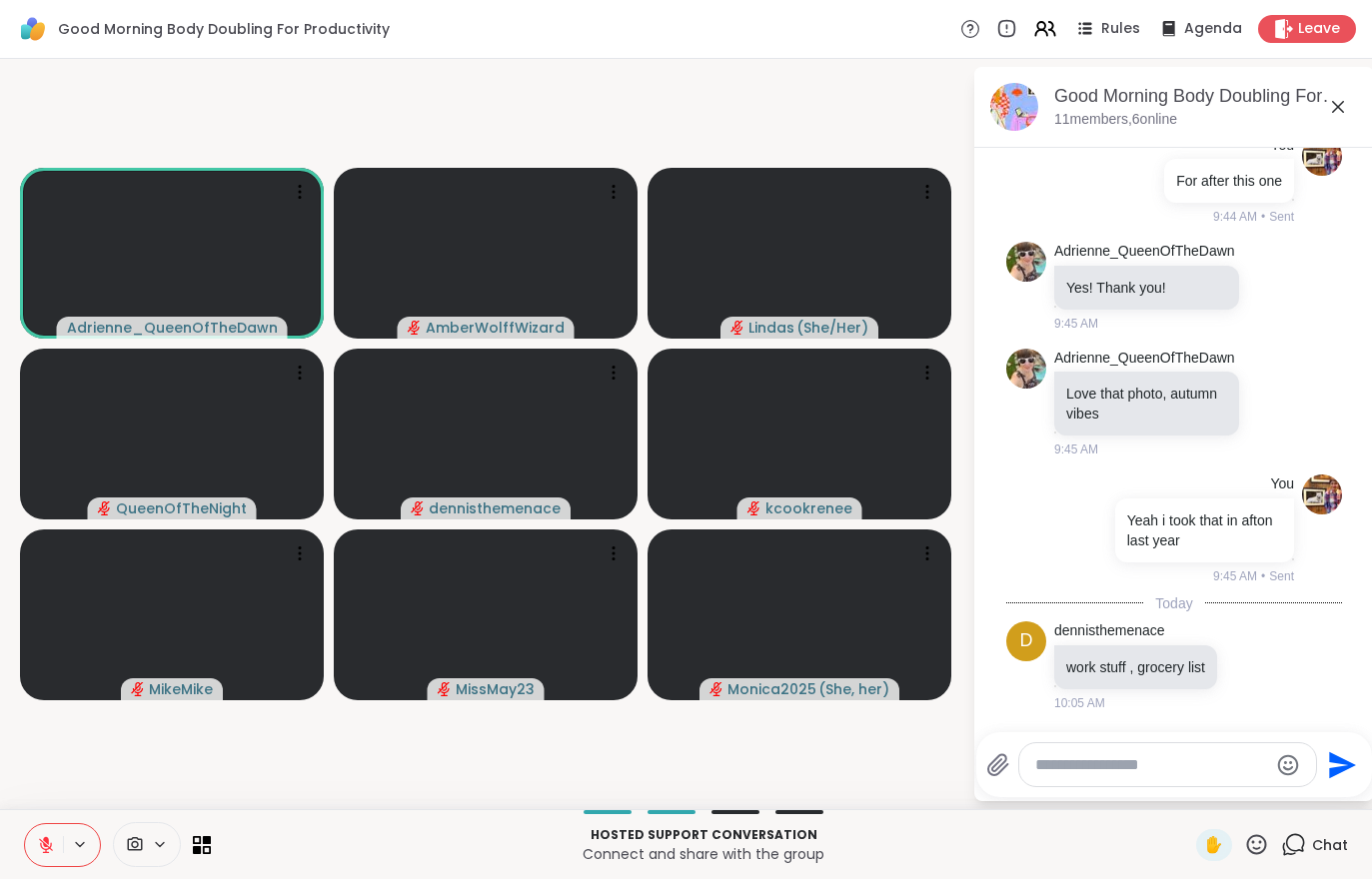 click 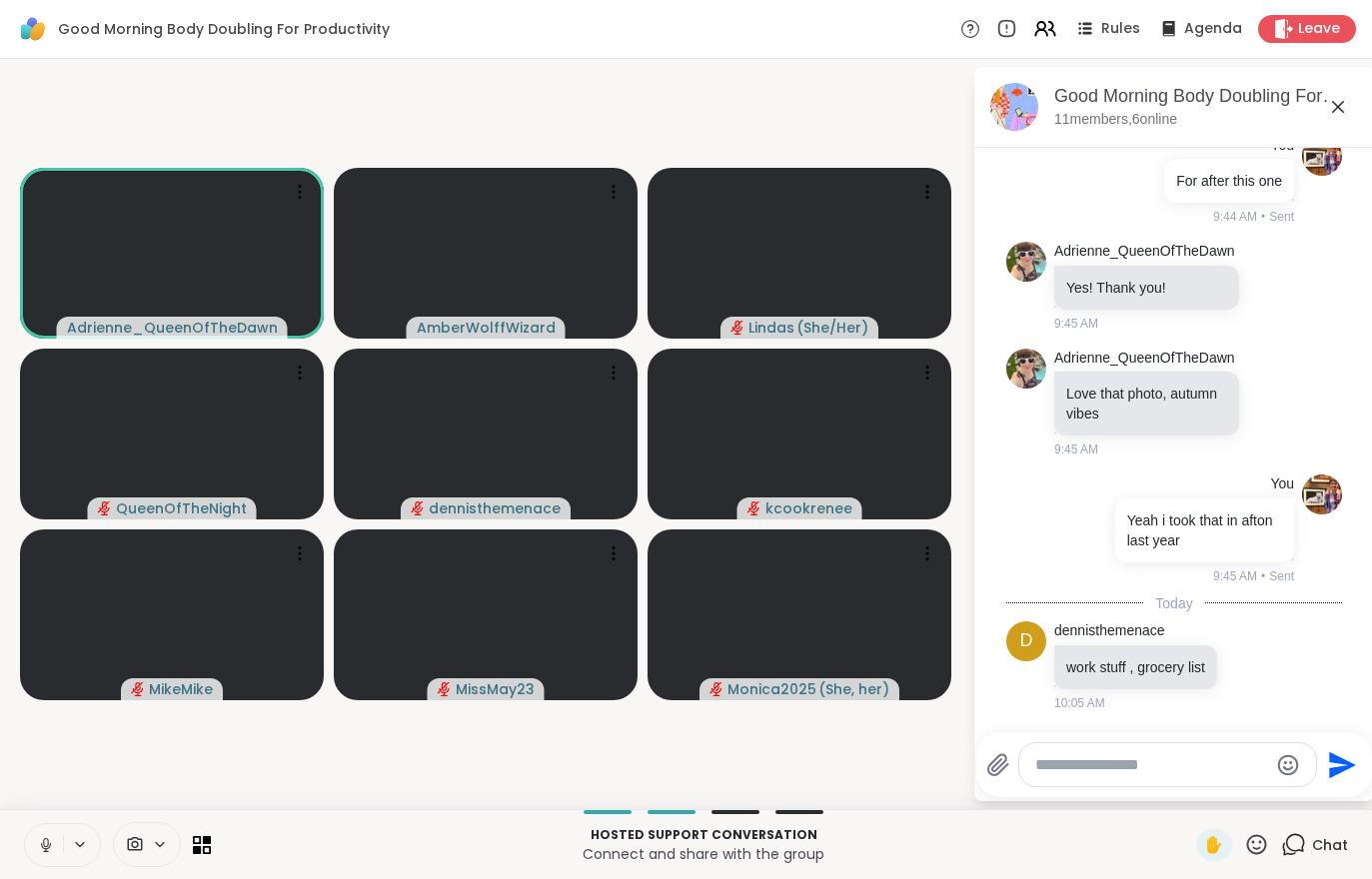 click at bounding box center [44, 845] 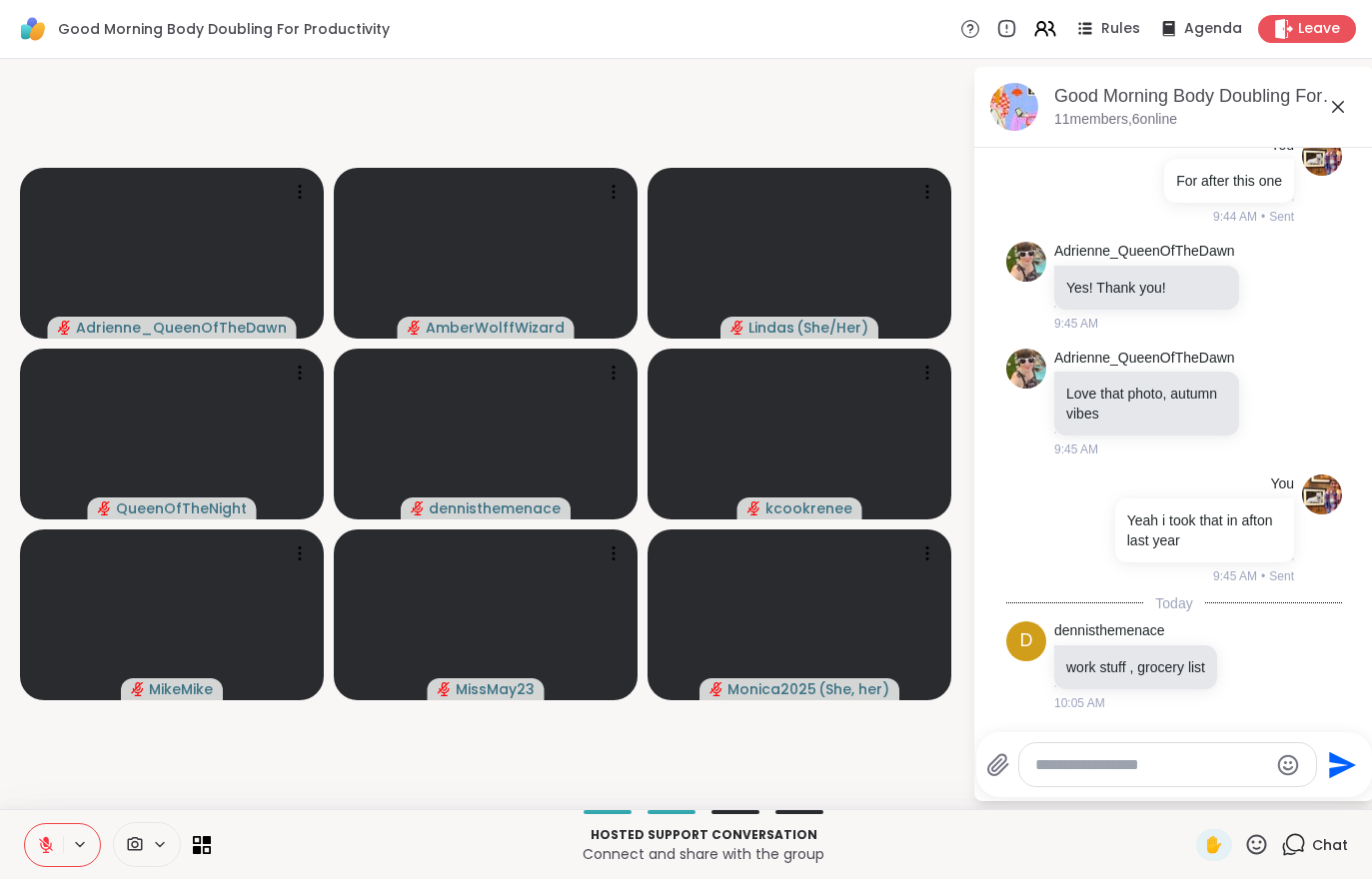 click on "Leave" at bounding box center (1307, 29) 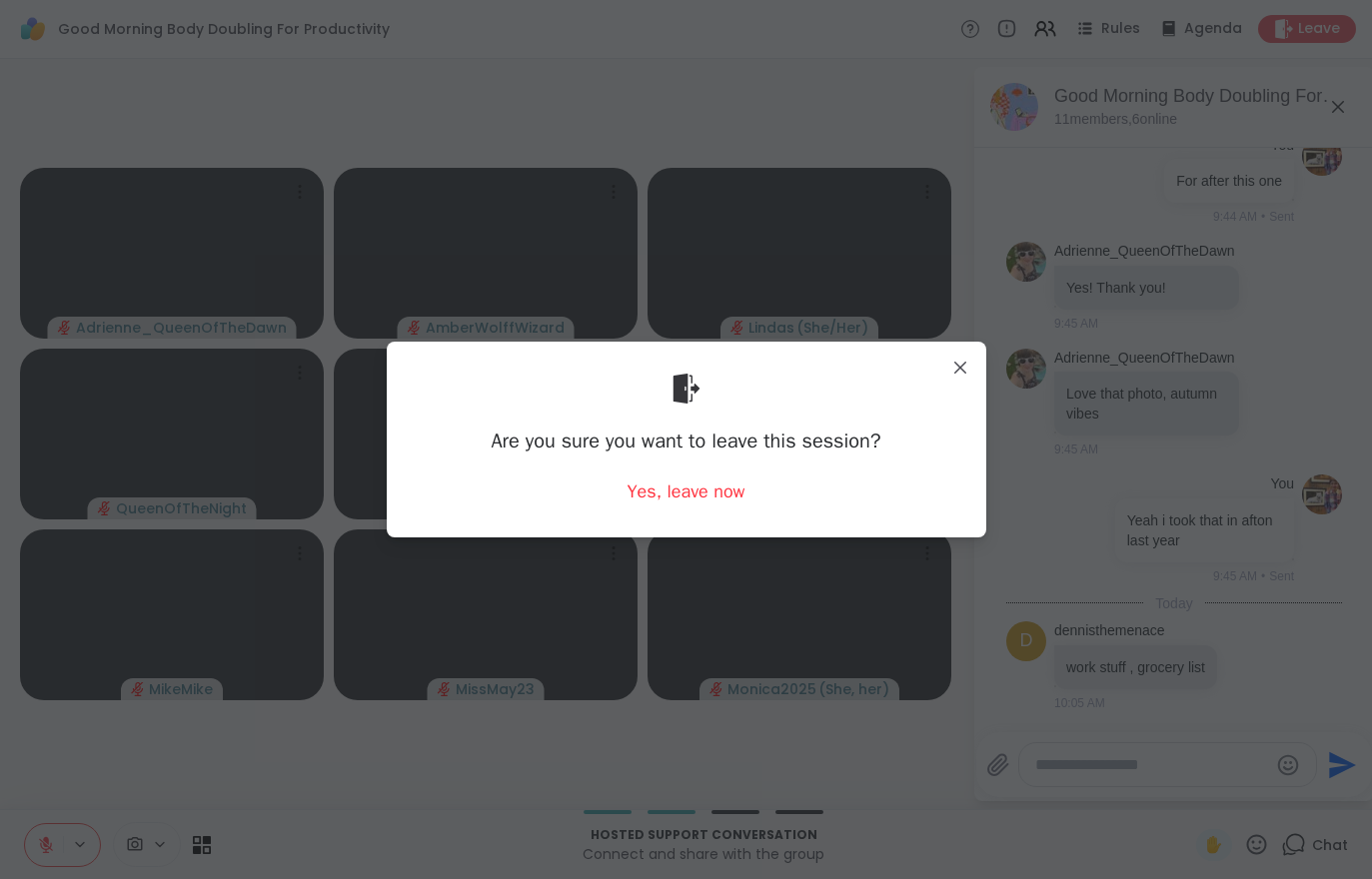 click on "Yes, leave now" at bounding box center [686, 491] 